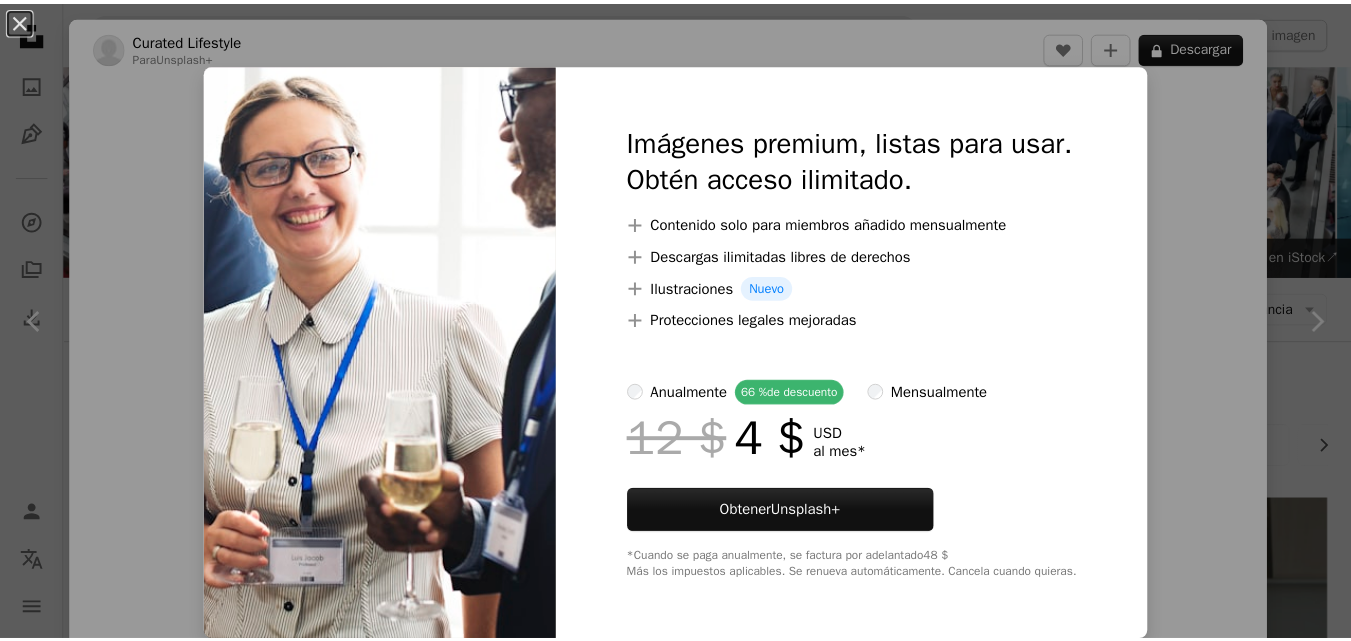 scroll, scrollTop: 1500, scrollLeft: 0, axis: vertical 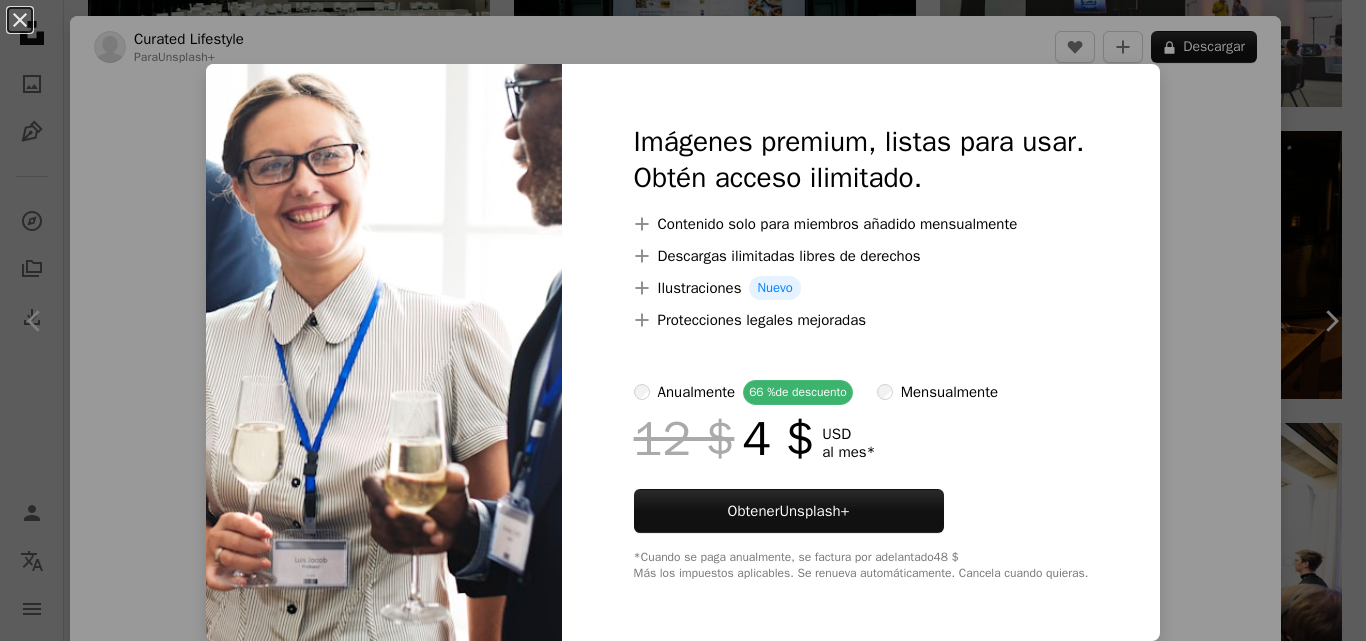 click on "An X shape Imágenes premium, listas para usar. Obtén acceso ilimitado. A plus sign Contenido solo para miembros añadido mensualmente A plus sign Descargas ilimitadas libres de derechos A plus sign Ilustraciones  Nuevo A plus sign Protecciones legales mejoradas anualmente 66 %  de descuento mensualmente 12 $   4 $ USD al mes * Obtener  Unsplash+ *Cuando se paga anualmente, se factura por adelantado  48 $ Más los impuestos aplicables. Se renueva automáticamente. Cancela cuando quieras." at bounding box center [683, 320] 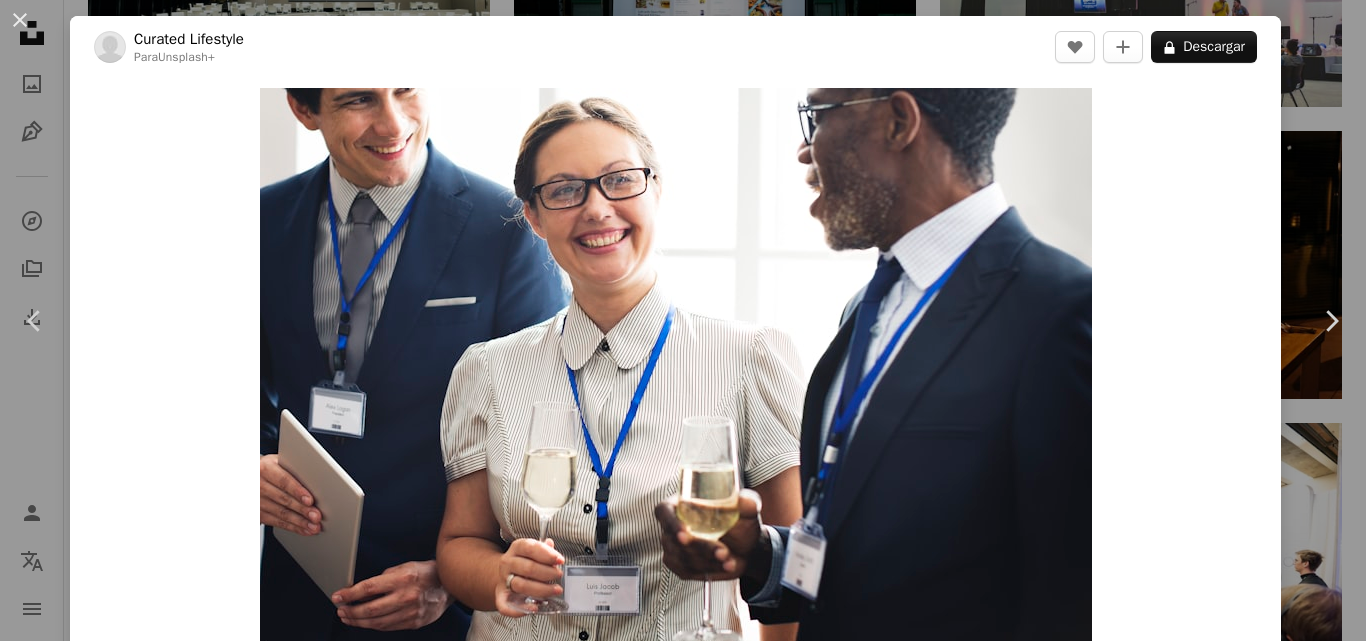 click on "Zoom in" at bounding box center (675, 378) 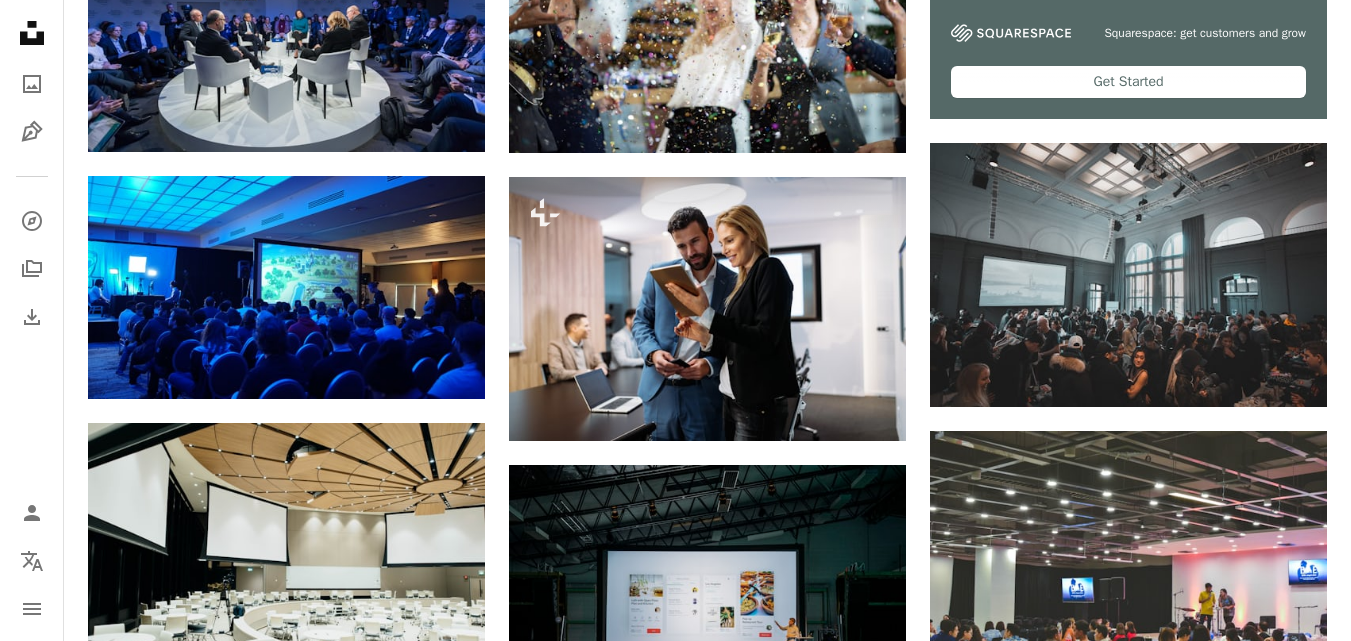 scroll, scrollTop: 400, scrollLeft: 0, axis: vertical 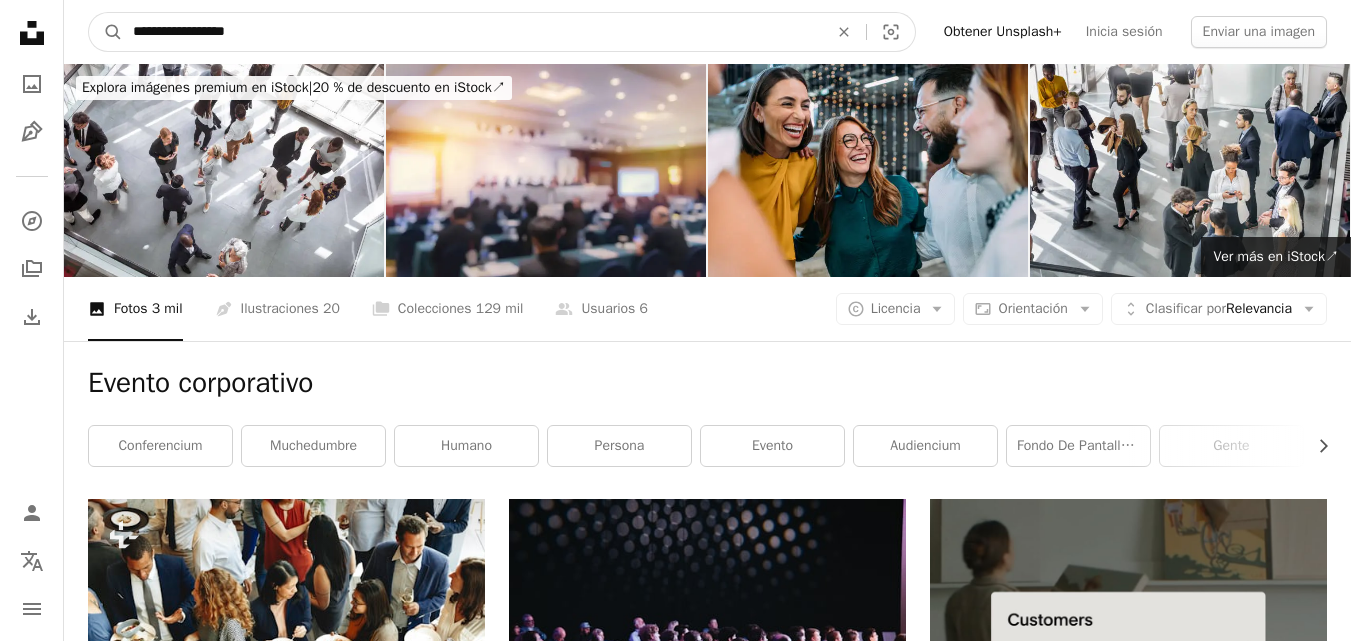 click on "**********" at bounding box center [472, 32] 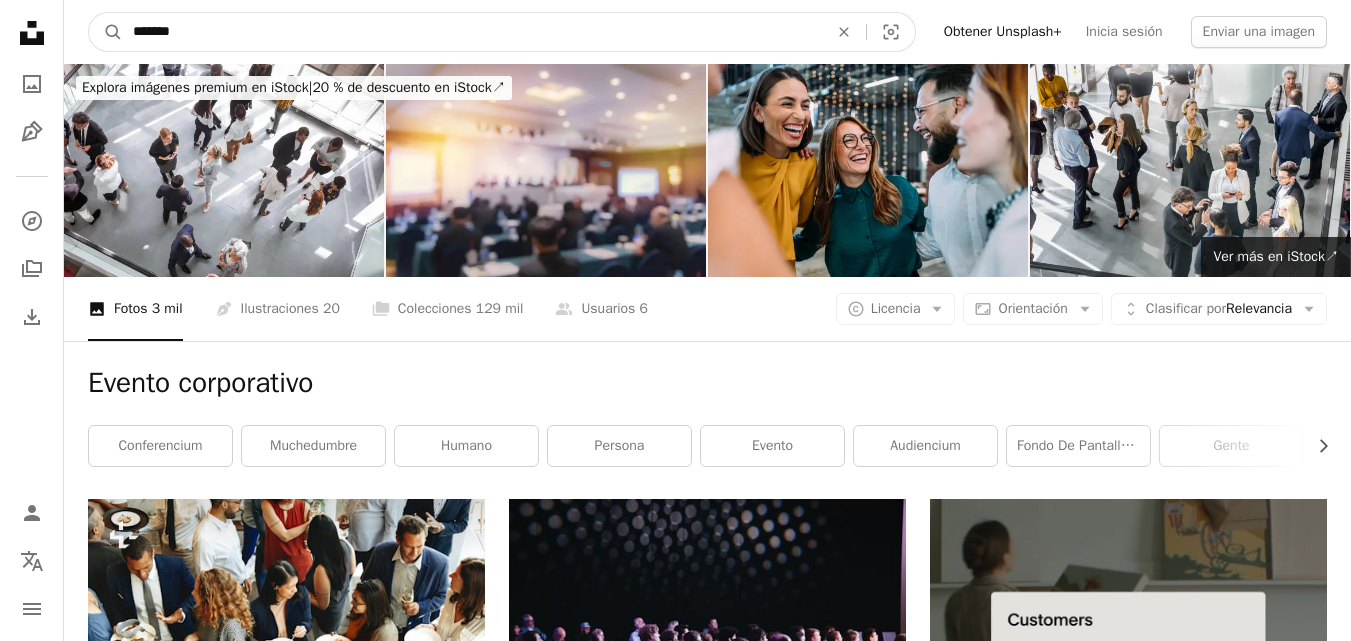 type on "*******" 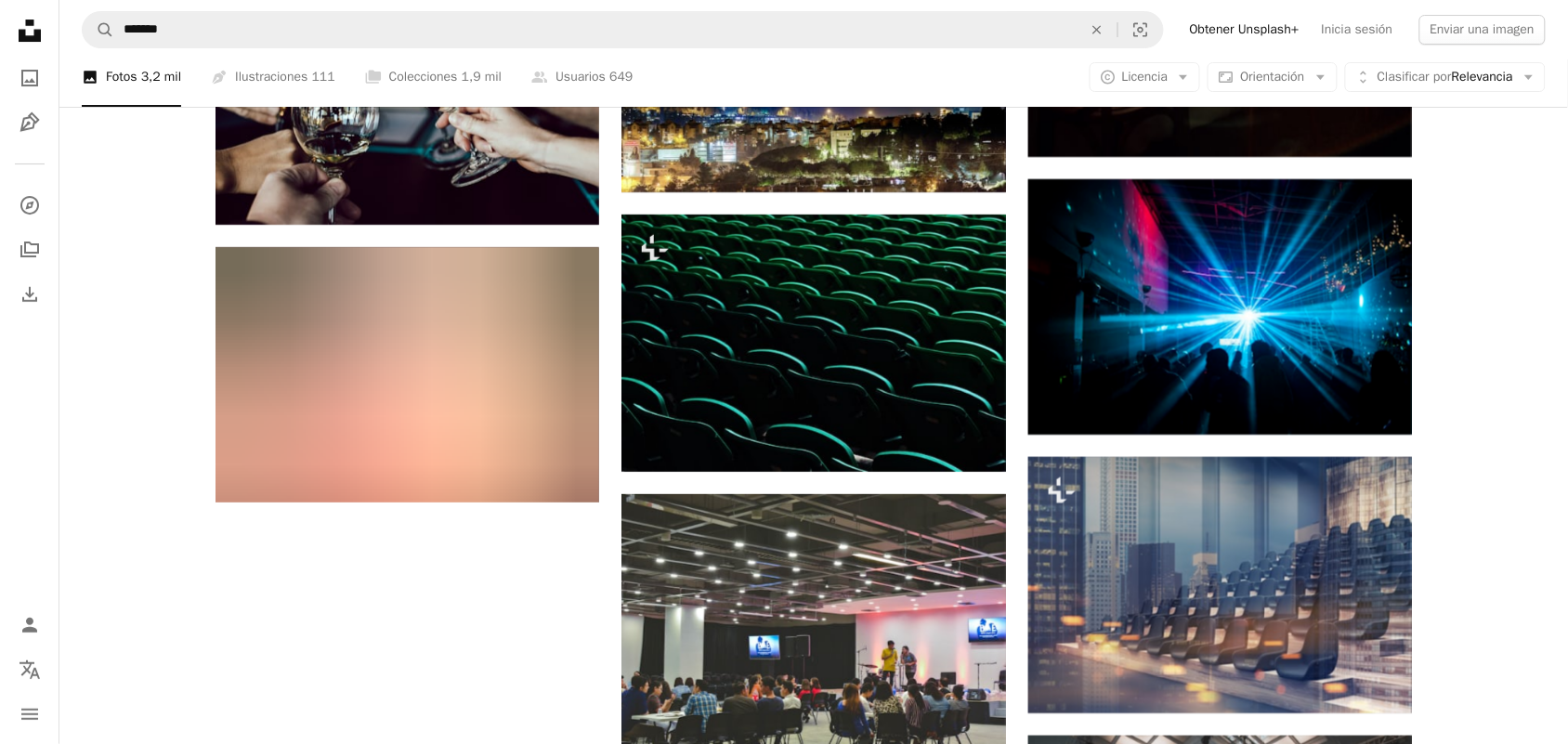 scroll, scrollTop: 2020, scrollLeft: 0, axis: vertical 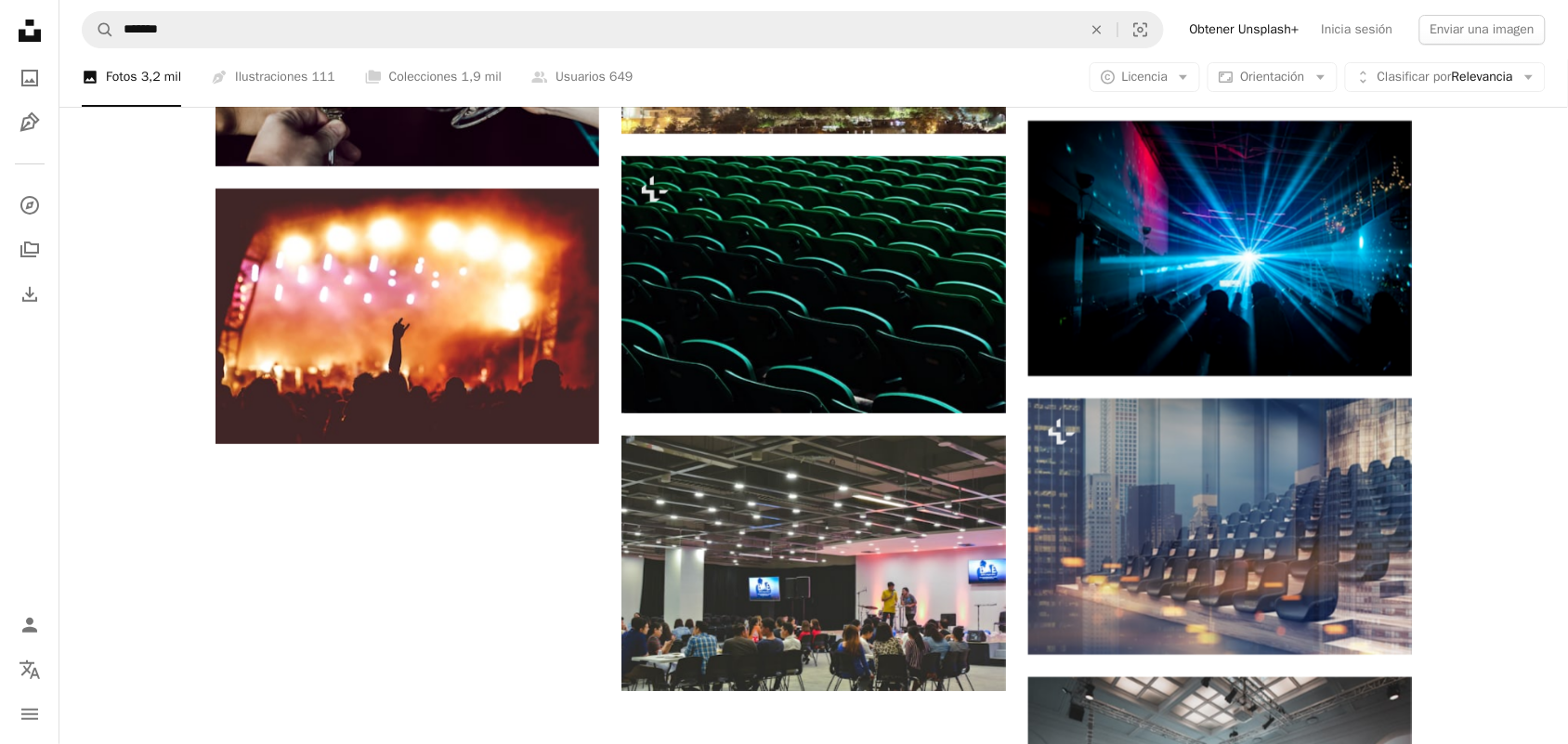 click on "Cargar más" at bounding box center (814, 1285) 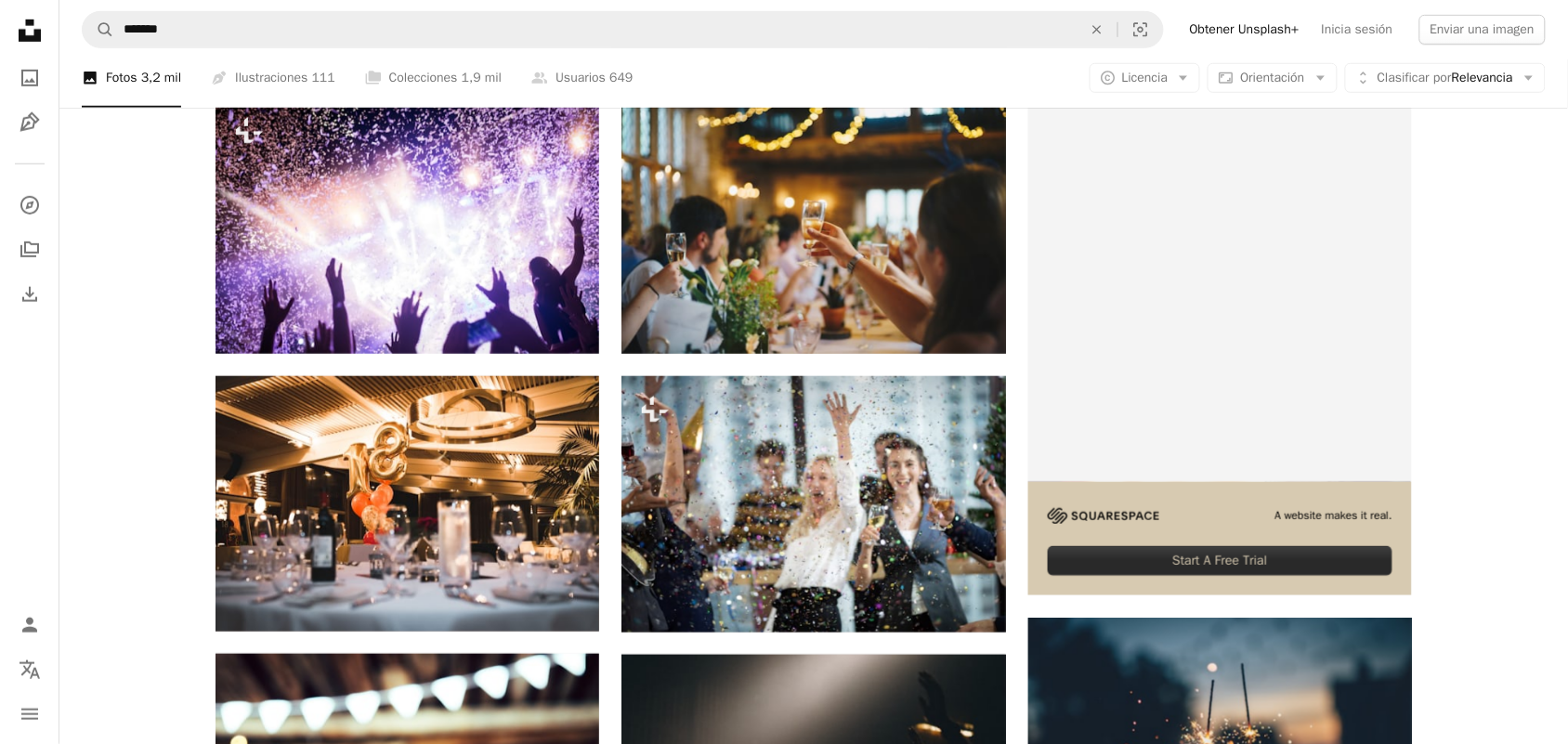 scroll, scrollTop: 46, scrollLeft: 0, axis: vertical 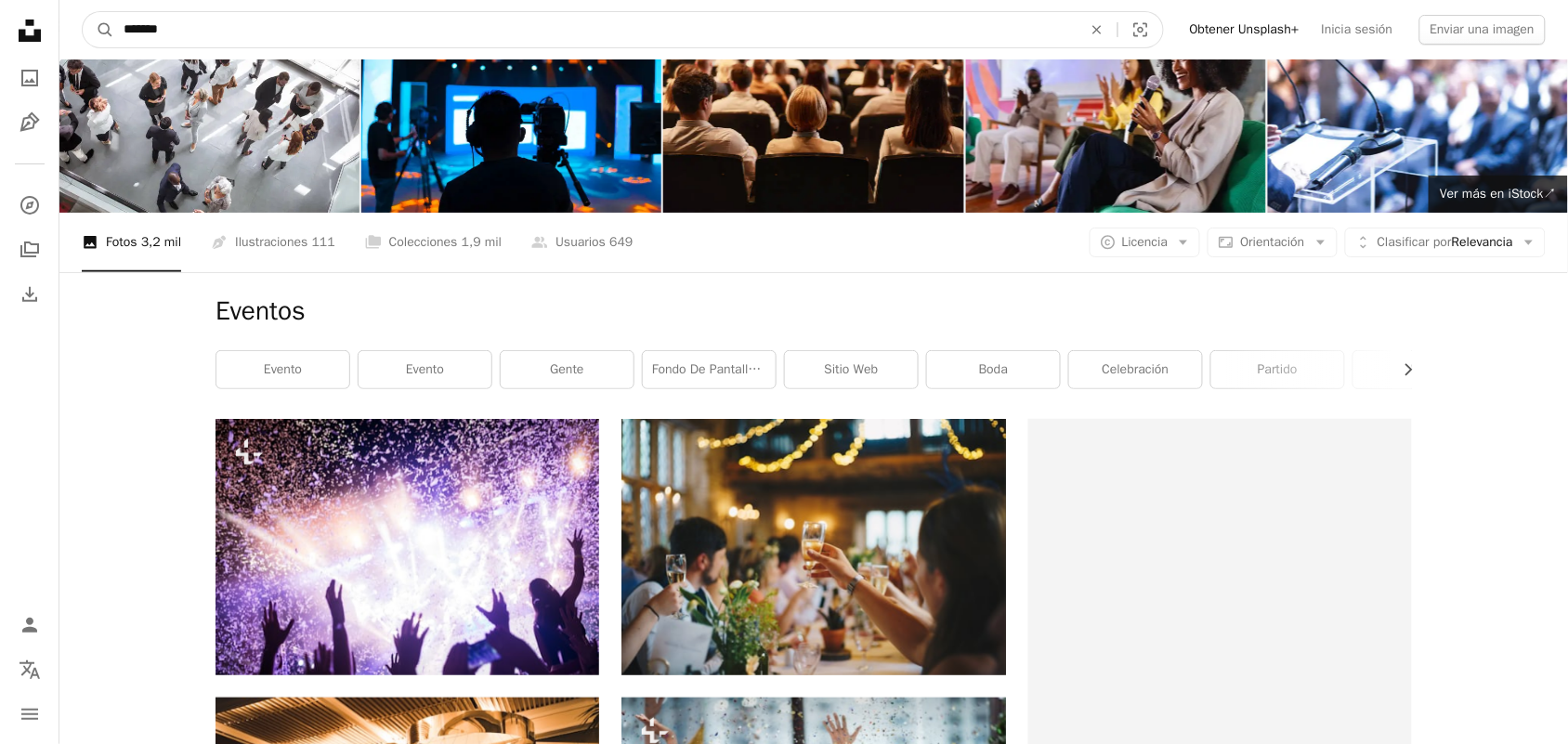 click on "*******" at bounding box center [595, 30] 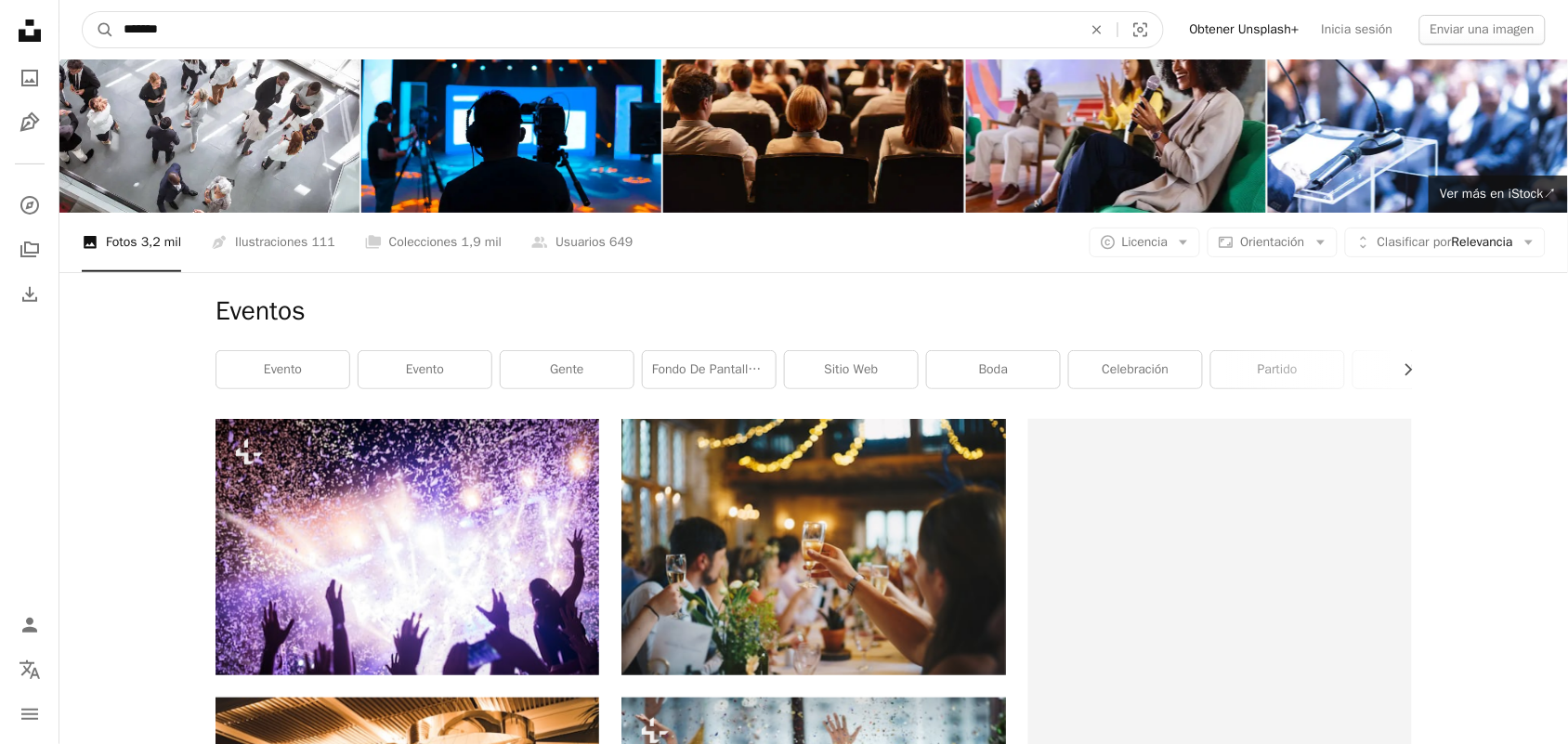 drag, startPoint x: 449, startPoint y: 35, endPoint x: 164, endPoint y: 39, distance: 285.02807 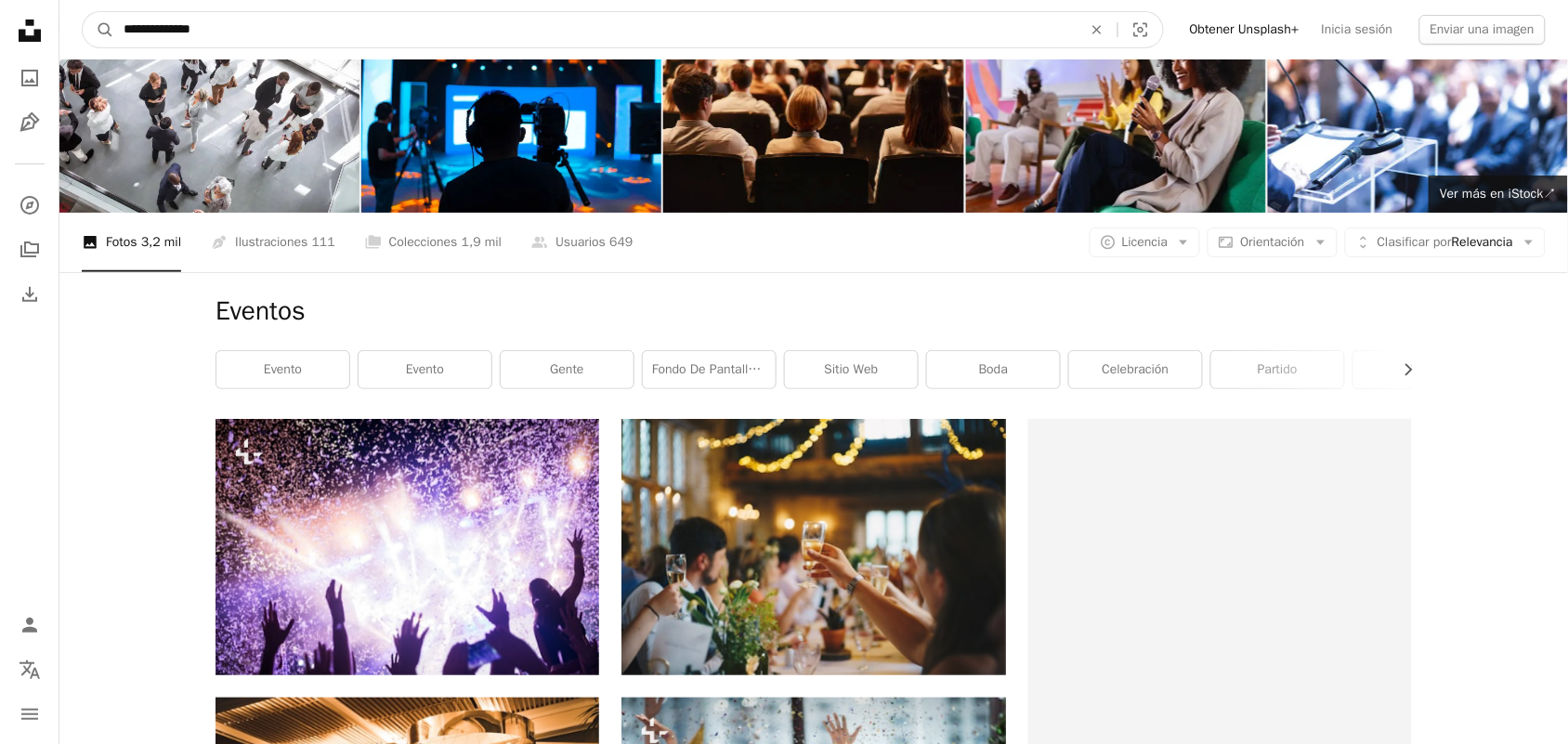 type on "**********" 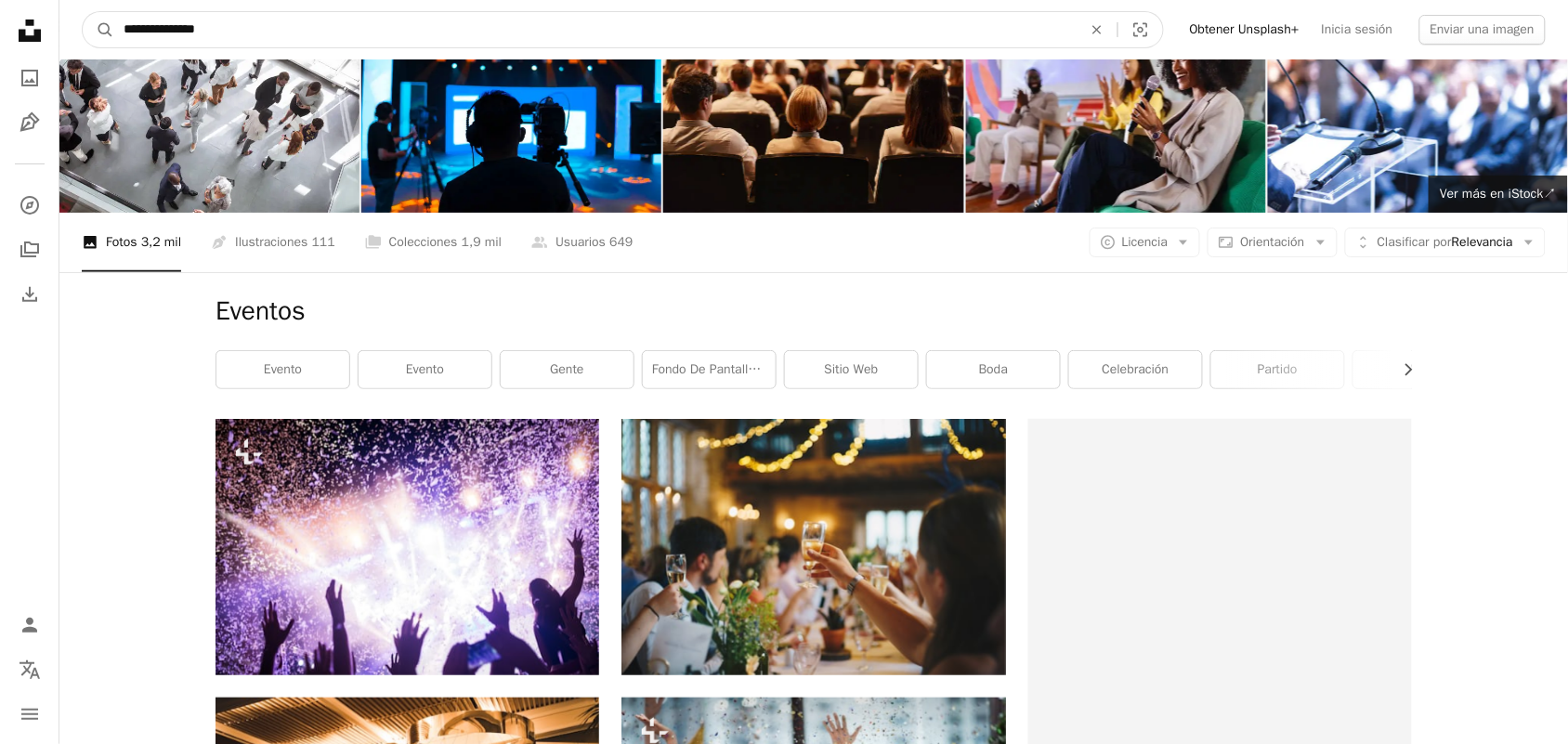 click on "A magnifying glass" at bounding box center [98, 30] 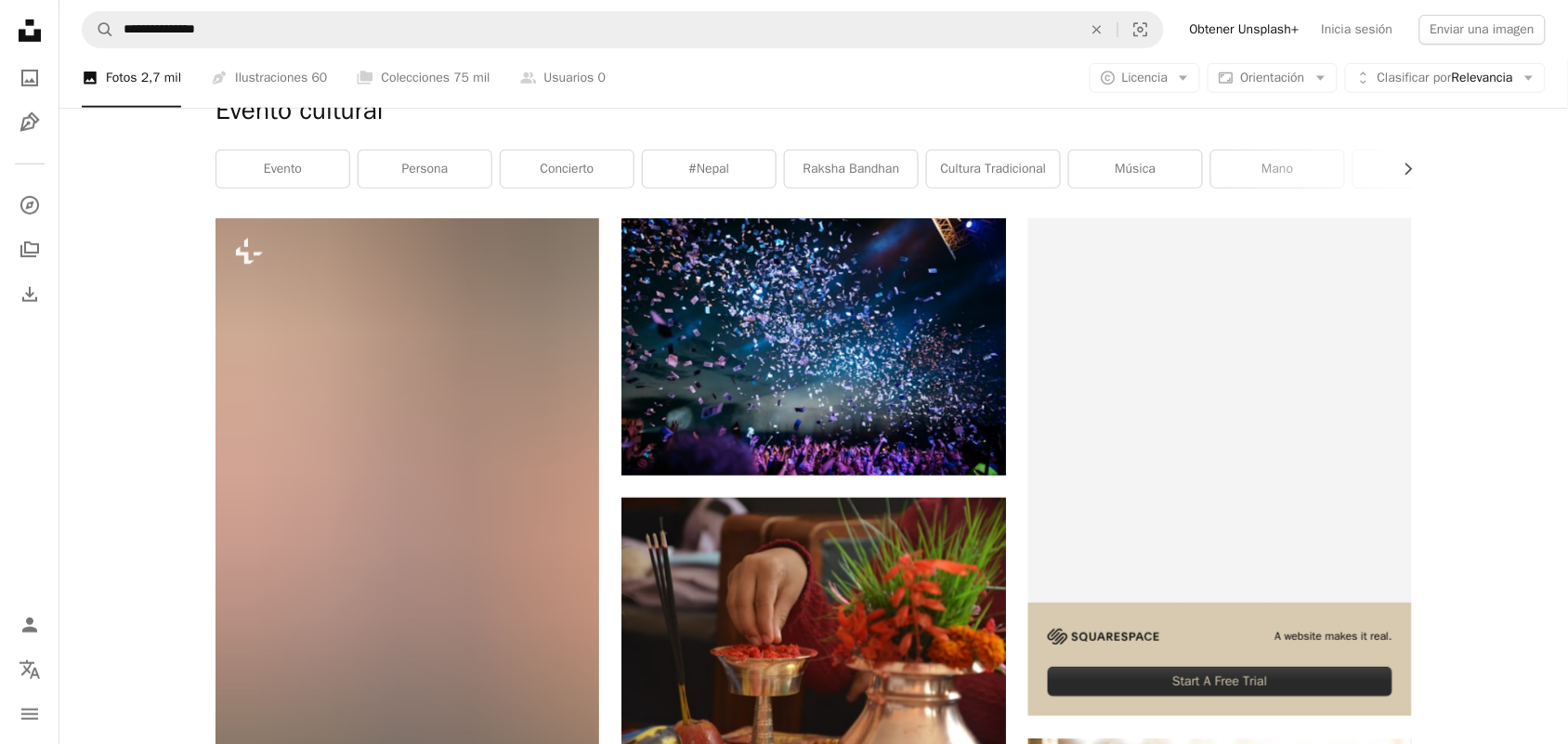scroll, scrollTop: 0, scrollLeft: 0, axis: both 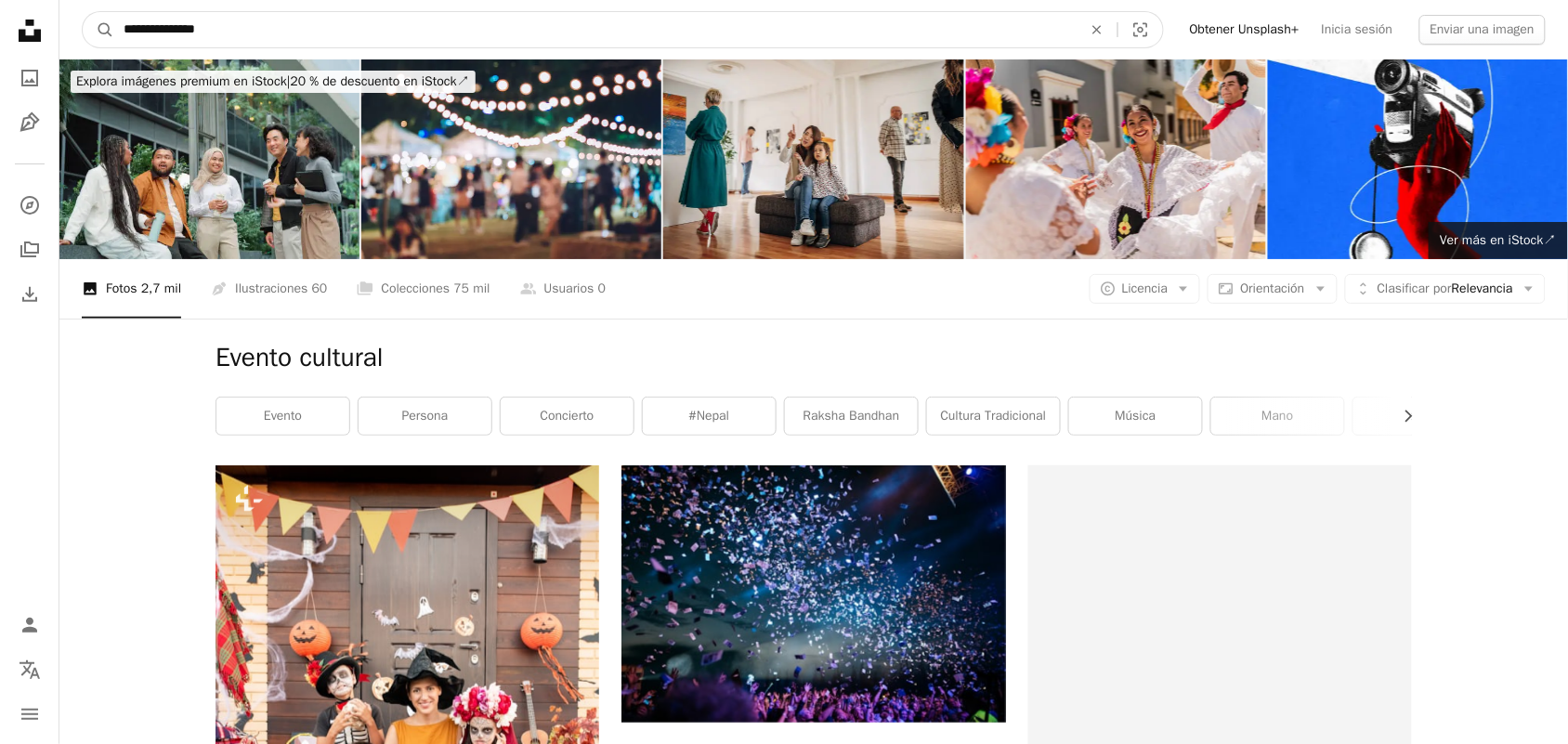 drag, startPoint x: 340, startPoint y: 20, endPoint x: 165, endPoint y: 47, distance: 177.07061 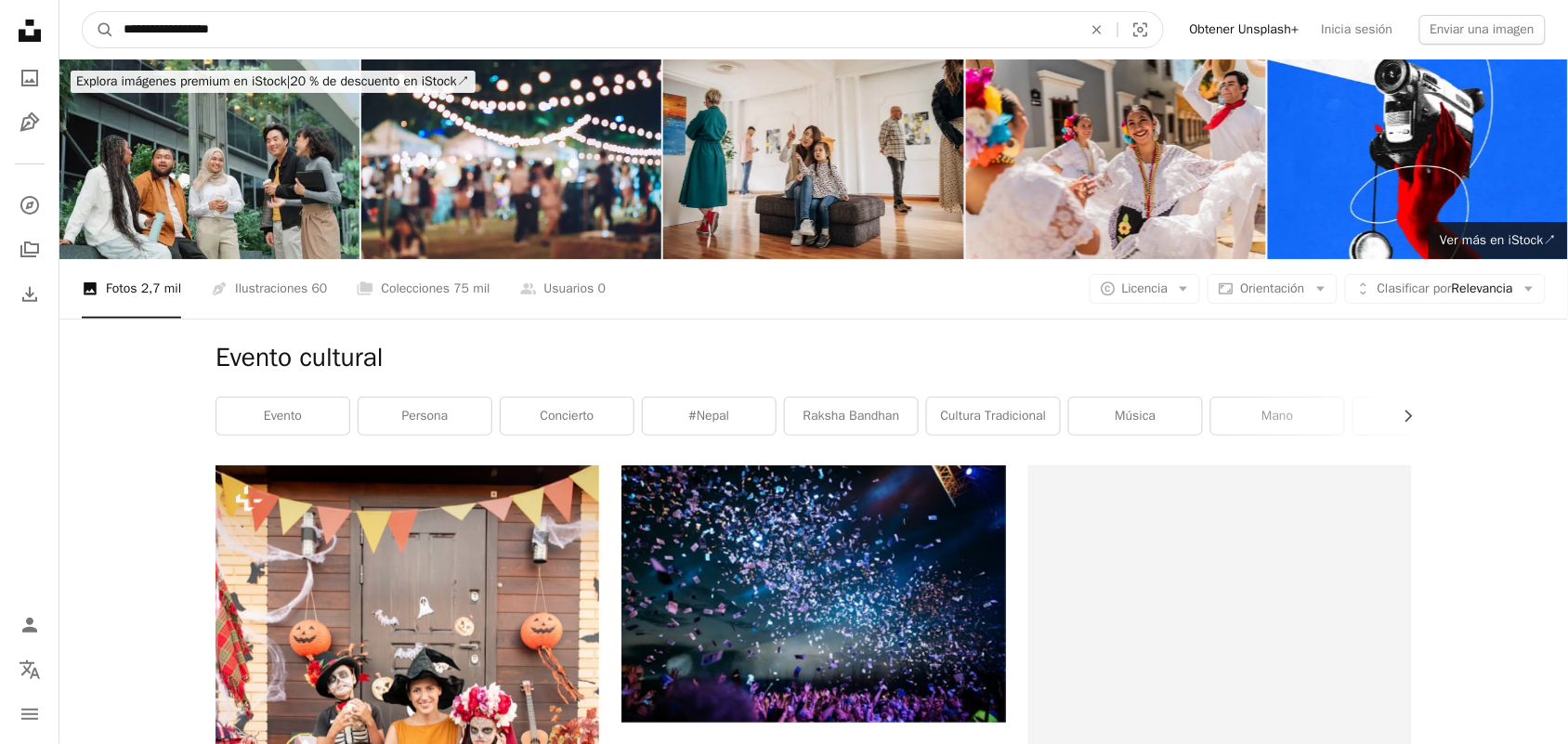type on "**********" 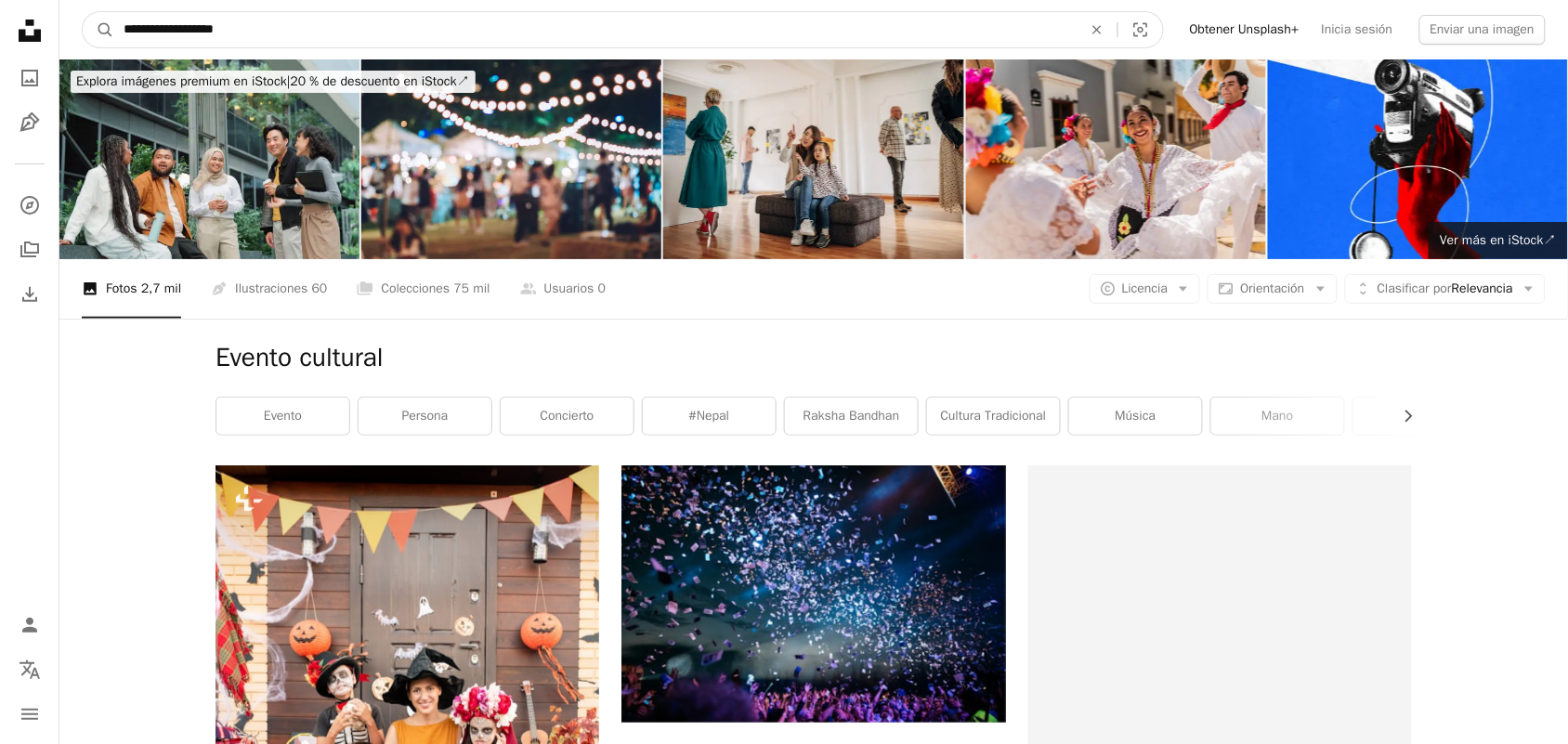 click on "A magnifying glass" at bounding box center (98, 30) 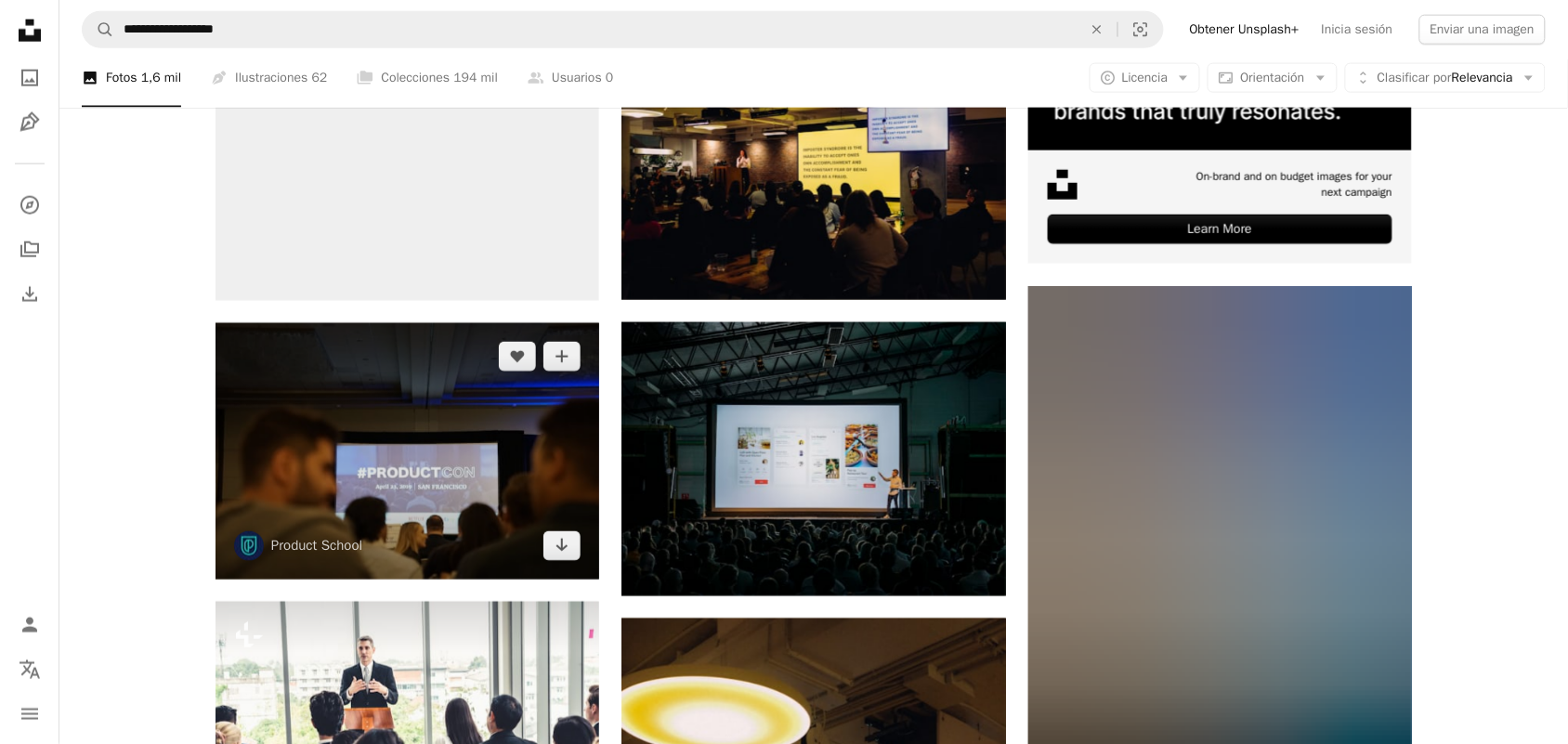 scroll, scrollTop: 697, scrollLeft: 0, axis: vertical 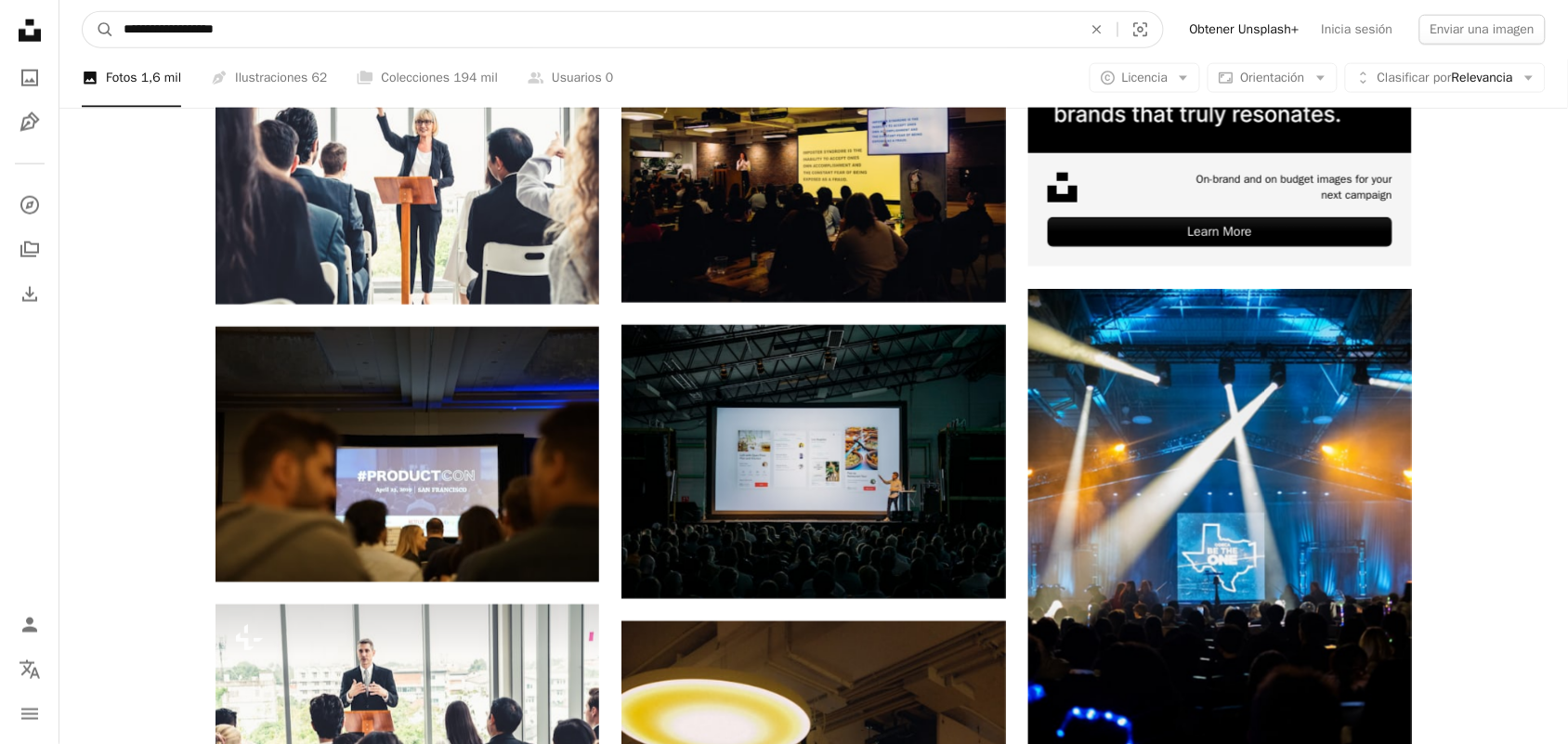 drag, startPoint x: 478, startPoint y: 39, endPoint x: 164, endPoint y: 47, distance: 314.1019 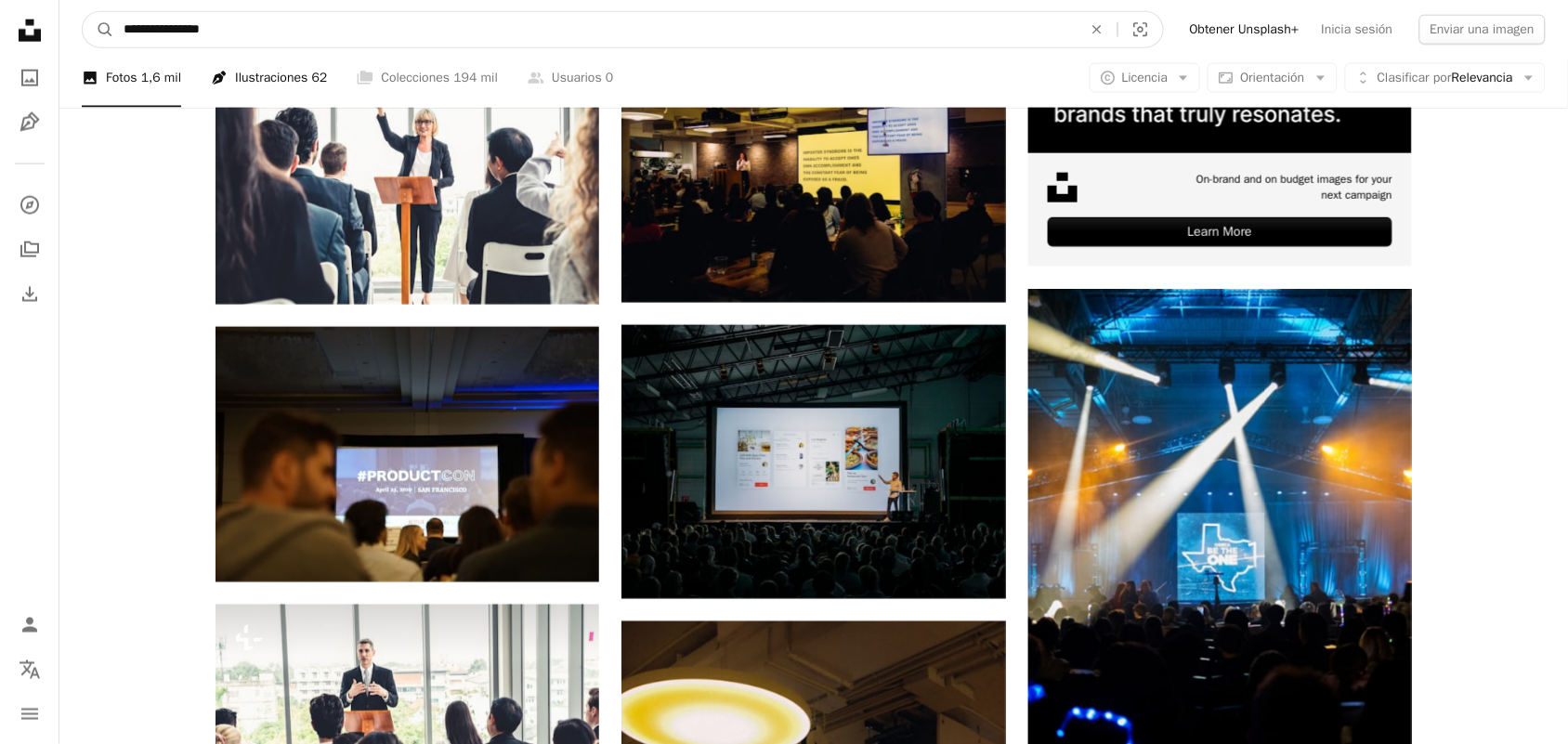 type on "**********" 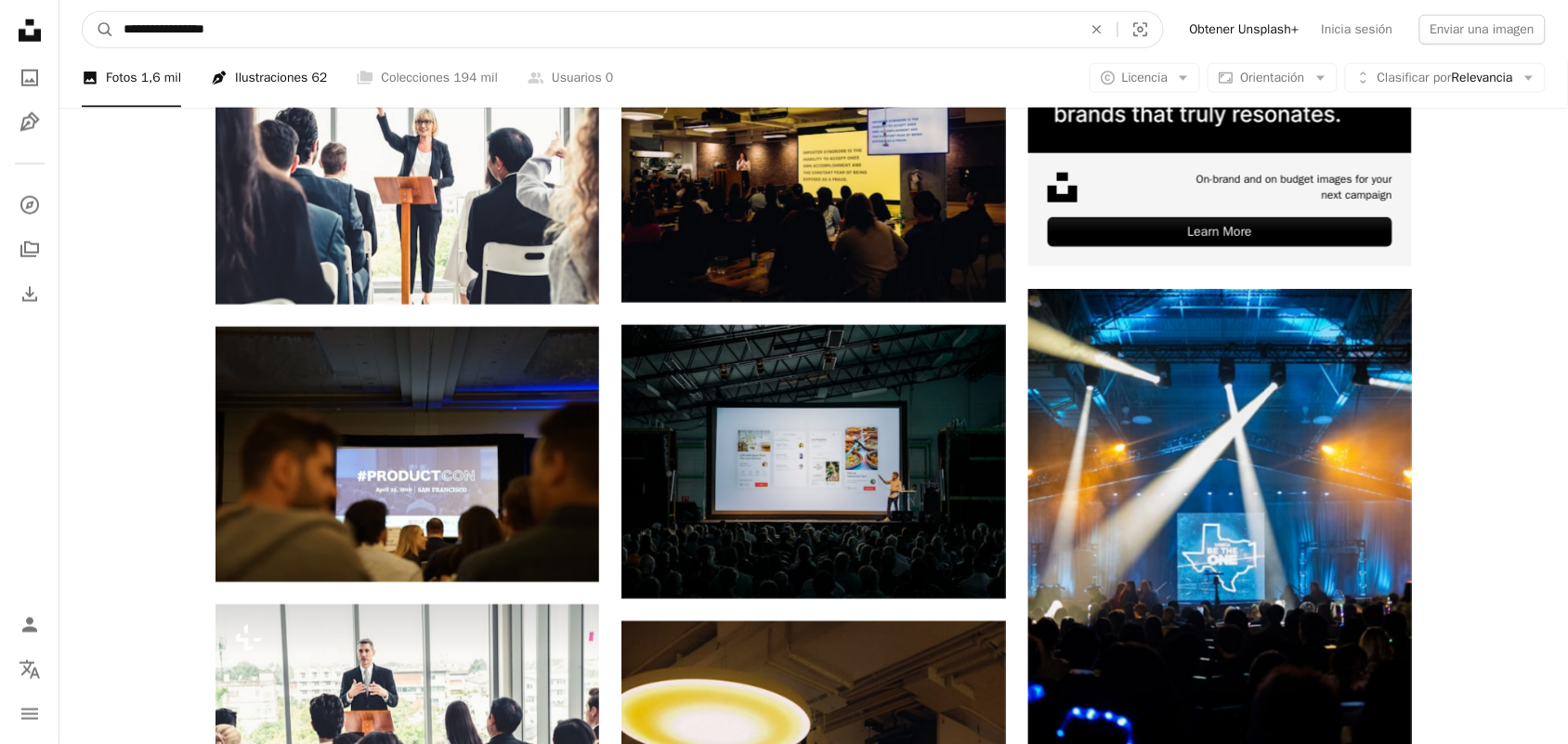 click on "A magnifying glass" at bounding box center (98, 30) 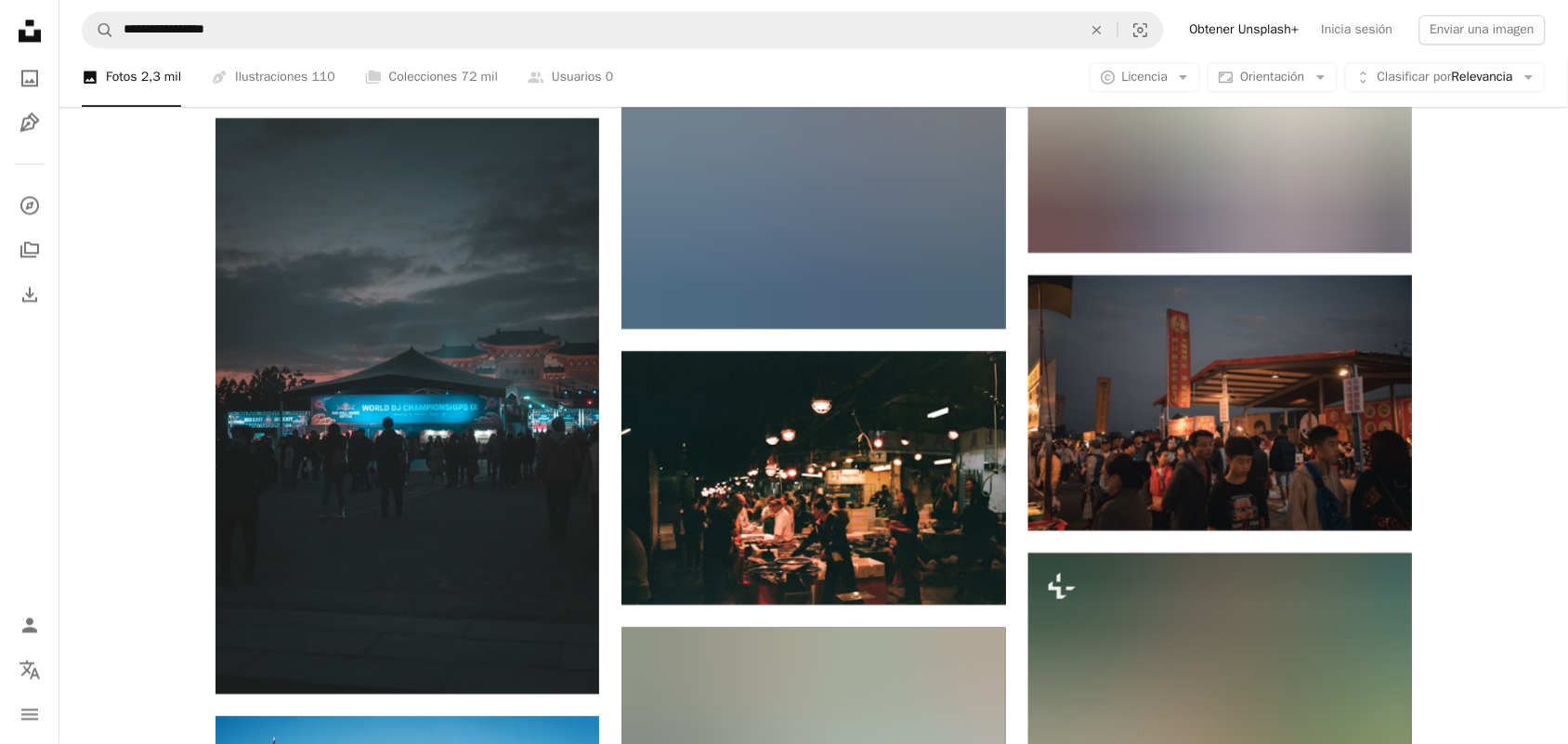 scroll, scrollTop: 1277, scrollLeft: 0, axis: vertical 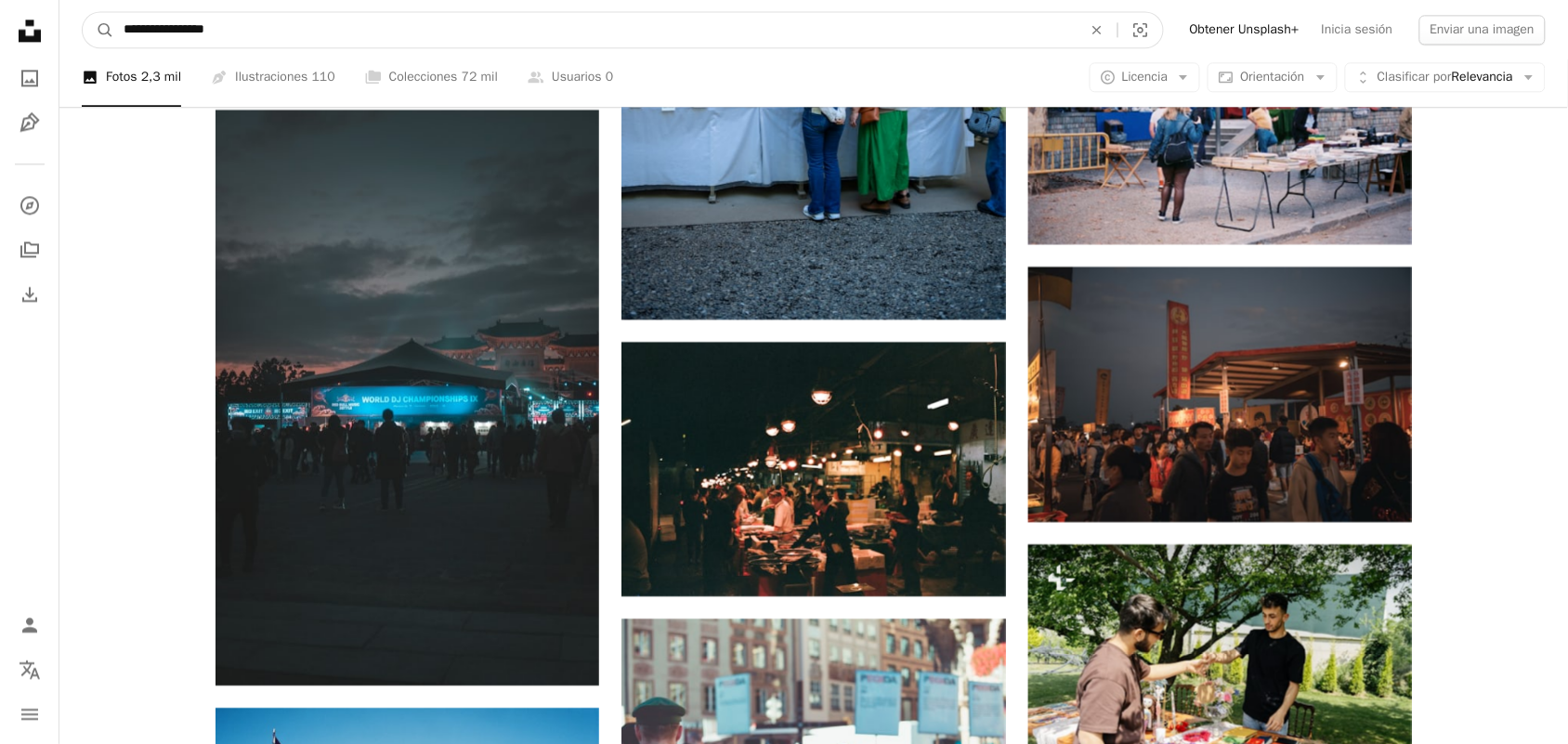 drag, startPoint x: 411, startPoint y: 43, endPoint x: 65, endPoint y: 30, distance: 346.24413 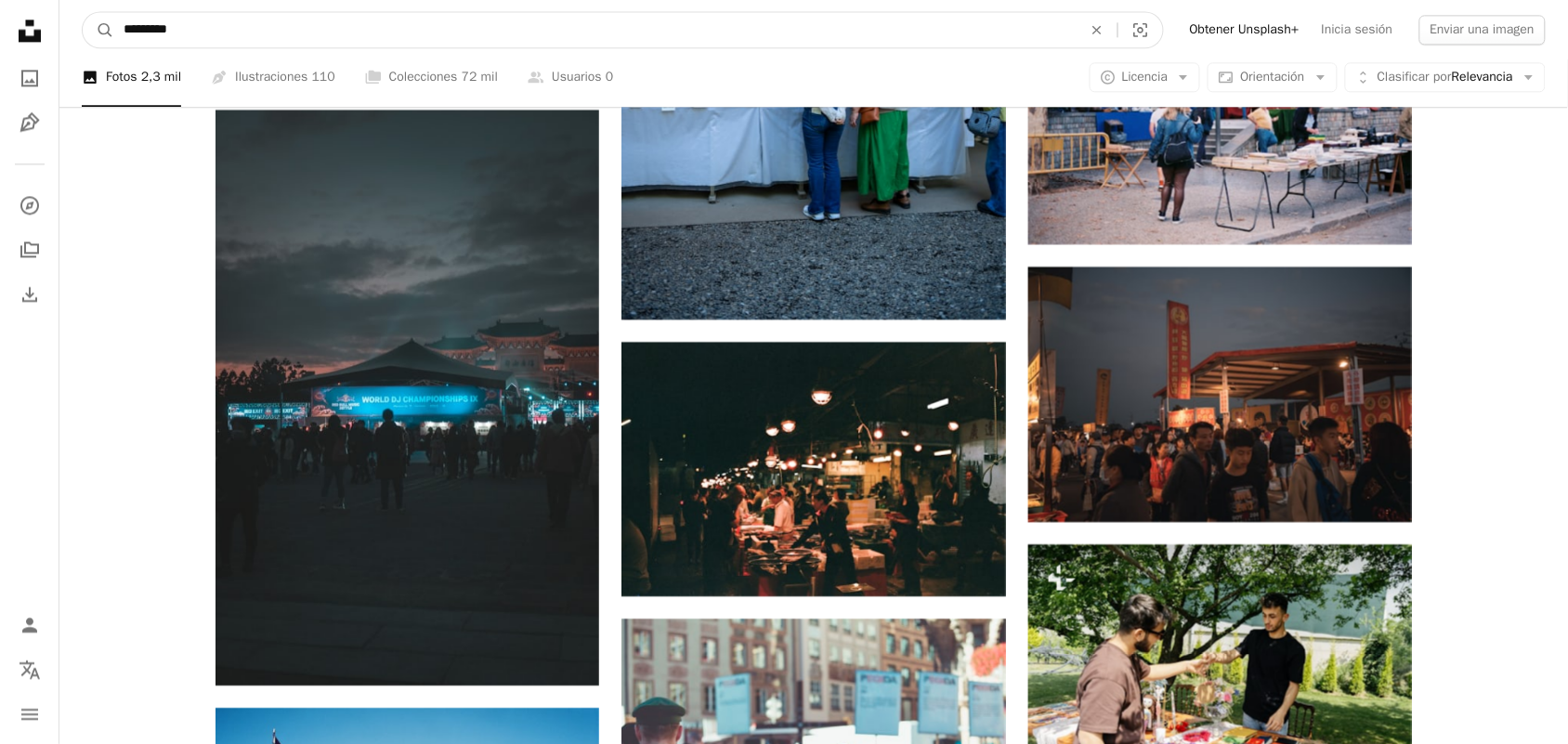 type on "**********" 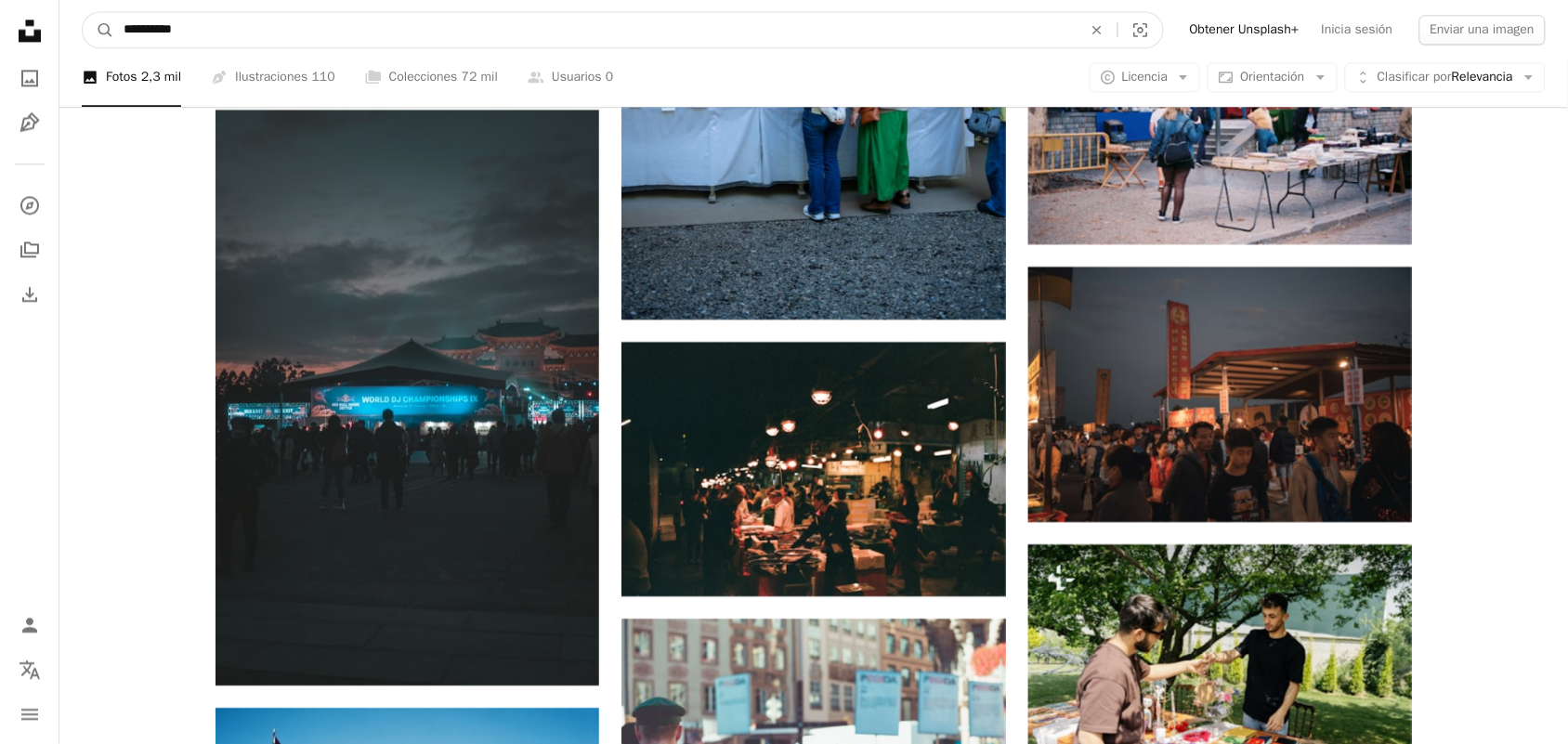 click on "A magnifying glass" at bounding box center (98, 30) 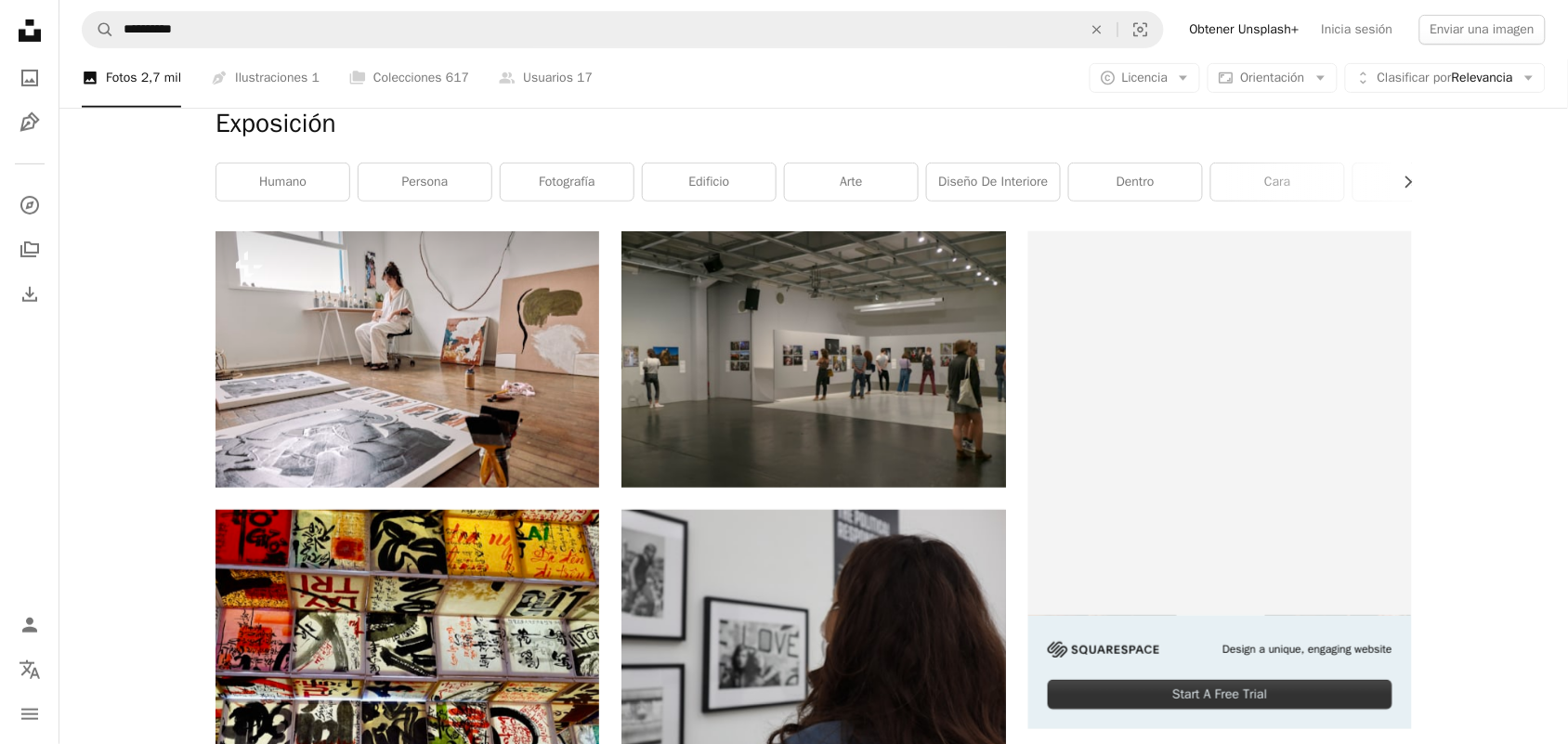 scroll, scrollTop: 0, scrollLeft: 0, axis: both 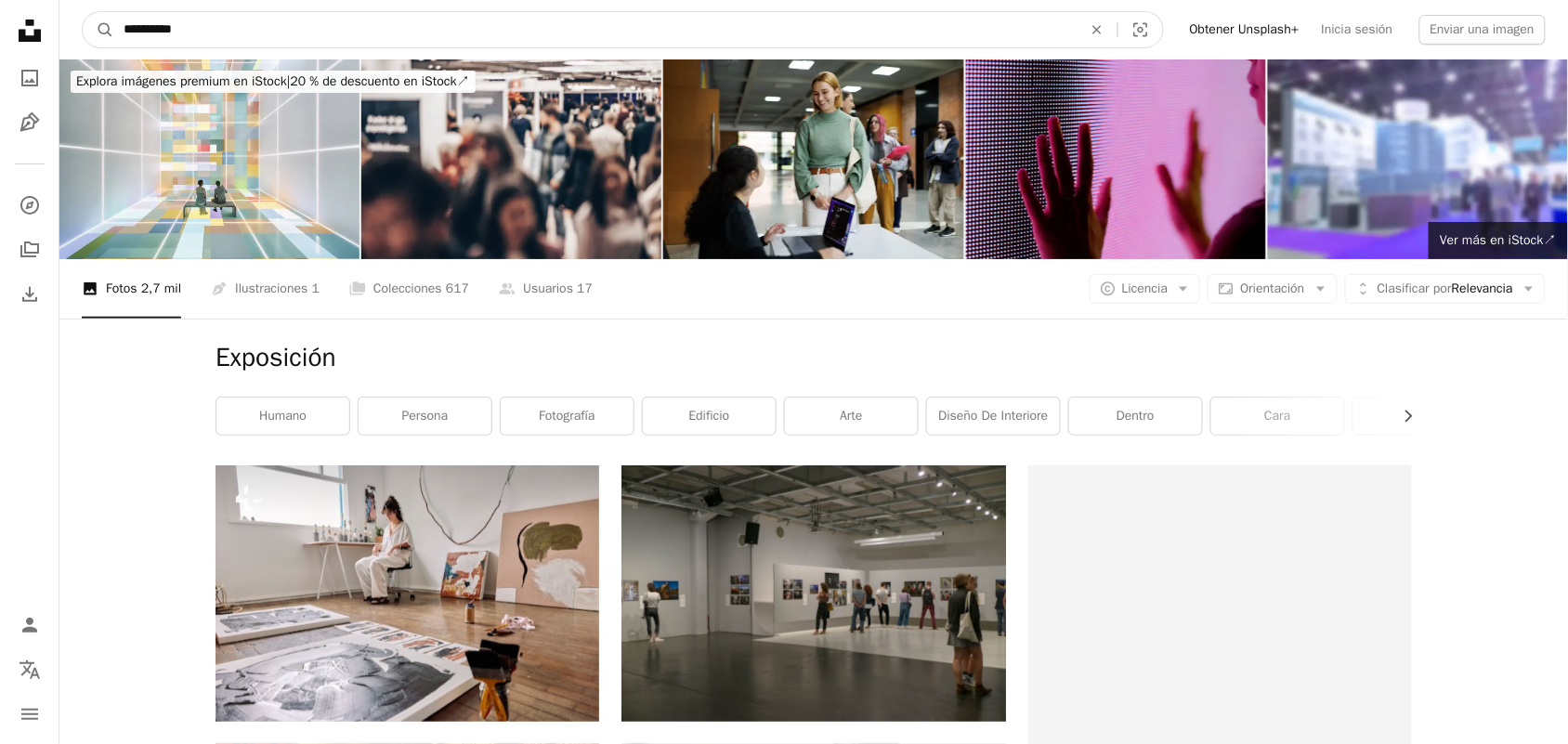 click on "**********" at bounding box center [595, 30] 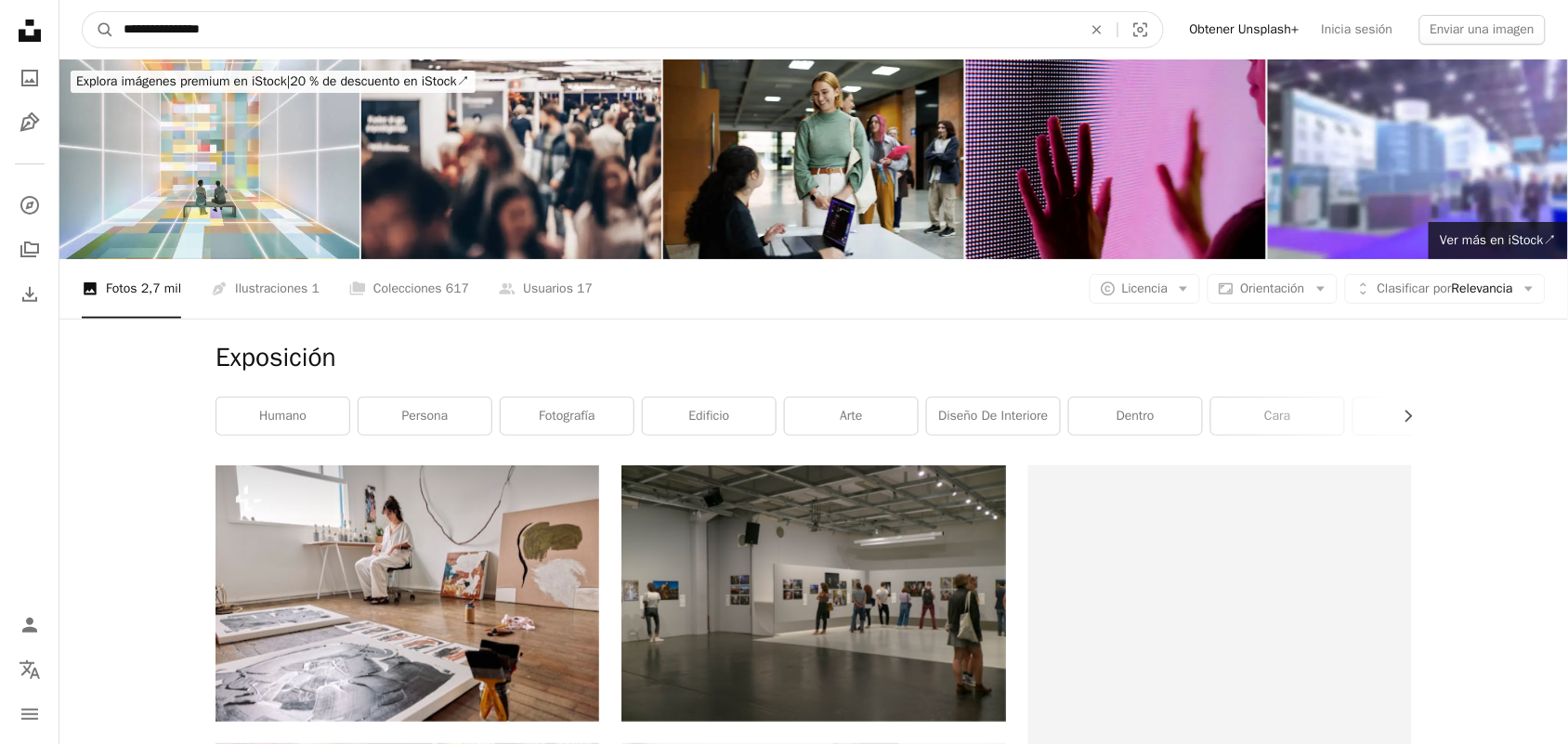 type on "**********" 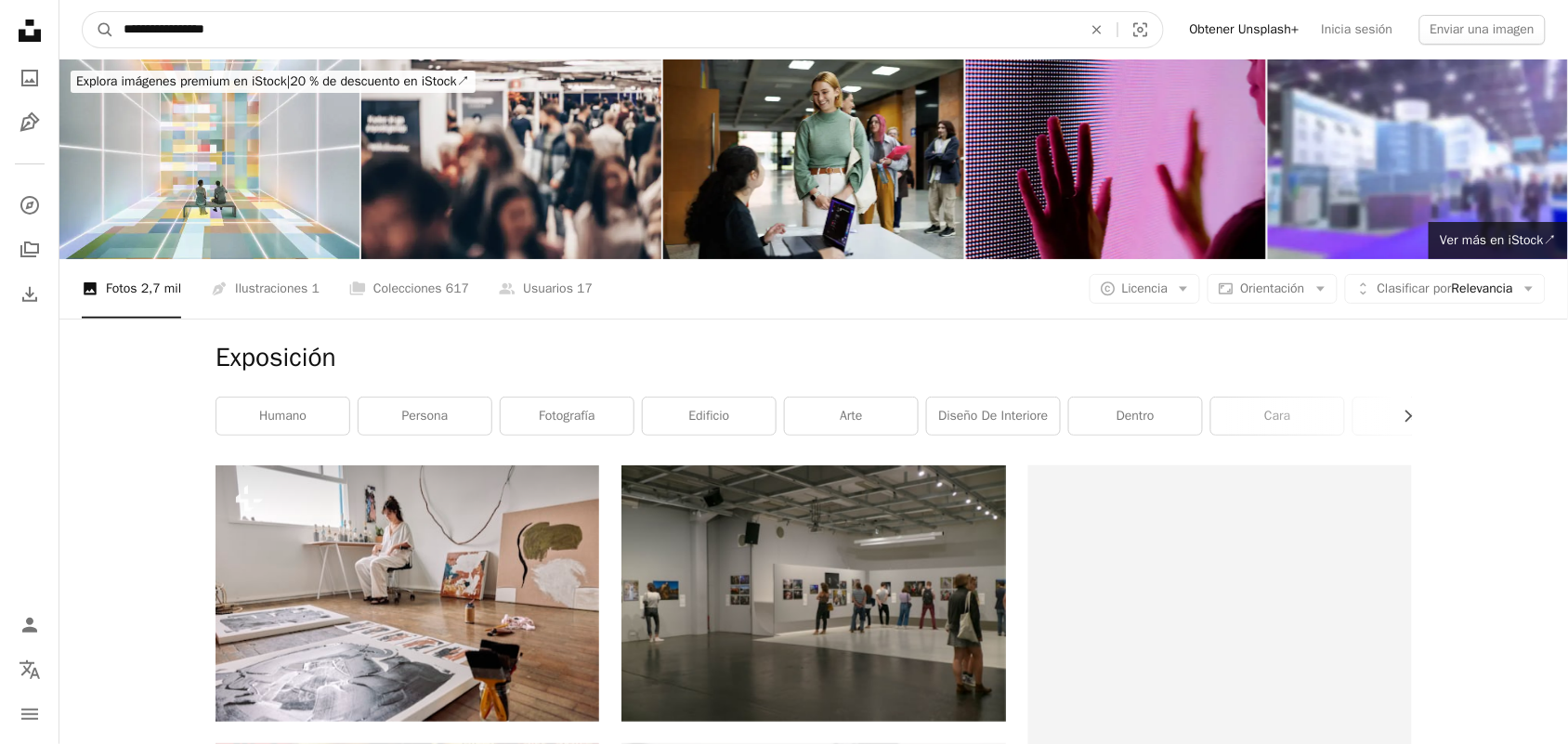 click on "A magnifying glass" at bounding box center [98, 30] 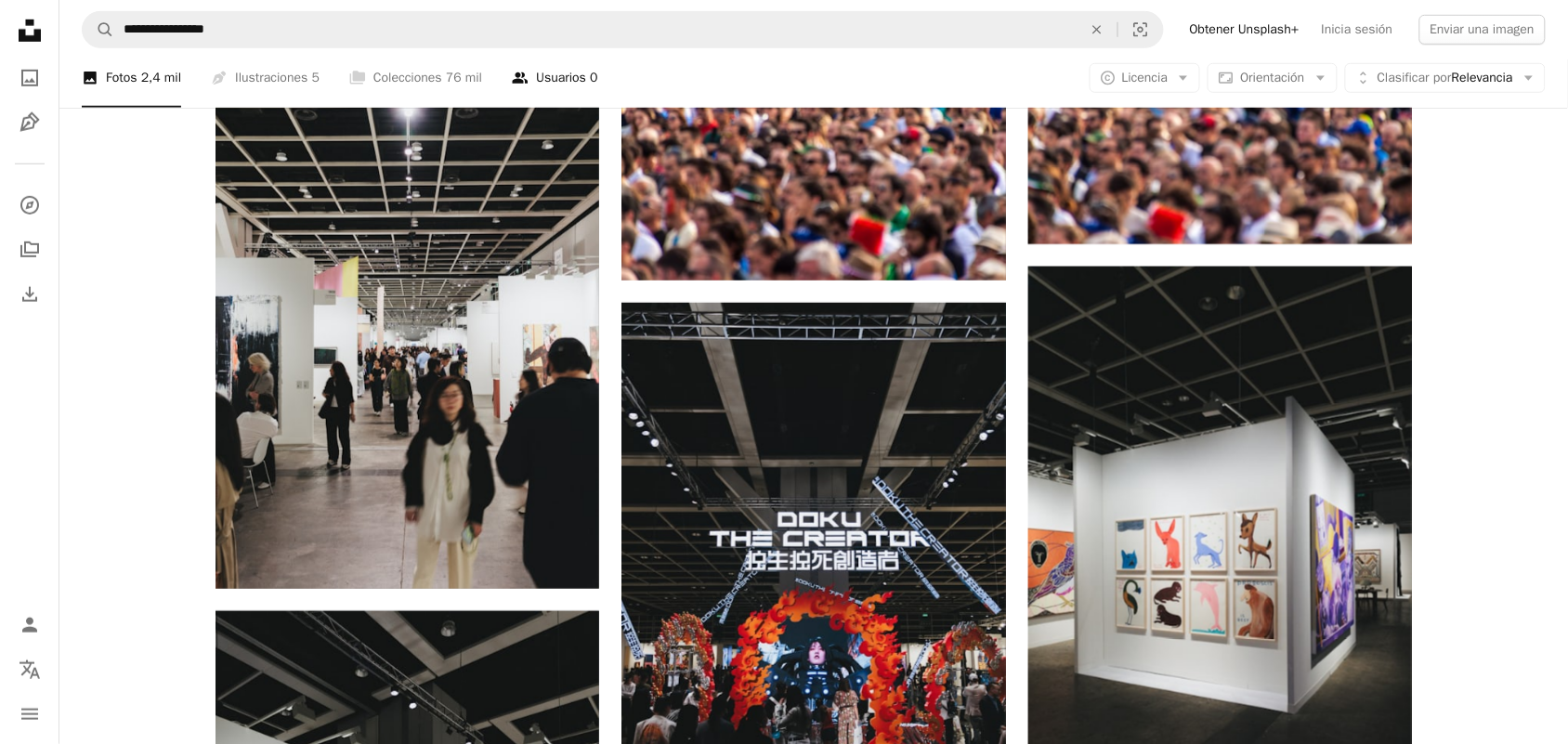 scroll, scrollTop: 2438, scrollLeft: 0, axis: vertical 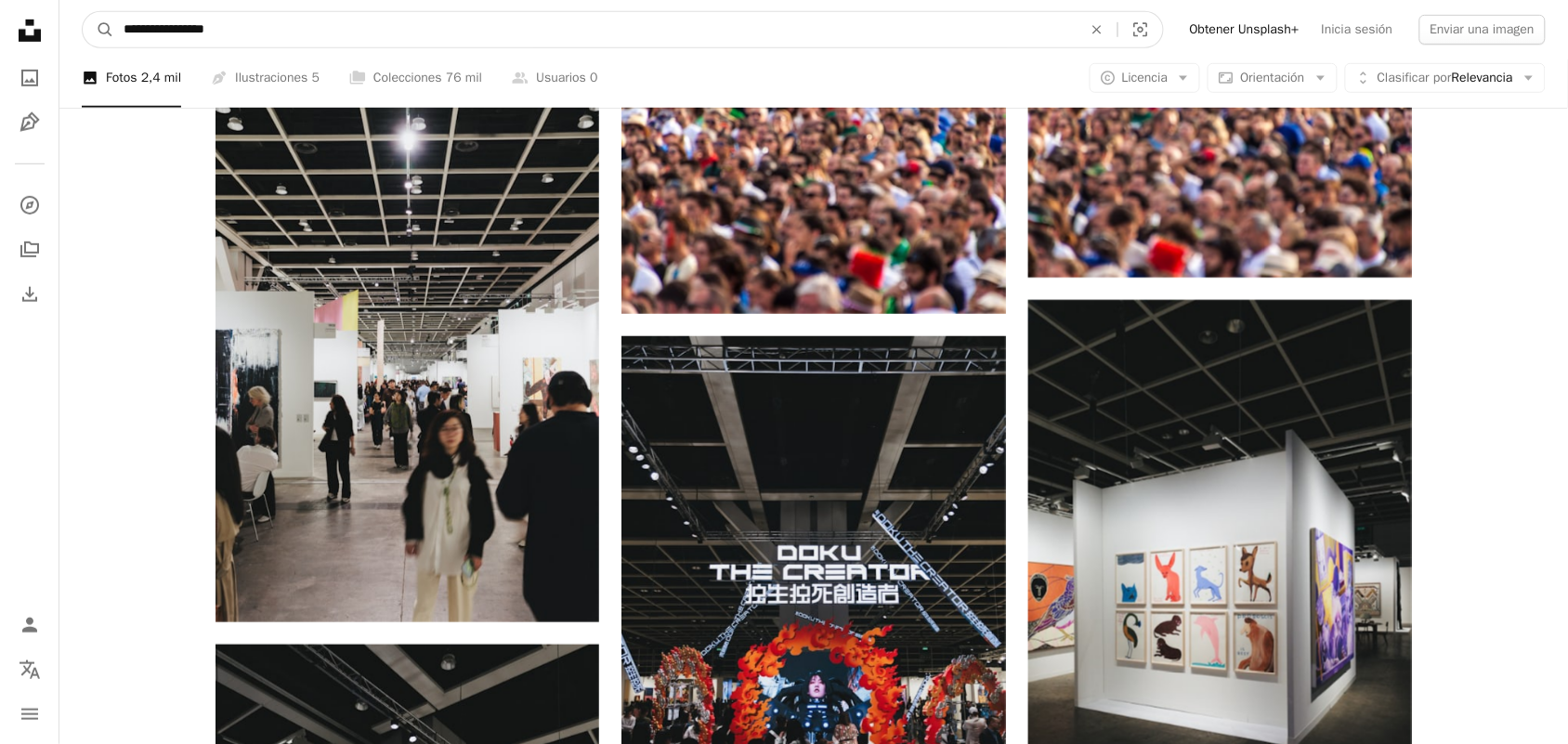 drag, startPoint x: 382, startPoint y: 23, endPoint x: 124, endPoint y: 44, distance: 258.85324 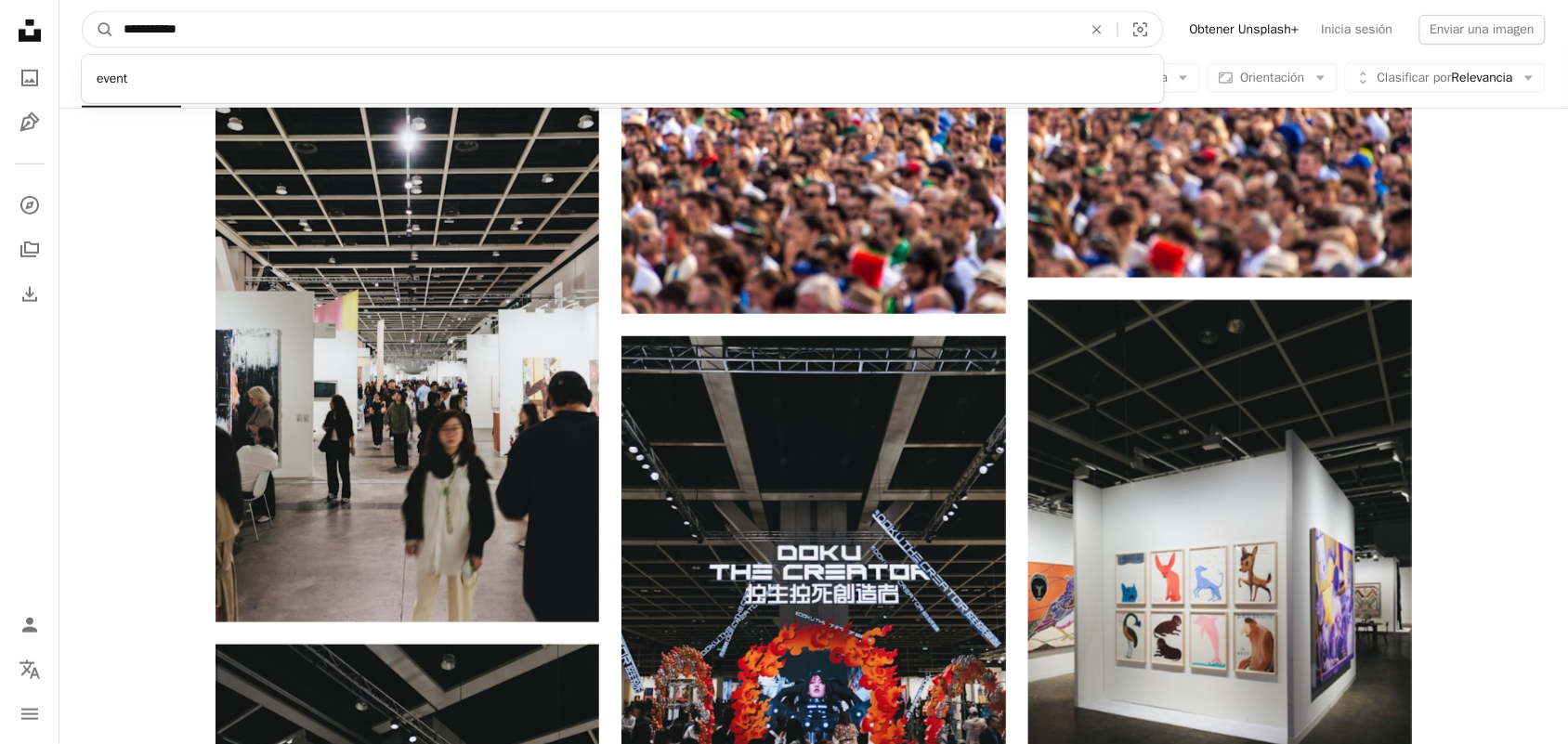 type on "**********" 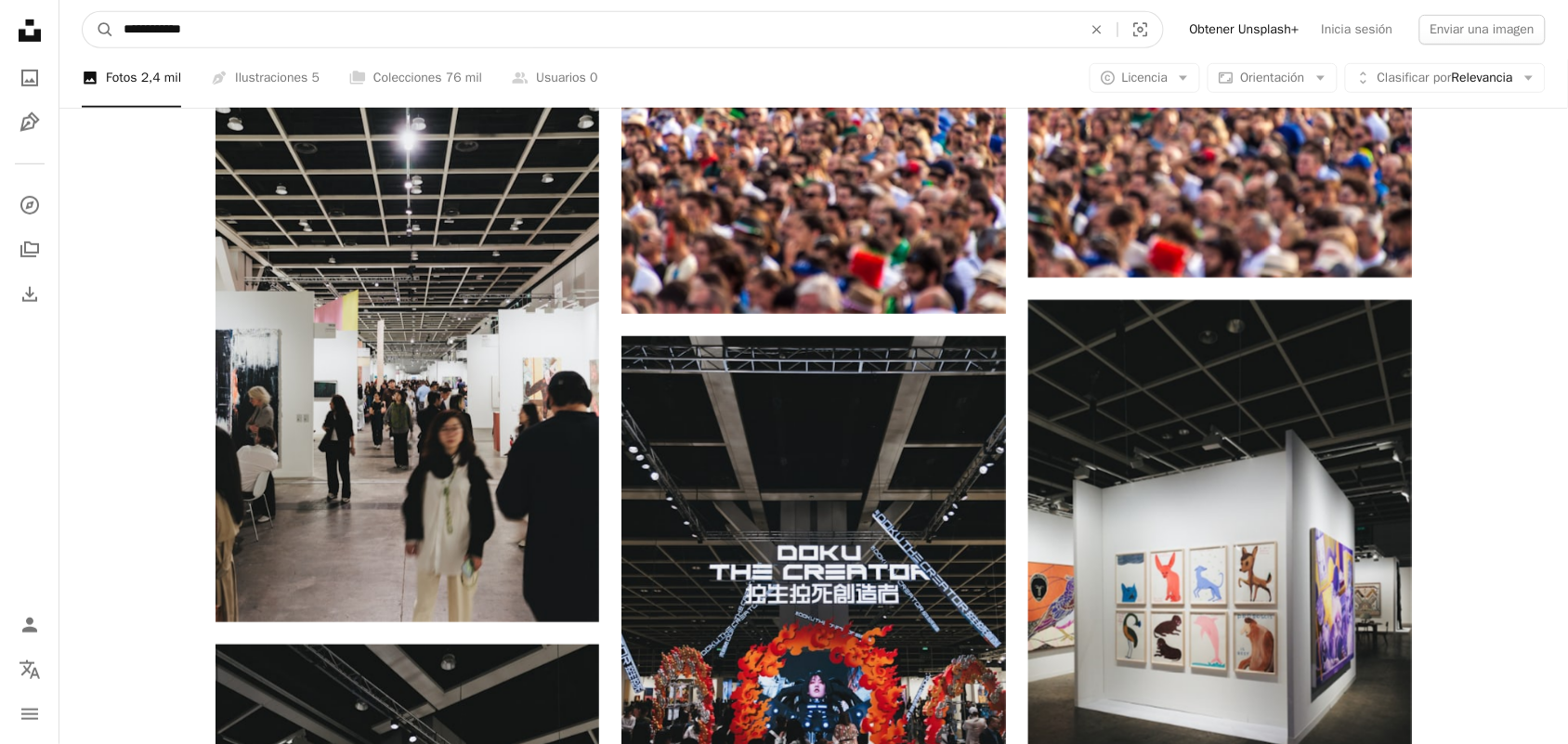 click on "A magnifying glass" at bounding box center [98, 30] 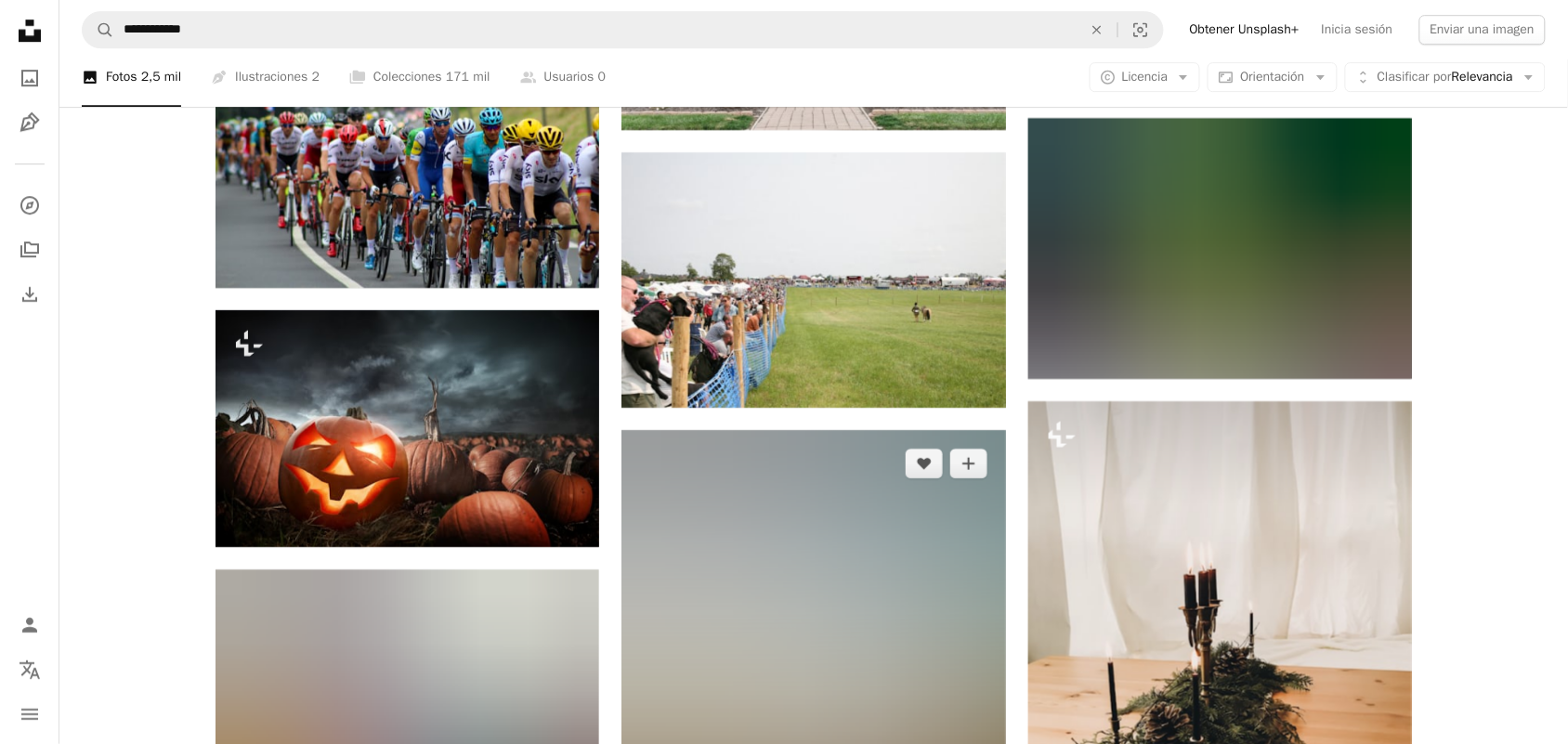scroll, scrollTop: 1858, scrollLeft: 0, axis: vertical 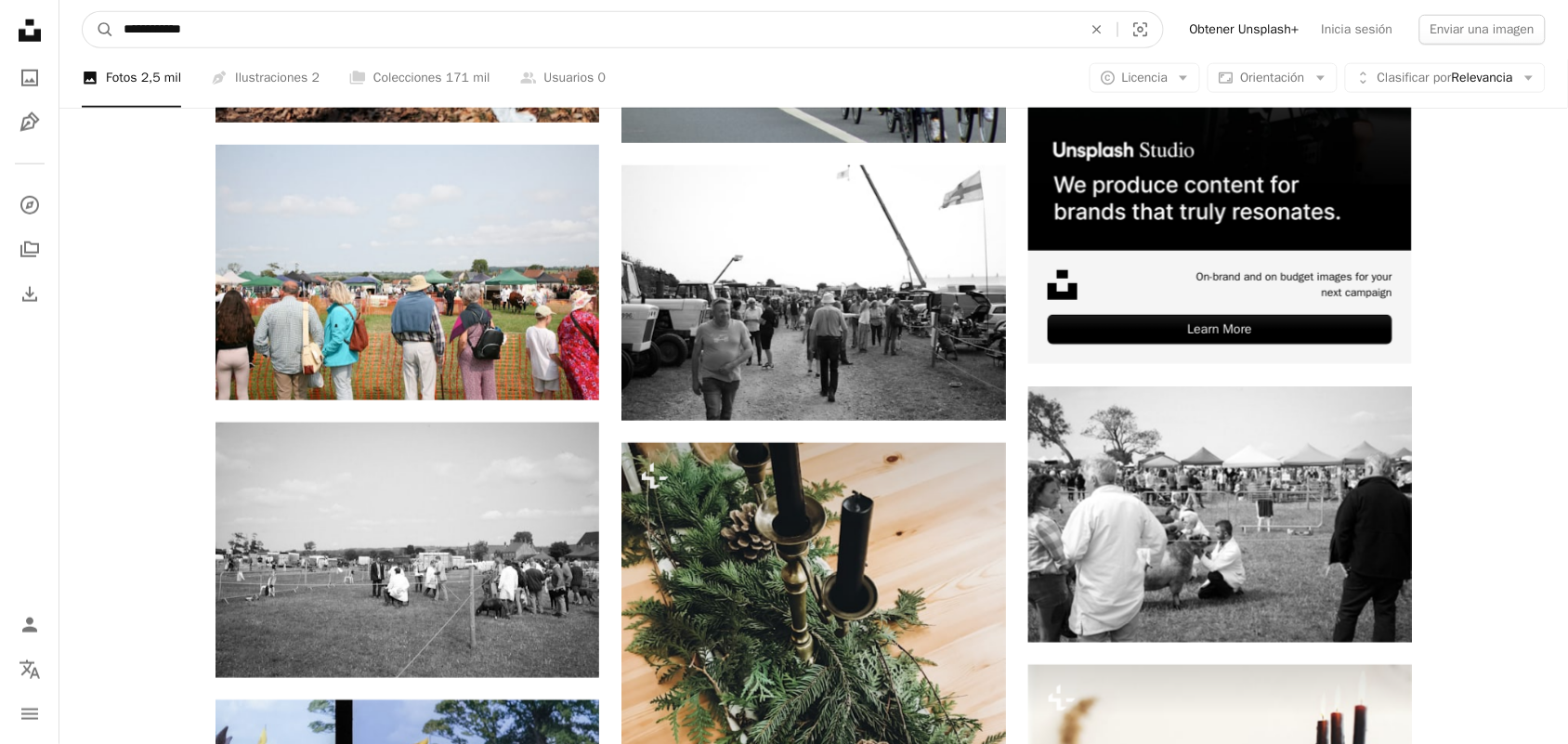 drag, startPoint x: 457, startPoint y: 29, endPoint x: 0, endPoint y: -37, distance: 461.74127 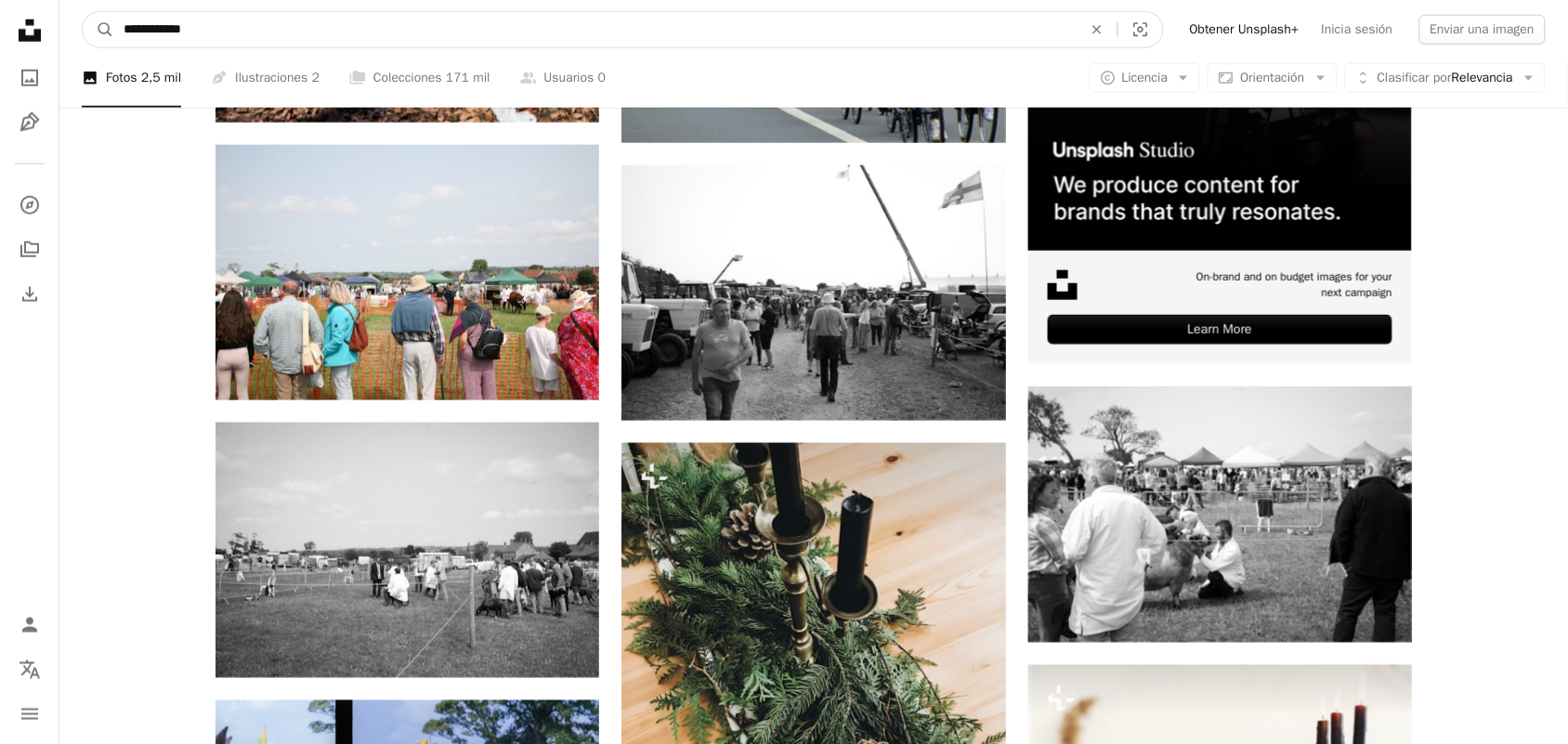 type on "**********" 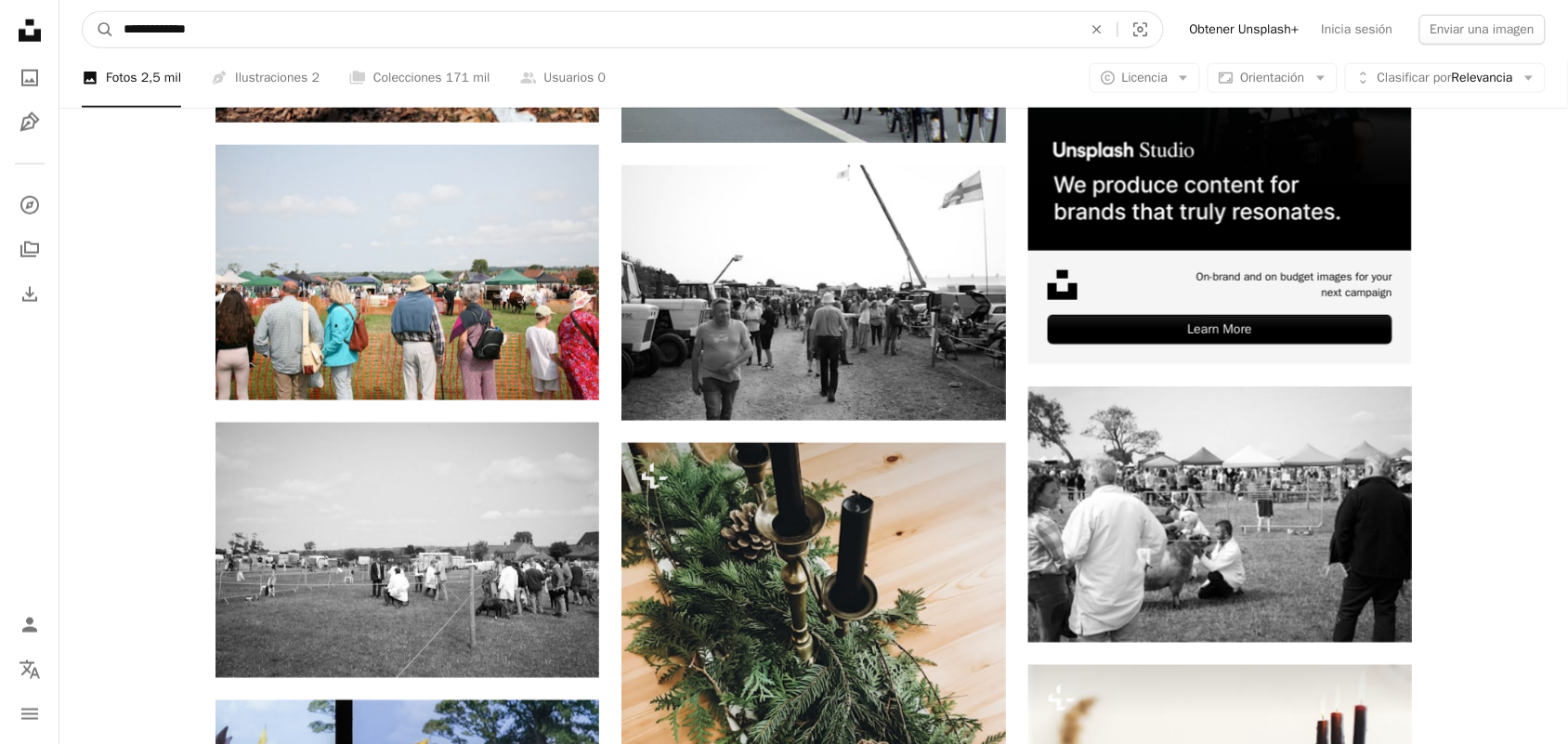 click on "A magnifying glass" at bounding box center [98, 30] 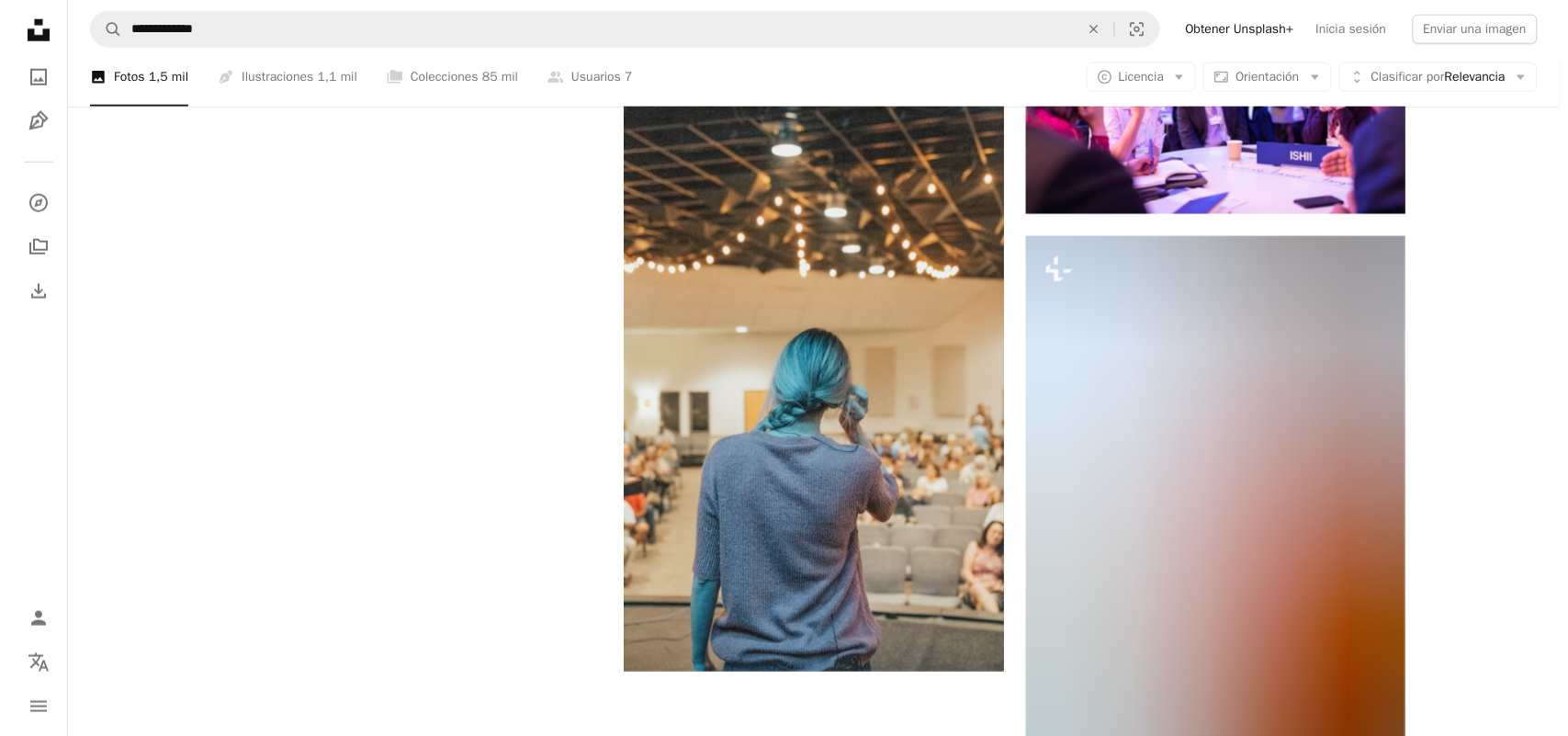 scroll, scrollTop: 2412, scrollLeft: 0, axis: vertical 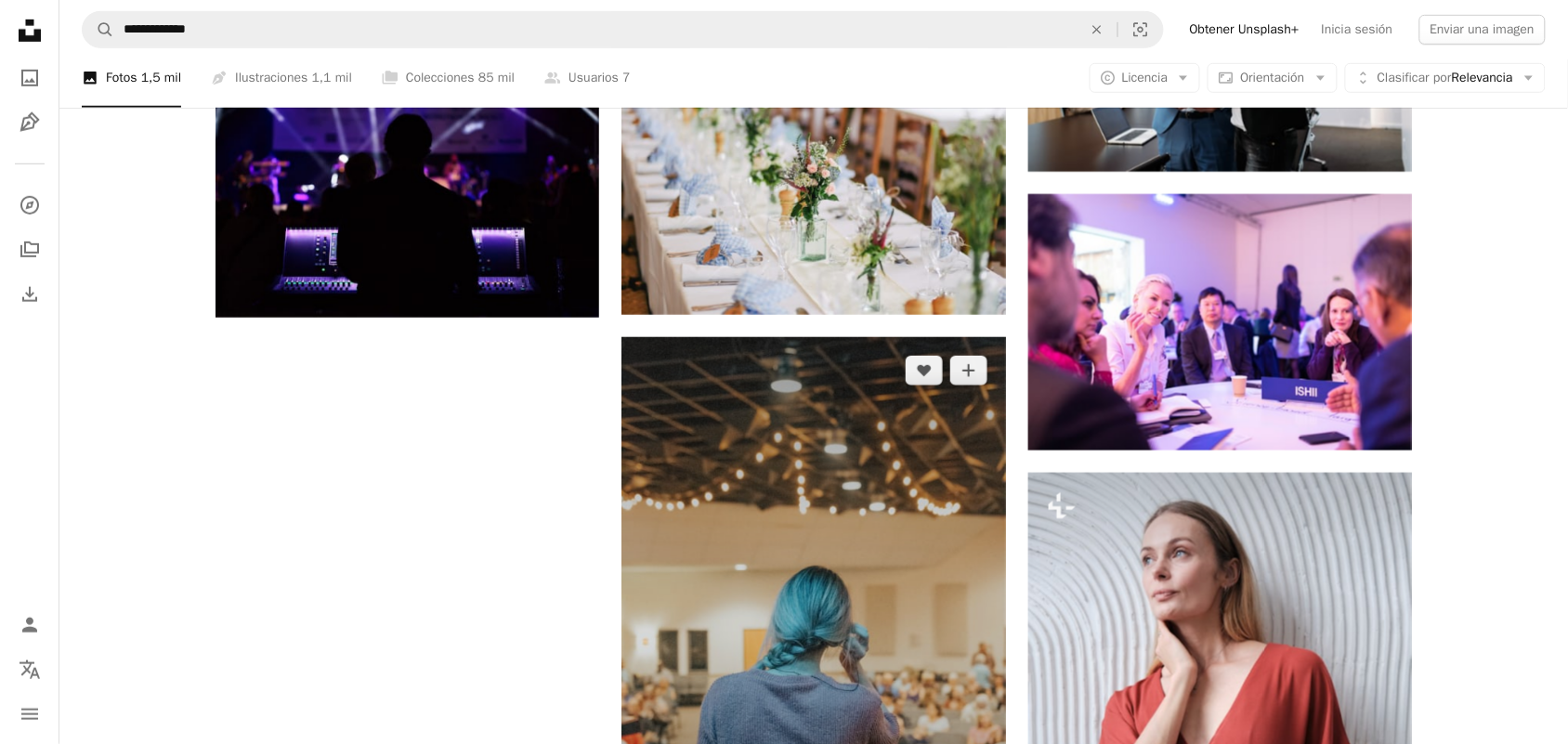 click at bounding box center [813, 625] 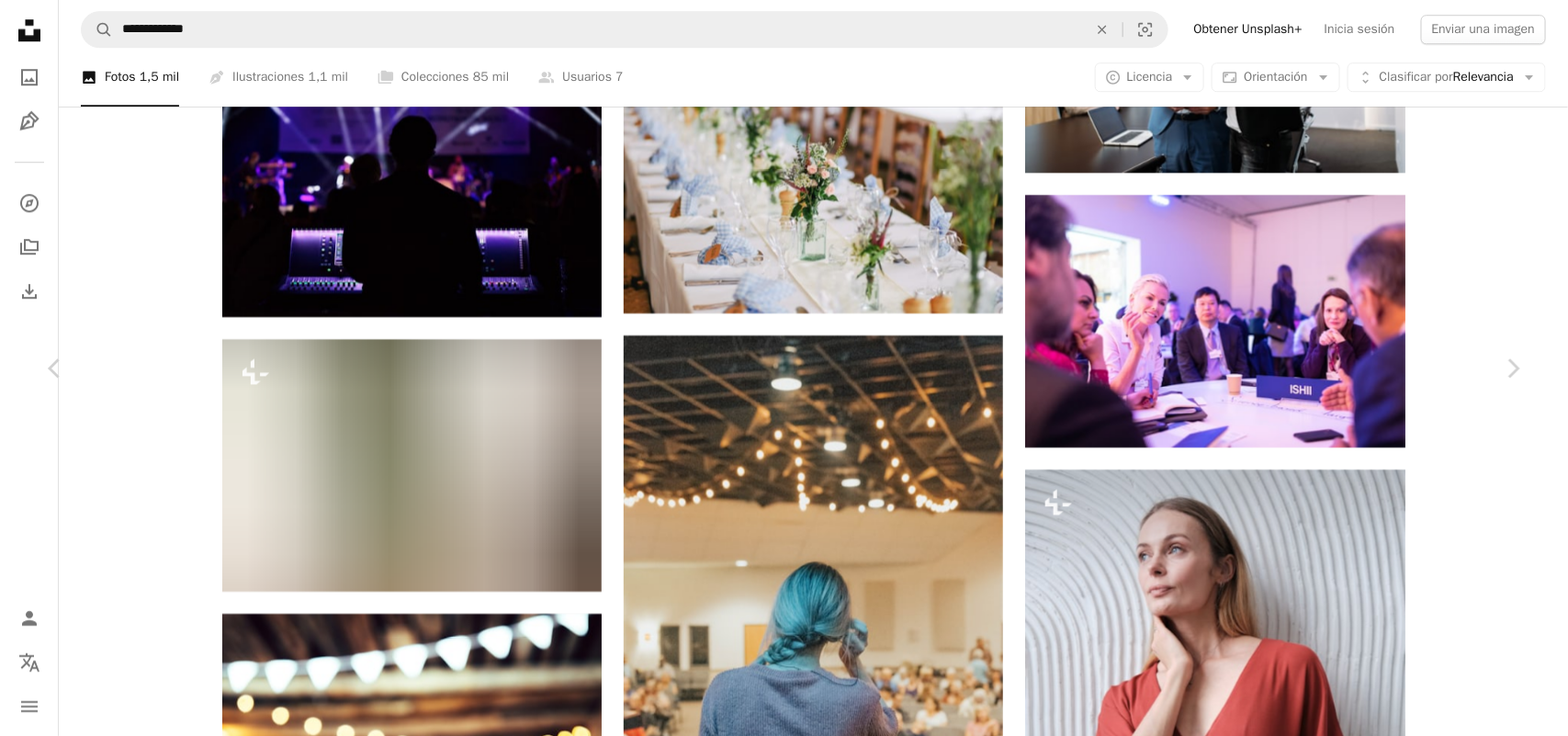 scroll, scrollTop: 345, scrollLeft: 0, axis: vertical 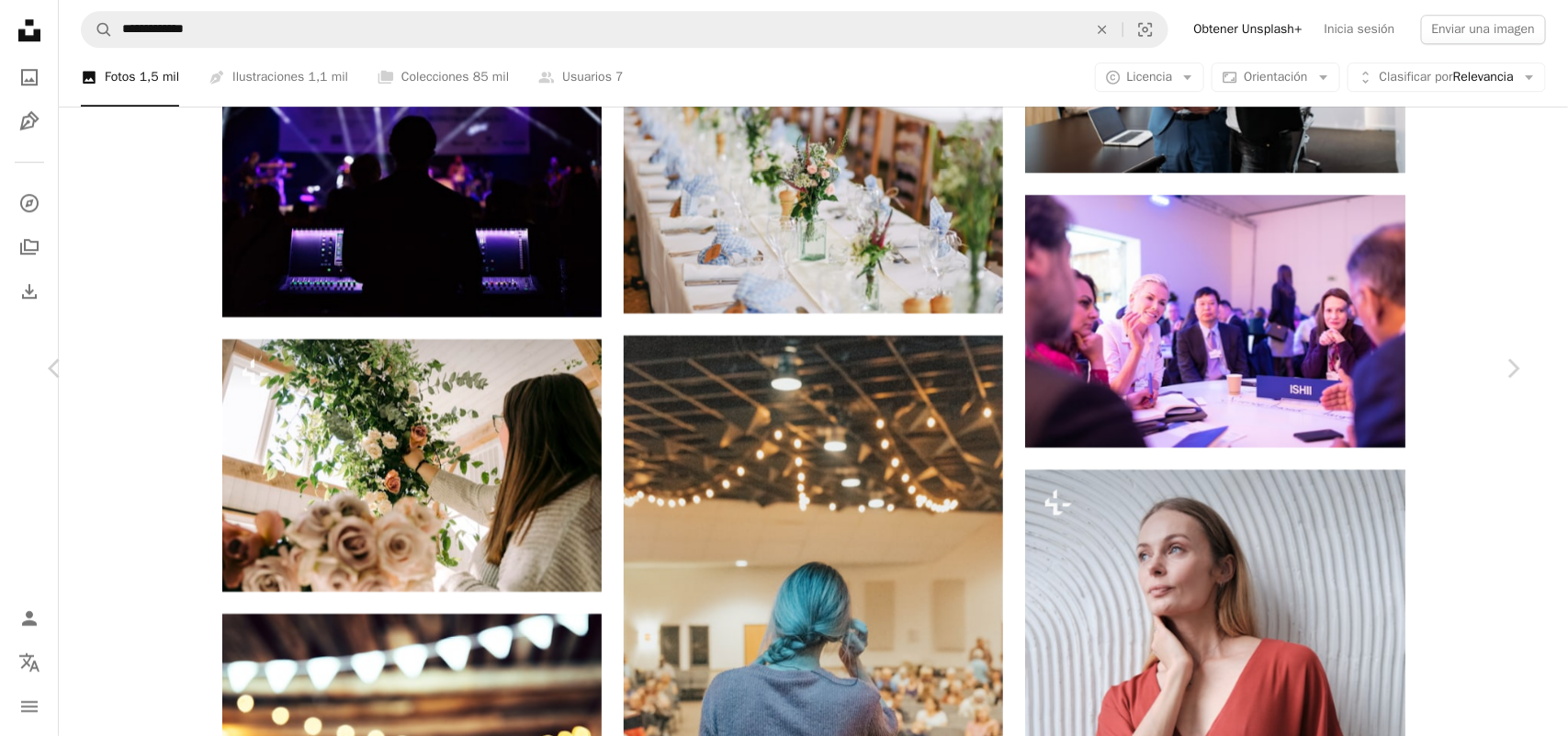 click on "seminario" at bounding box center (664, 5347) 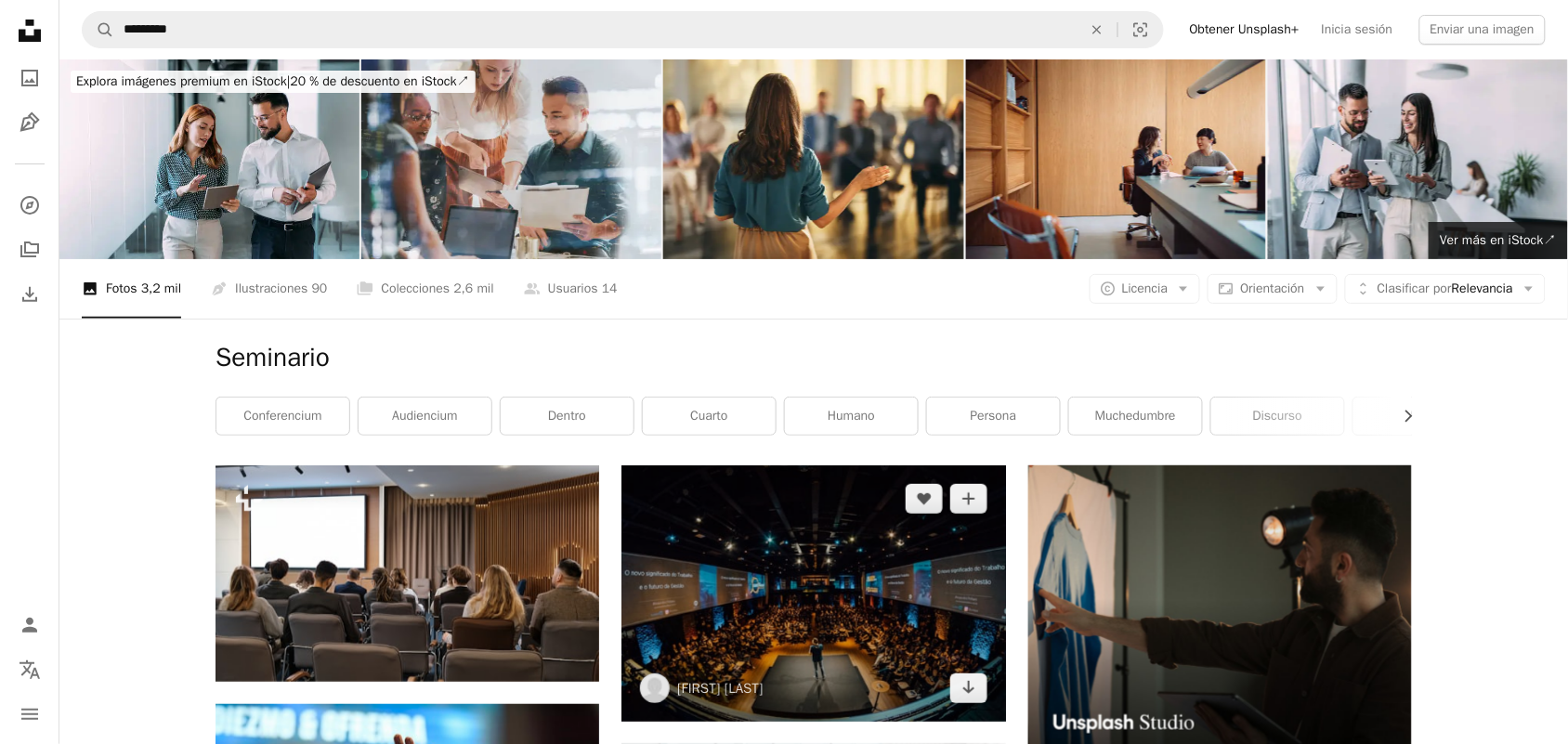 click at bounding box center (813, 593) 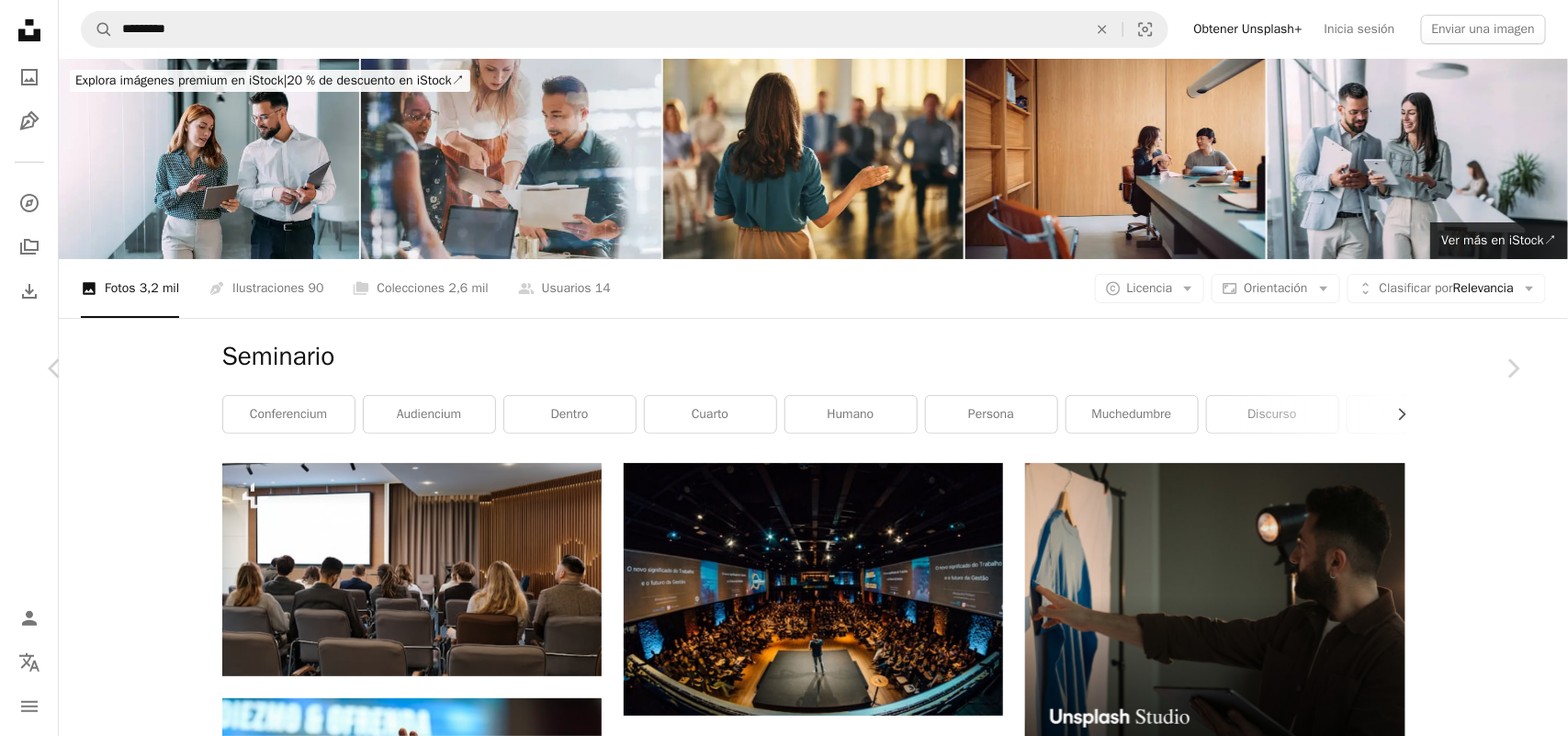 click on "Descargar gratis" at bounding box center (1333, 3840) 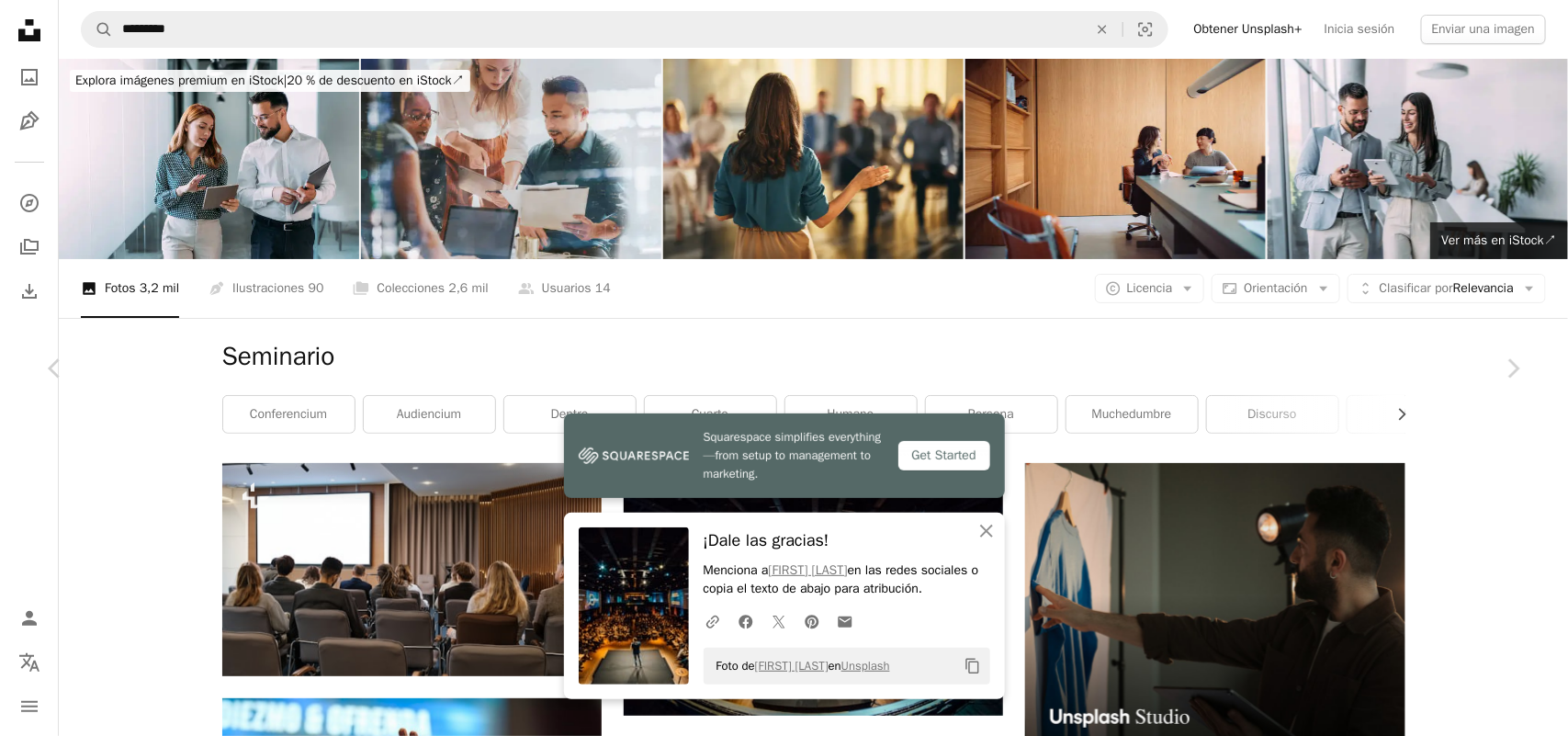 scroll, scrollTop: 644, scrollLeft: 0, axis: vertical 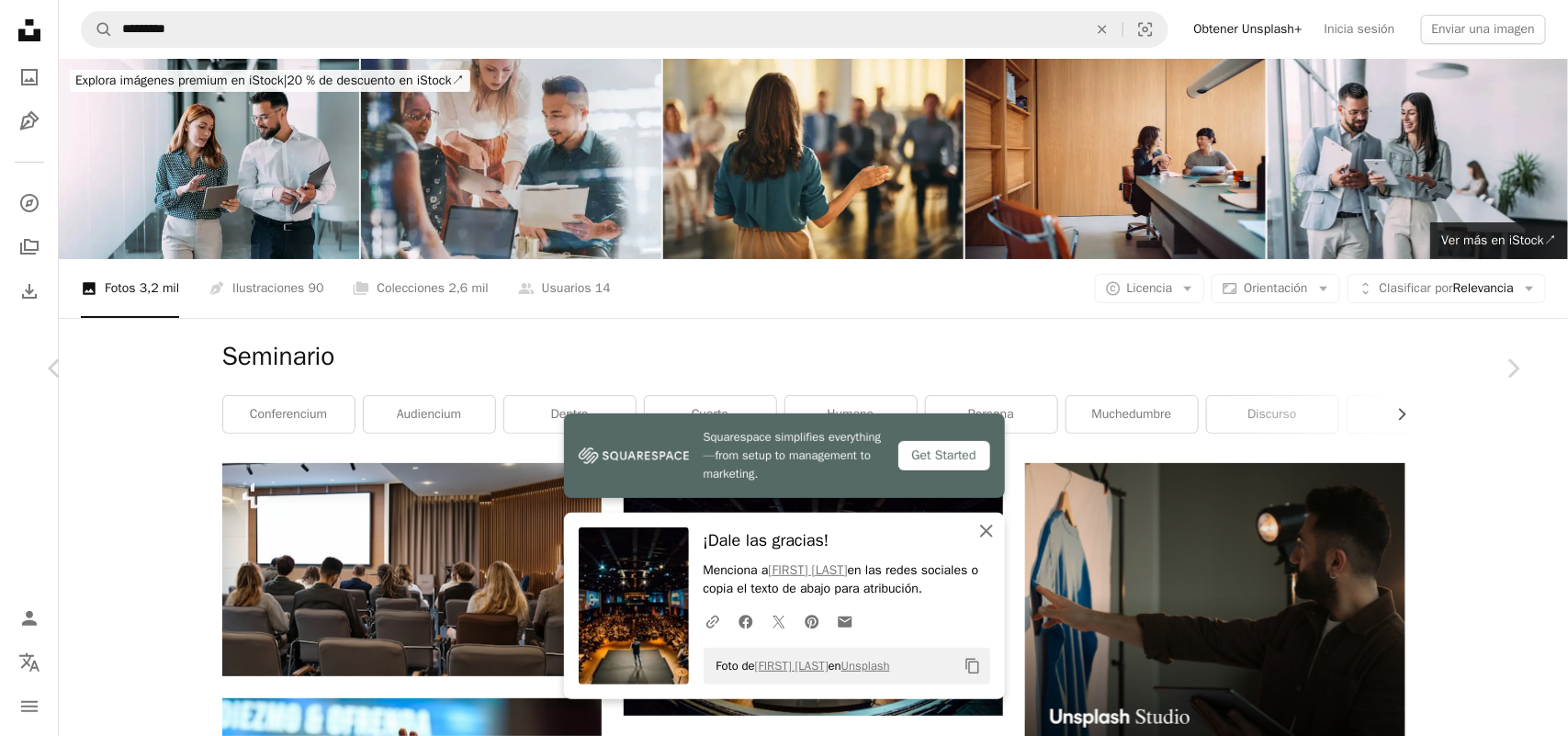 click on "An X shape" 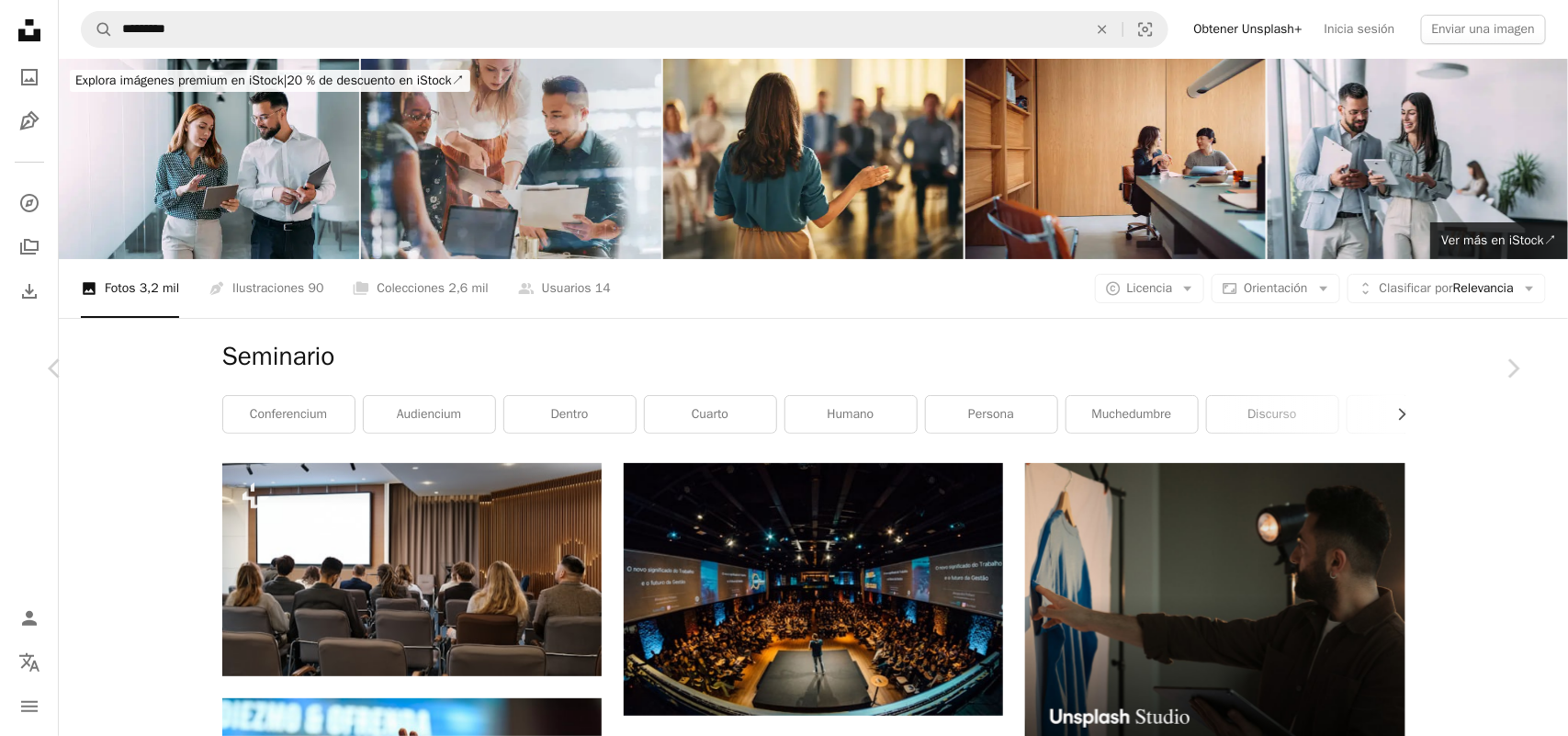 scroll, scrollTop: 1333, scrollLeft: 0, axis: vertical 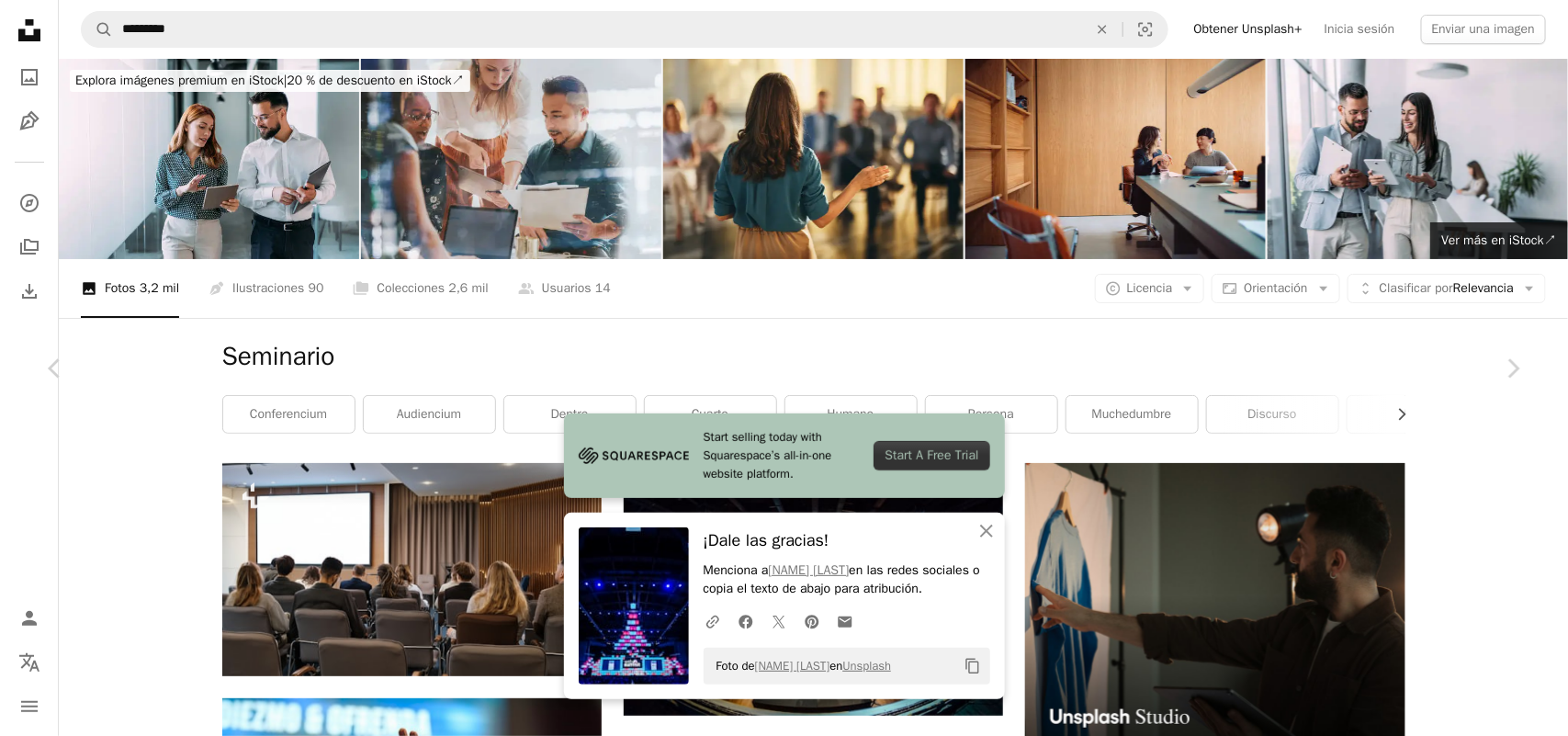 click on "Menciona a  [FIRST] [LAST]  en las redes sociales o copia el texto de abajo para atribución. Foto de  [FIRST] [LAST]  en  Unsplash
Copy content [FIRST] [LAST] Disponible para contratación [FIRST] [LAST] A map marker [LOCATION], [CITY], [COUNTRY] Publicado el  [DATE] Cumbre web Humano concierto urbano iluminación muchedumbre [COUNTRY] etapa electrónica [CITY] pantalla monitor hardware Monitor Hardware informático pantalla LCD ejecutante Pantalla digital actuación en solitario" at bounding box center [784, 4164] 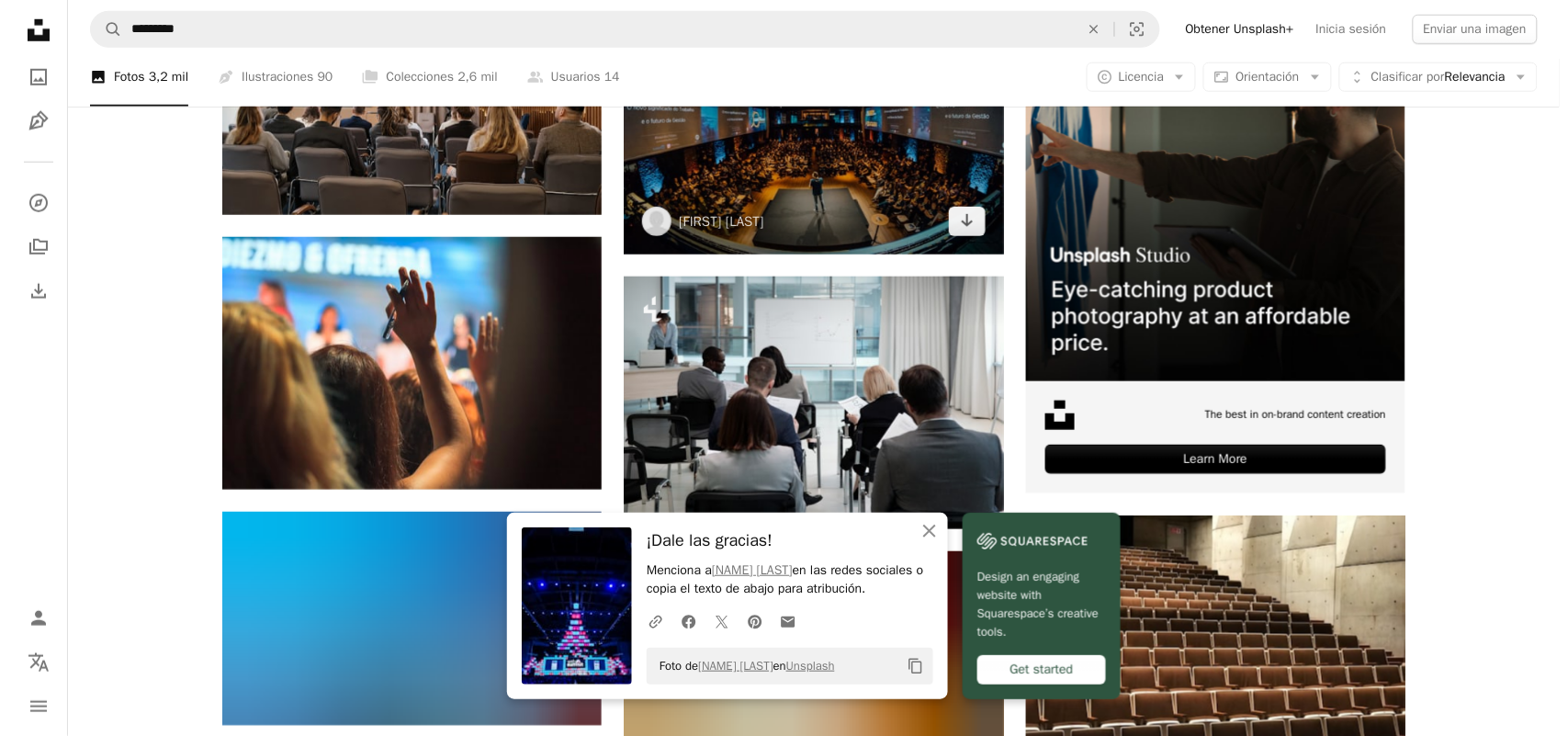 scroll, scrollTop: 0, scrollLeft: 0, axis: both 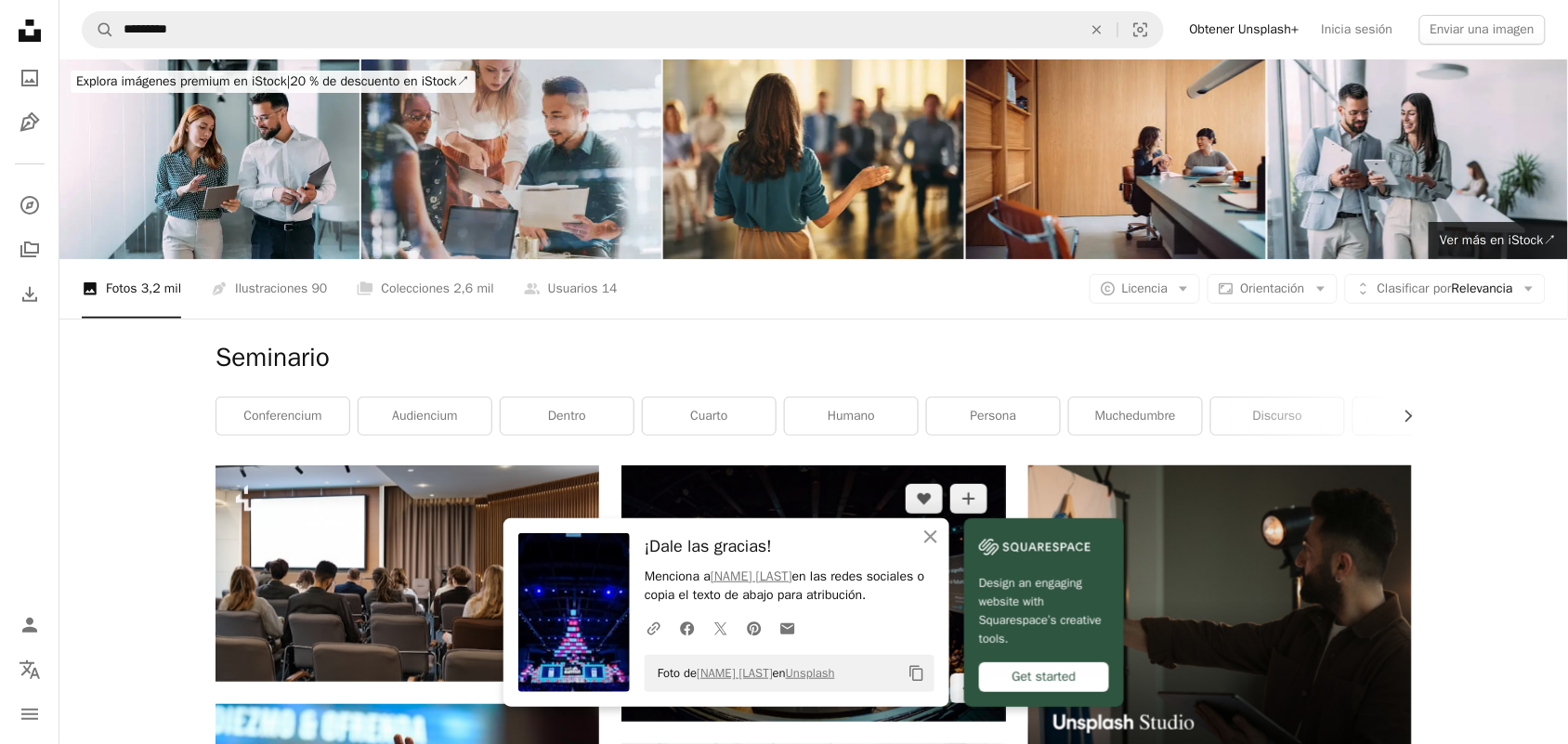click at bounding box center [813, 593] 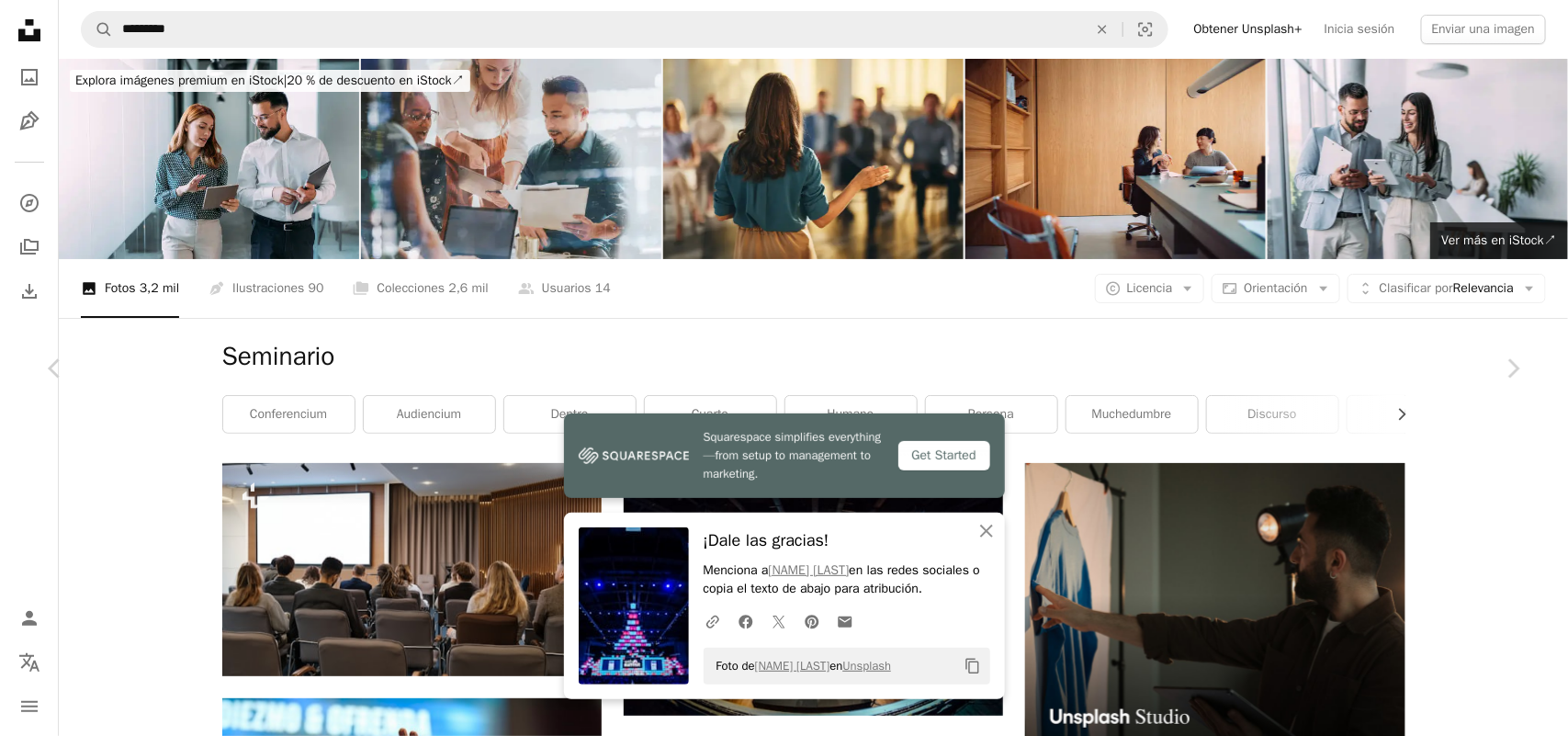 scroll, scrollTop: 804, scrollLeft: 0, axis: vertical 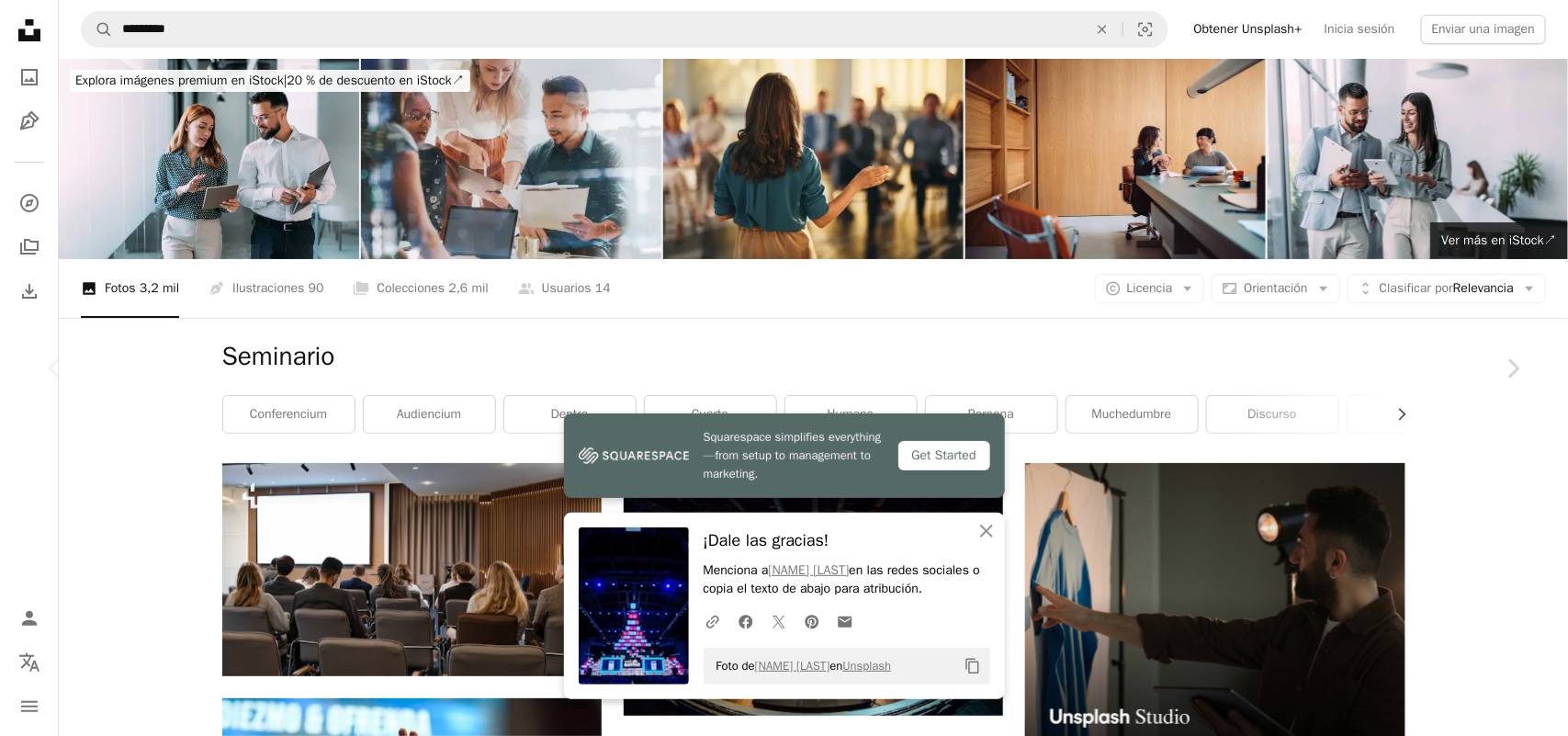 click on "Descargar gratis" at bounding box center [1333, 3840] 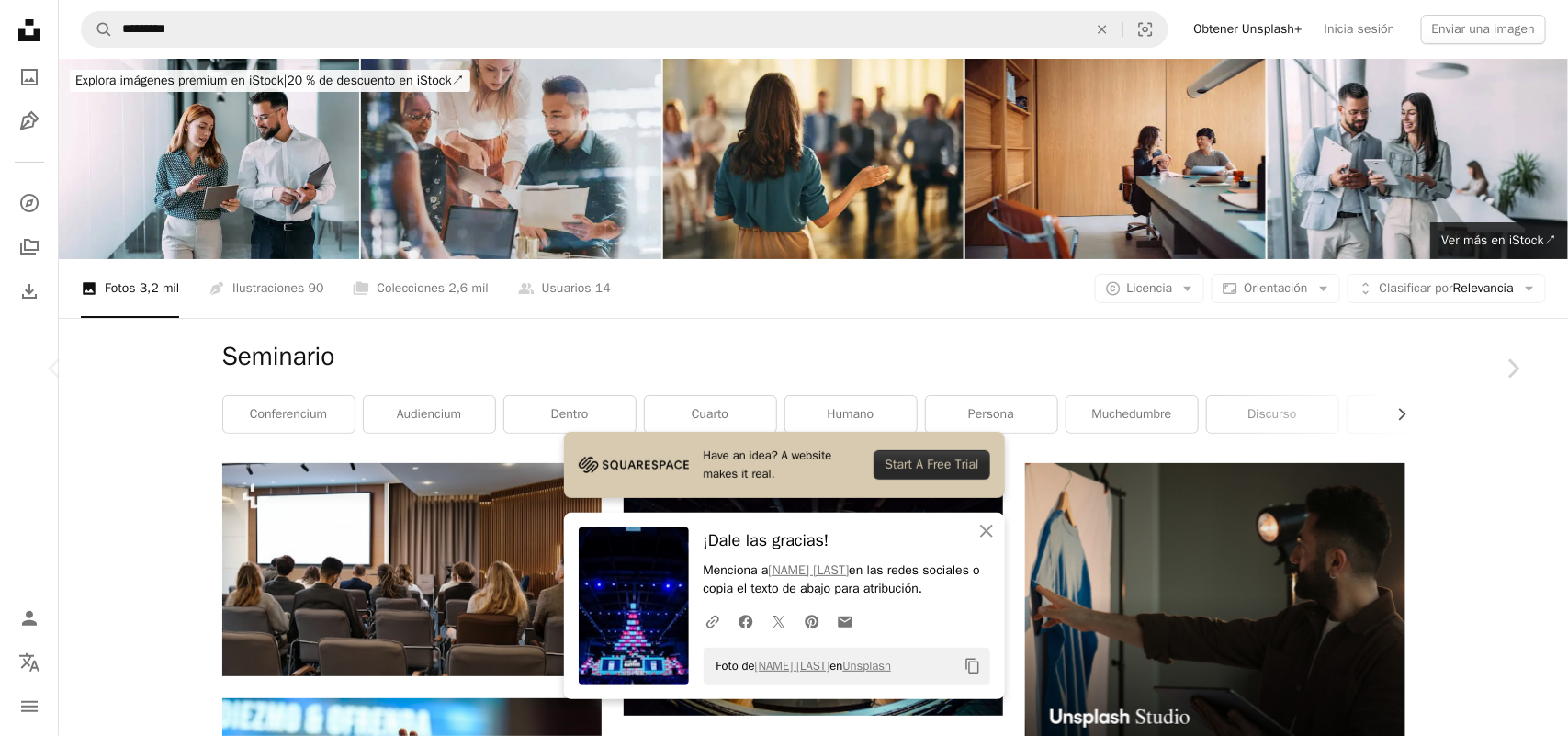 scroll, scrollTop: 574, scrollLeft: 0, axis: vertical 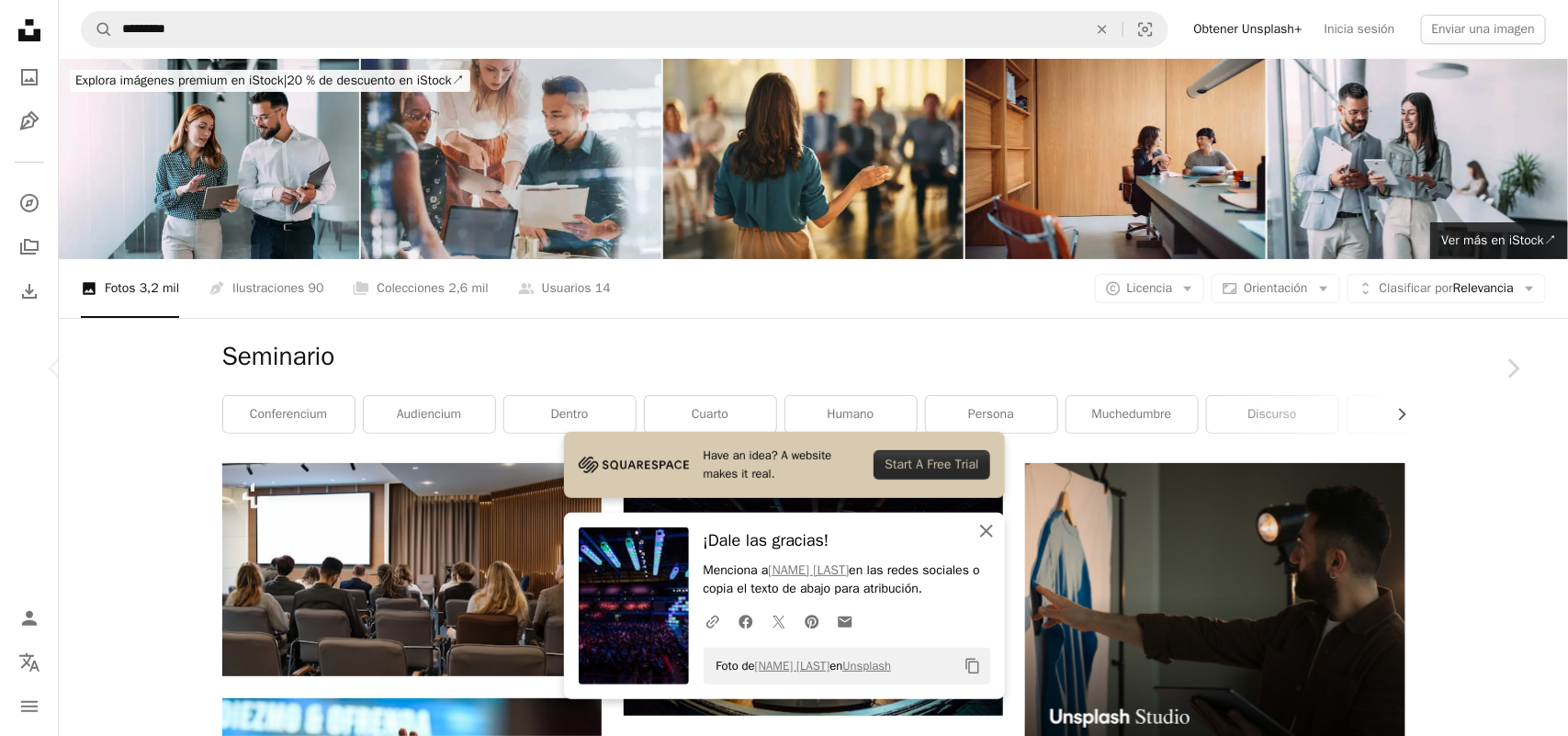 click on "An X shape" 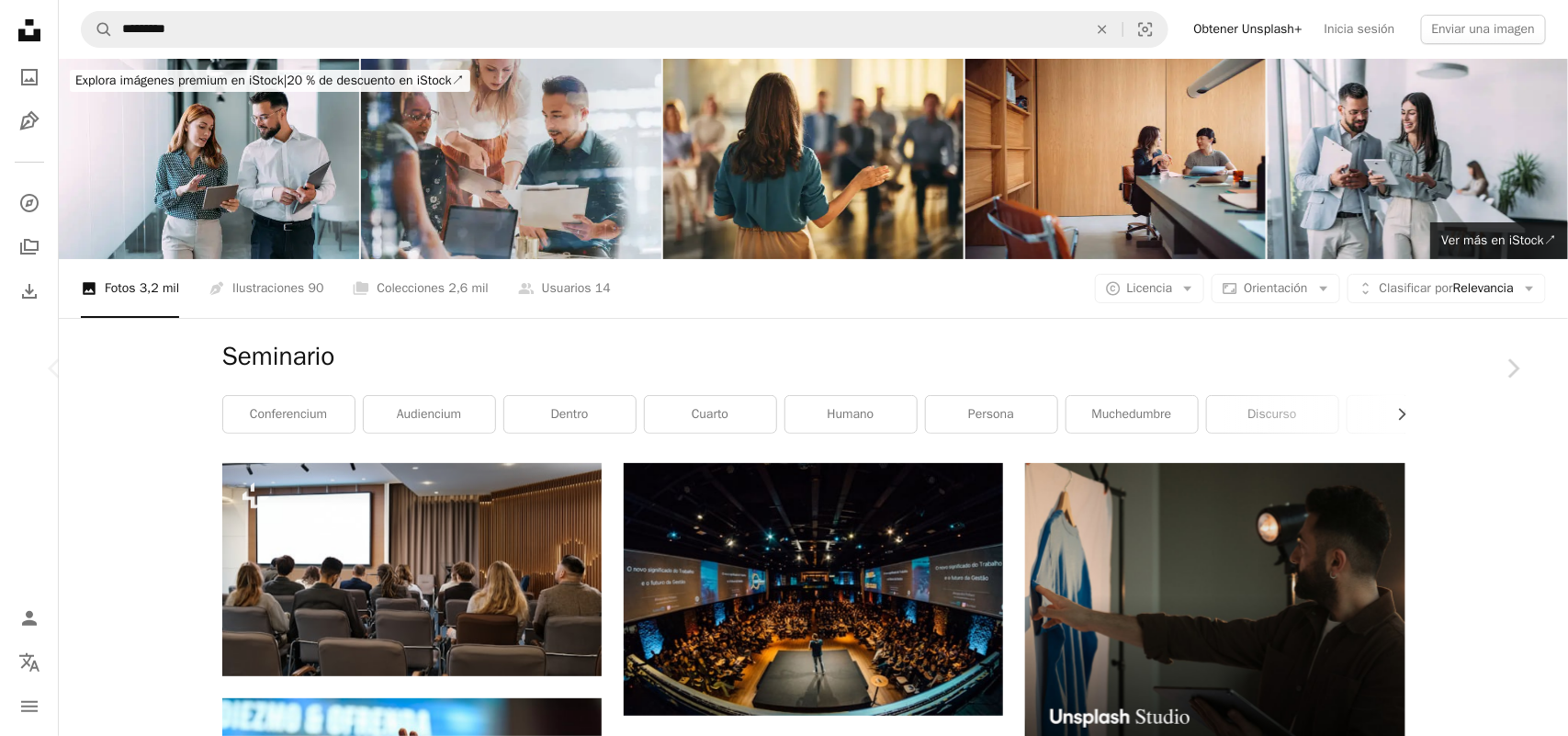 scroll, scrollTop: 0, scrollLeft: 0, axis: both 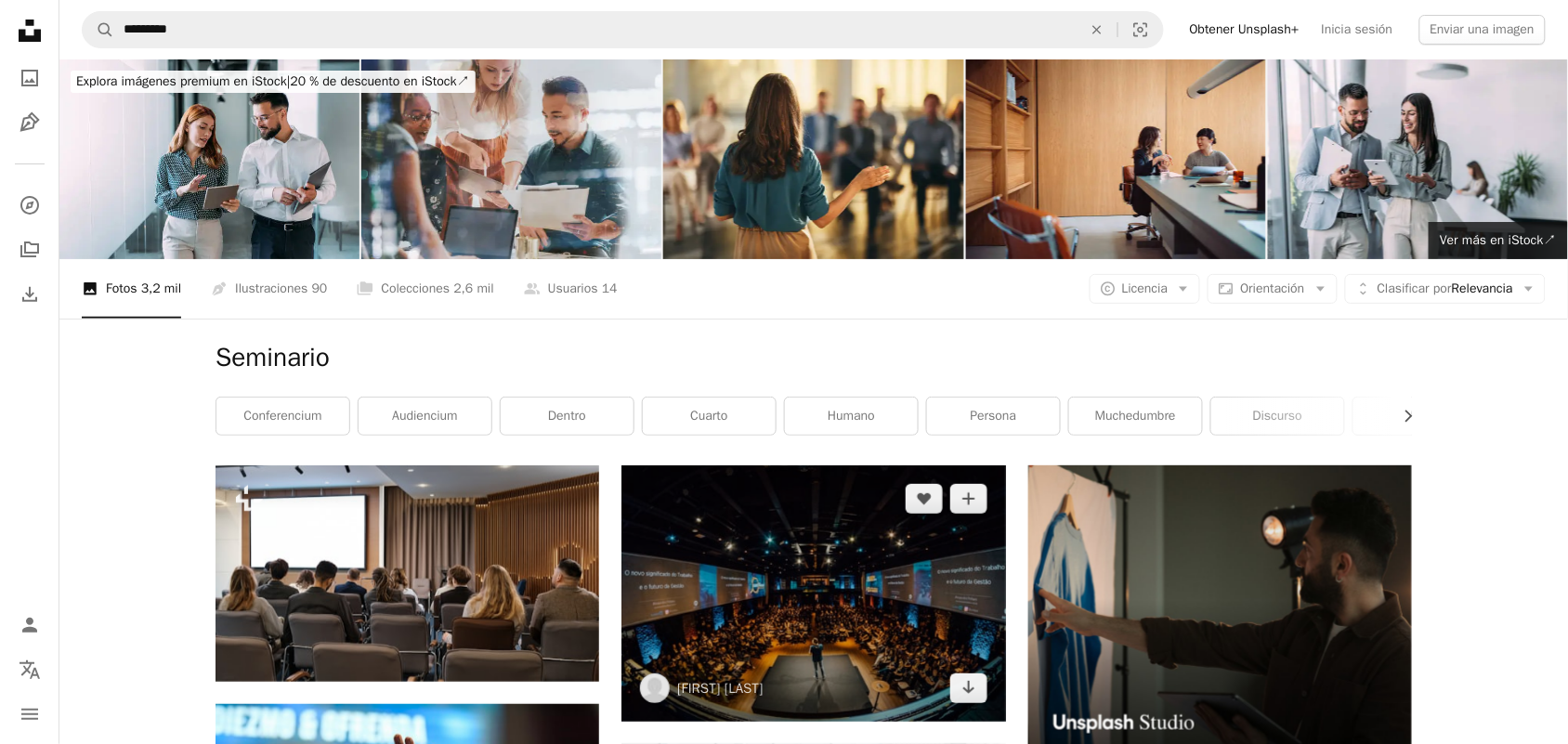 click at bounding box center (813, 593) 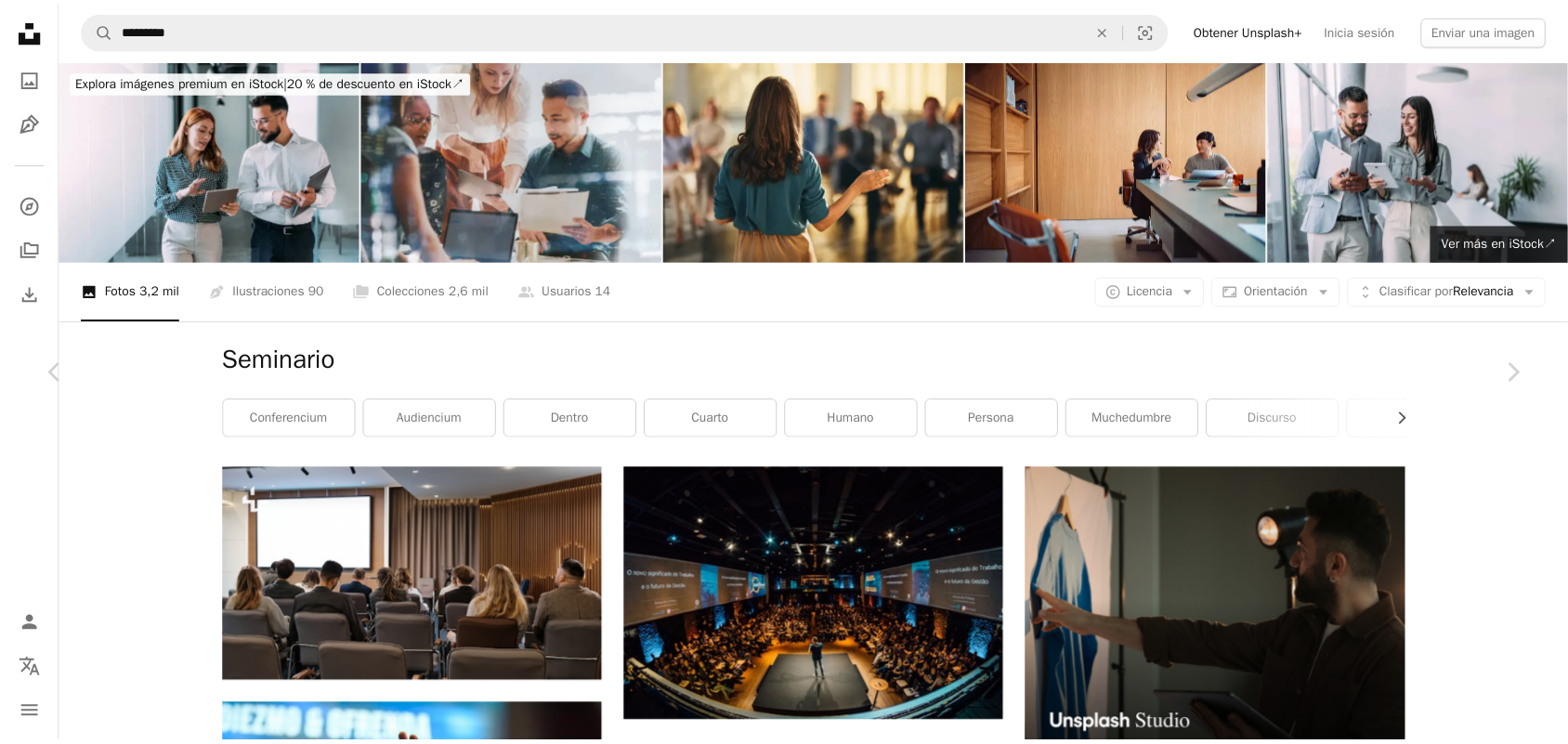 scroll, scrollTop: 464, scrollLeft: 0, axis: vertical 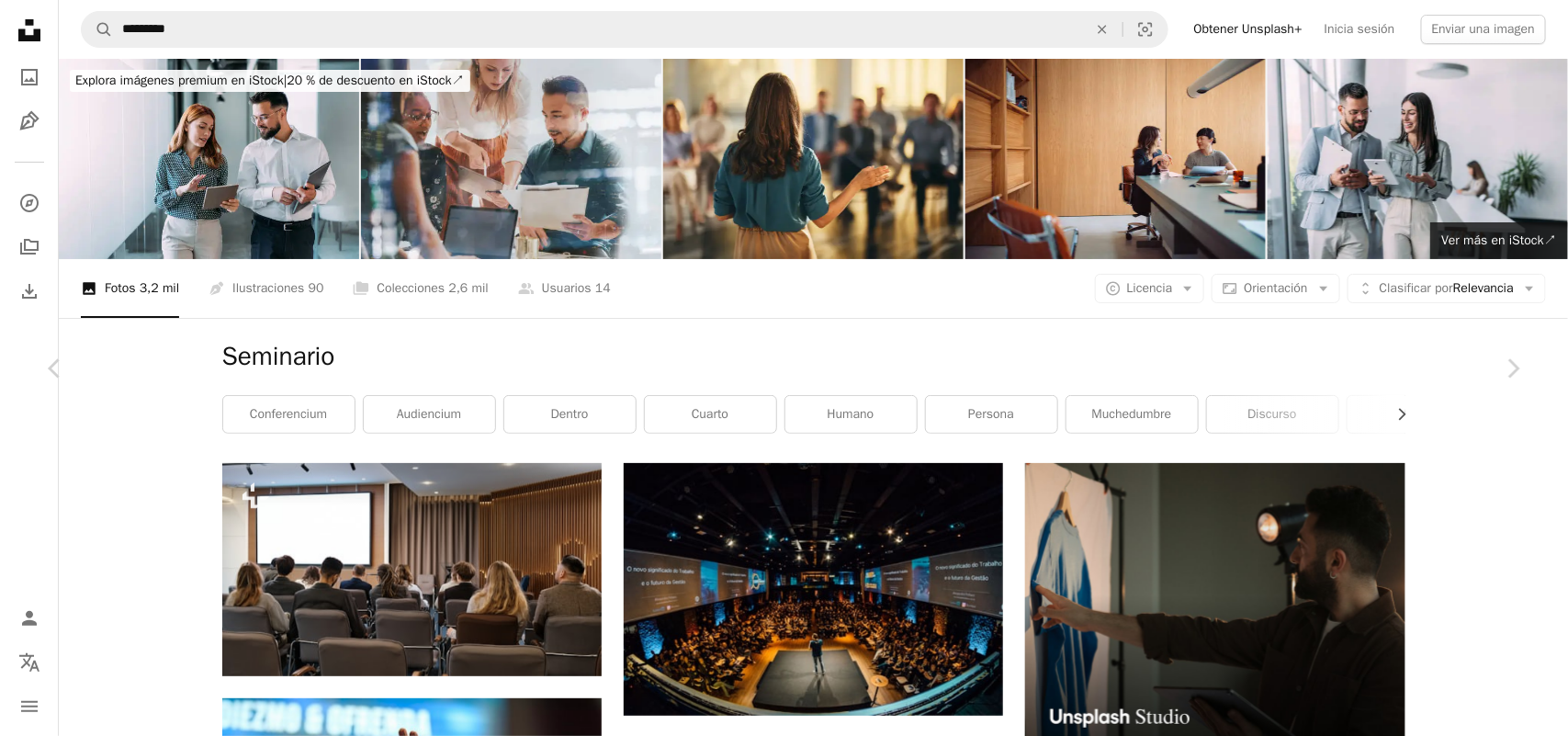click on "auditorio" at bounding box center (280, 4227) 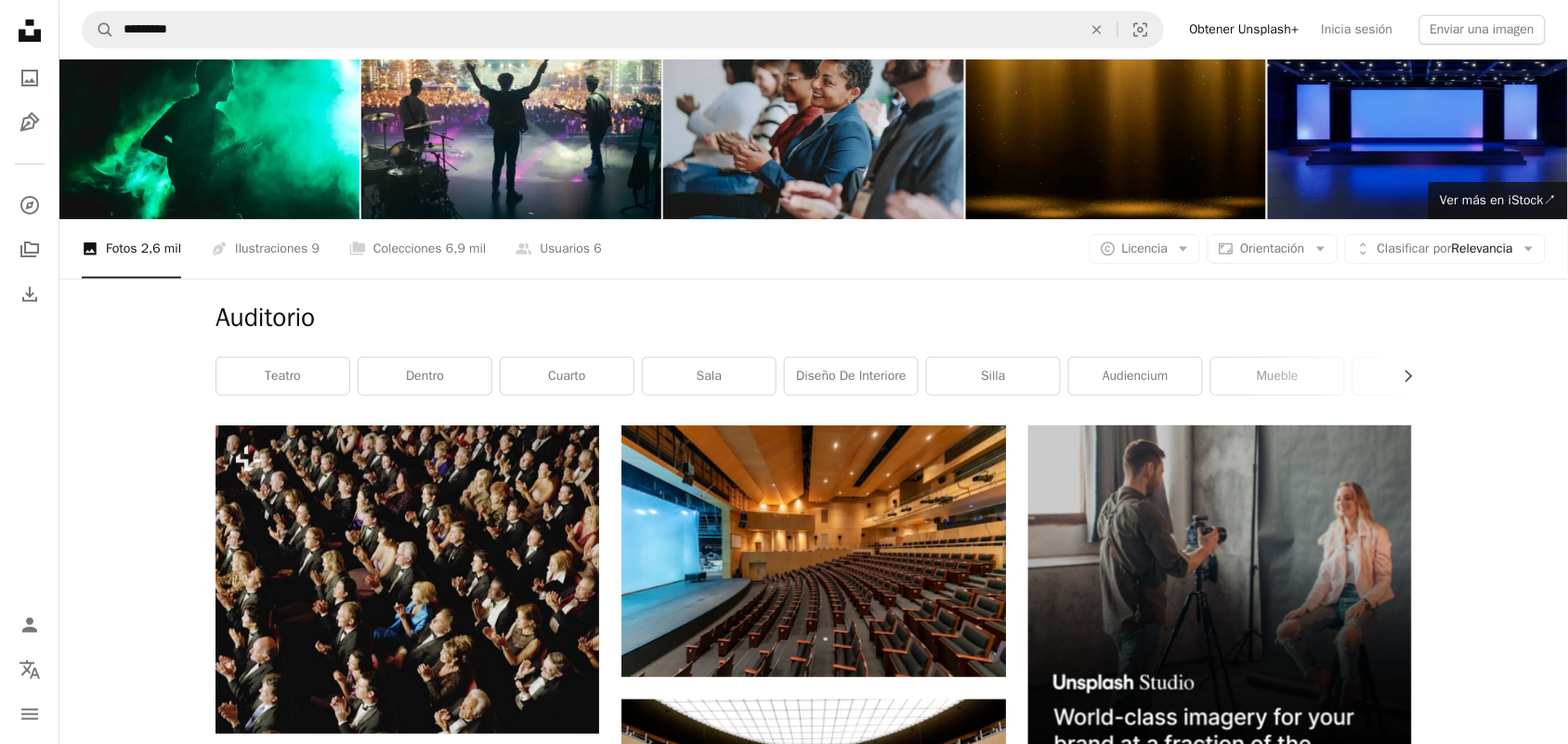 scroll, scrollTop: 0, scrollLeft: 0, axis: both 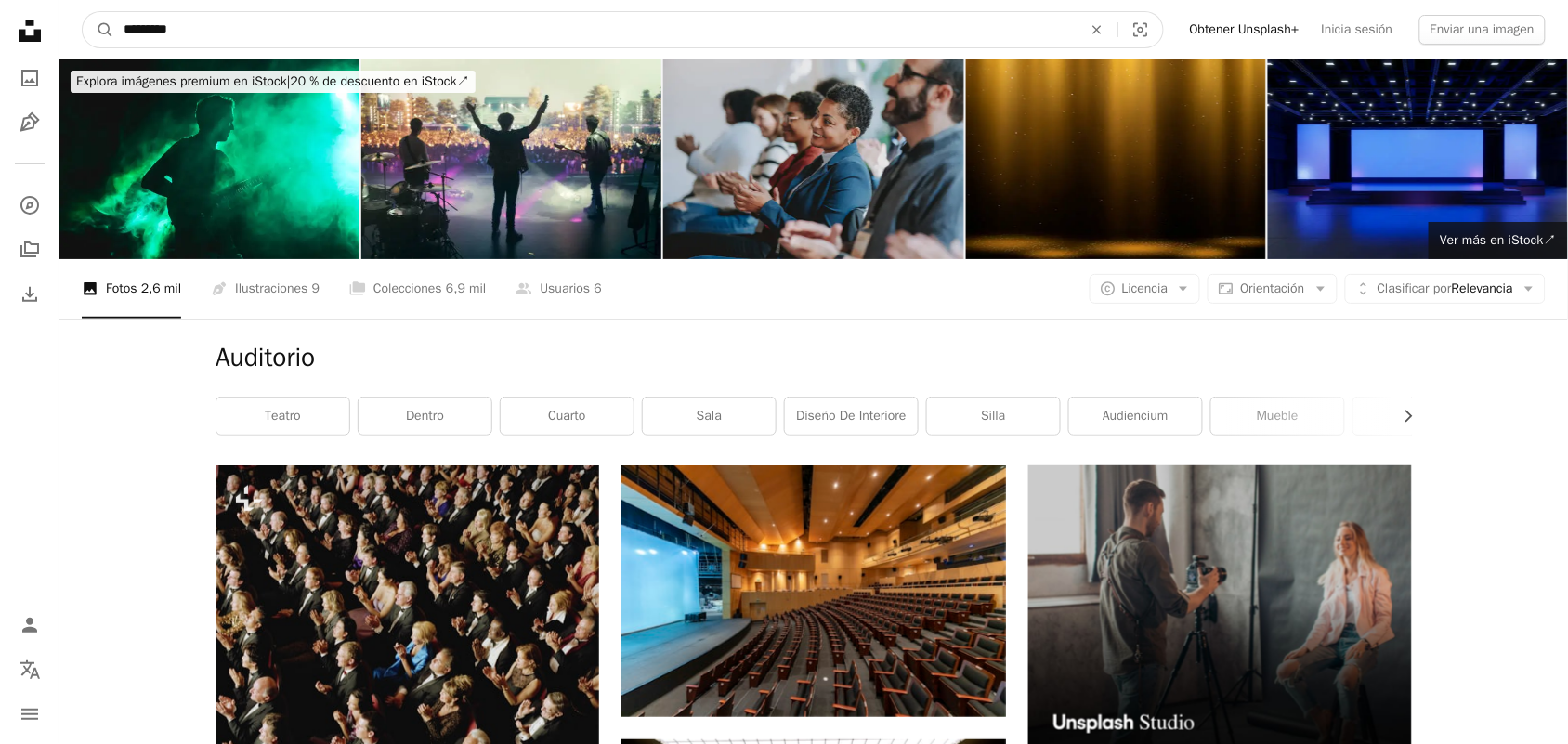 click on "*********" at bounding box center [595, 30] 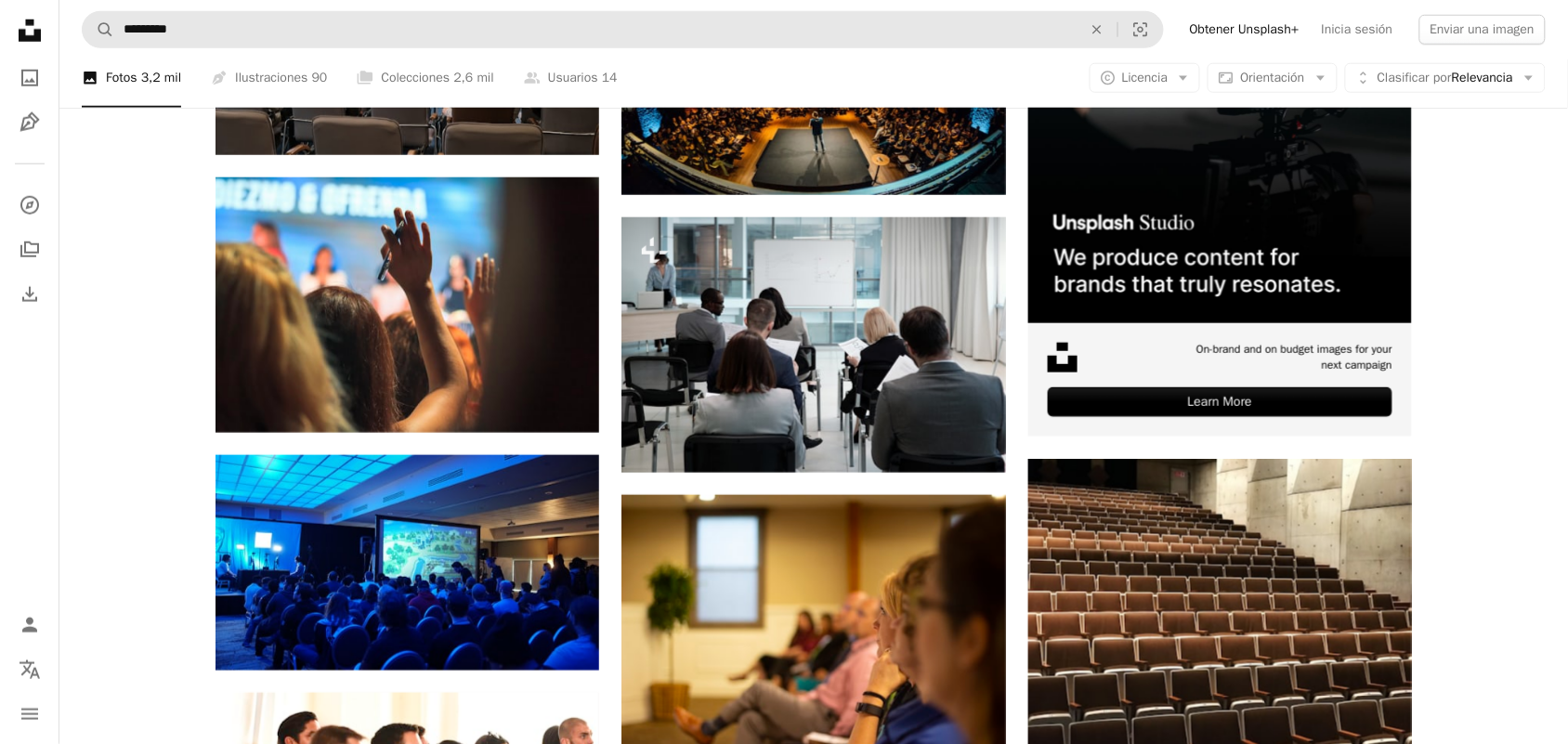 scroll, scrollTop: 232, scrollLeft: 0, axis: vertical 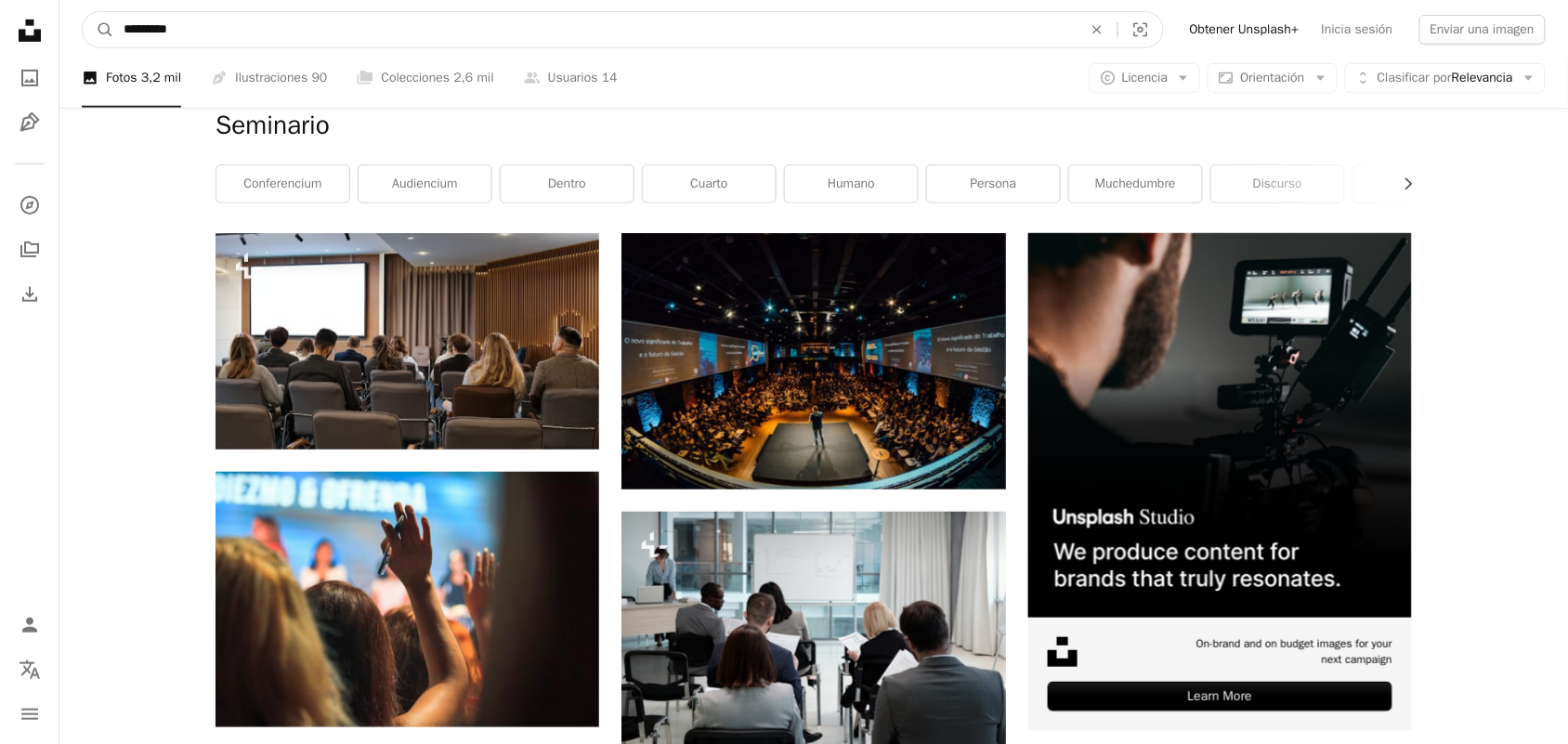 click on "*********" at bounding box center [595, 30] 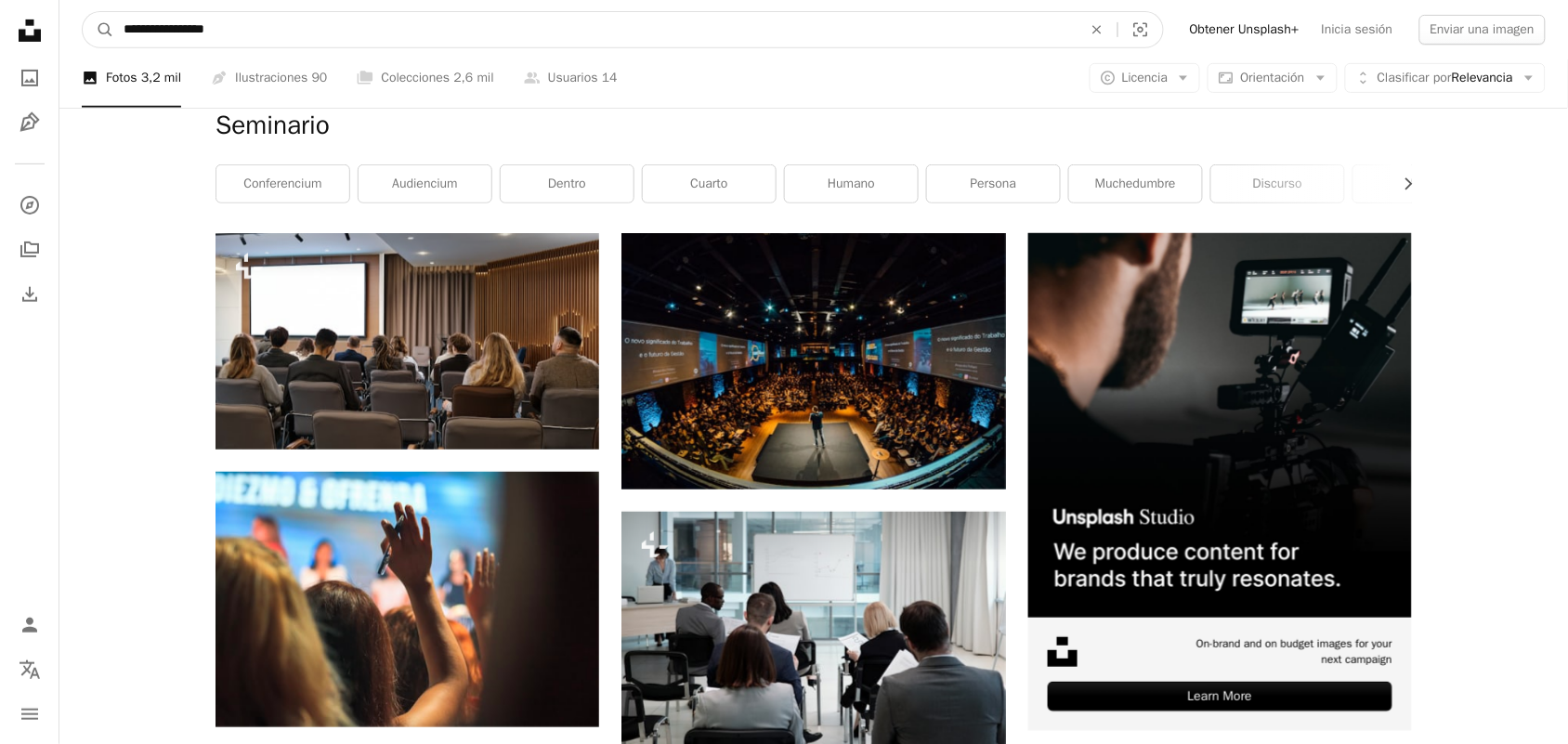 type on "**********" 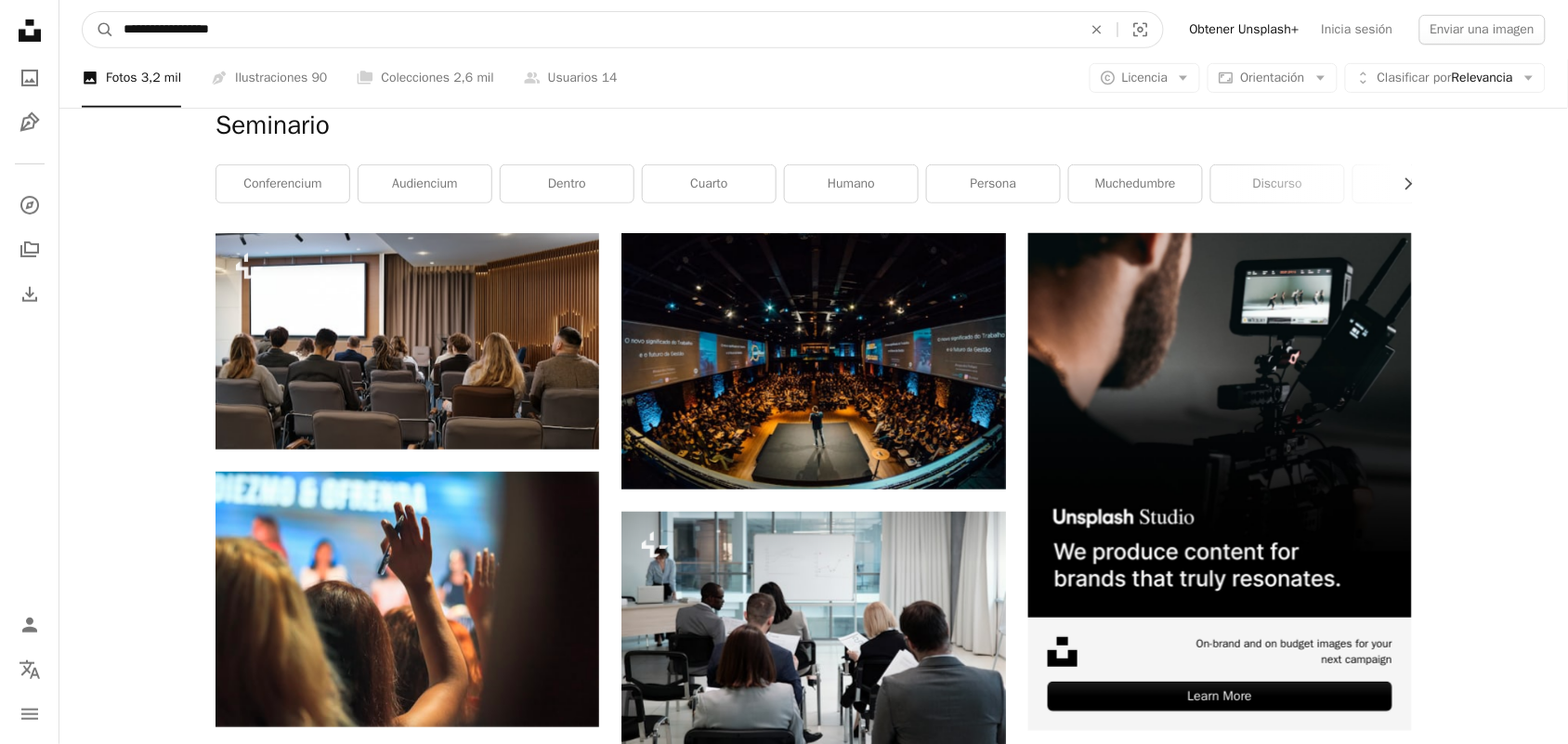 click on "A magnifying glass" at bounding box center [98, 30] 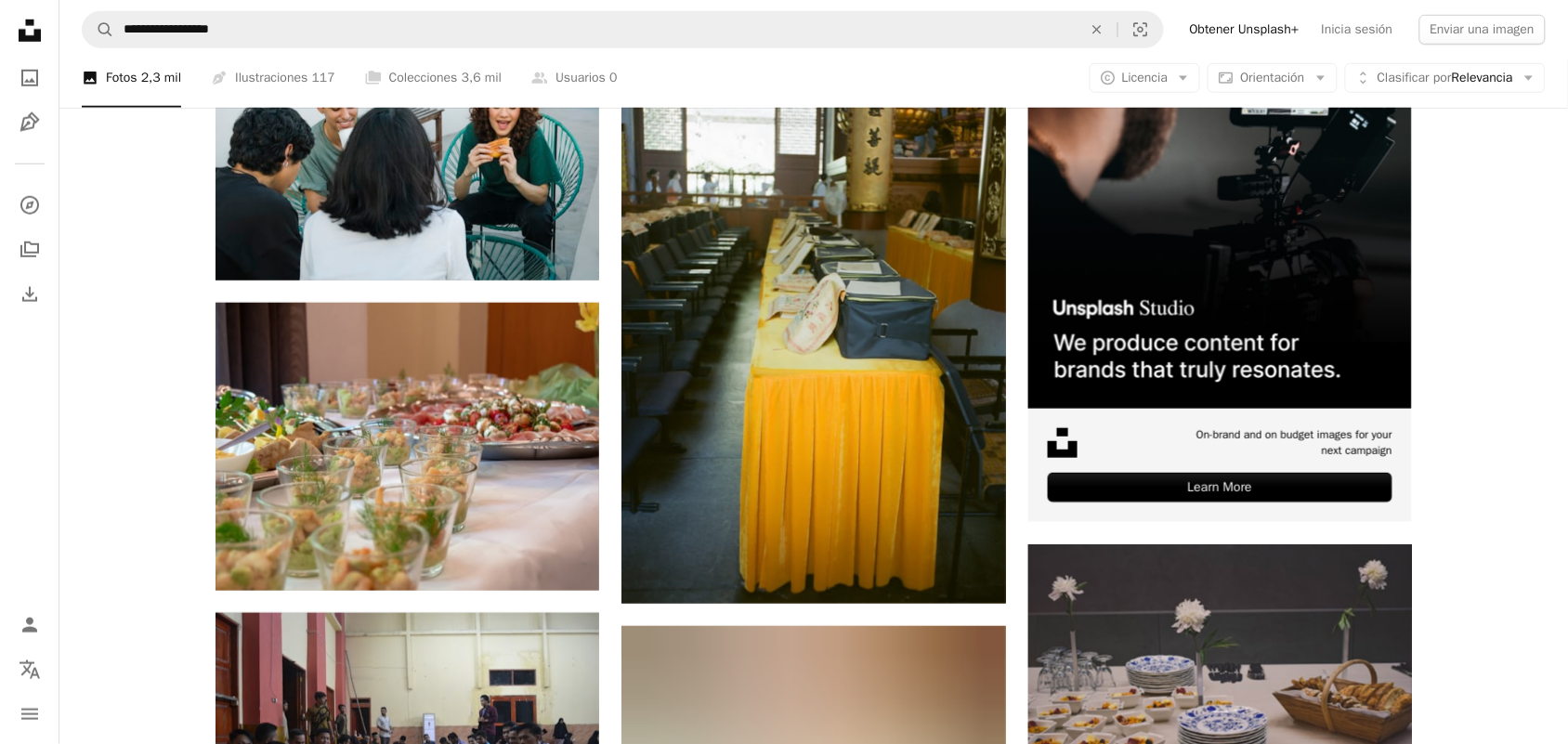 scroll, scrollTop: 0, scrollLeft: 0, axis: both 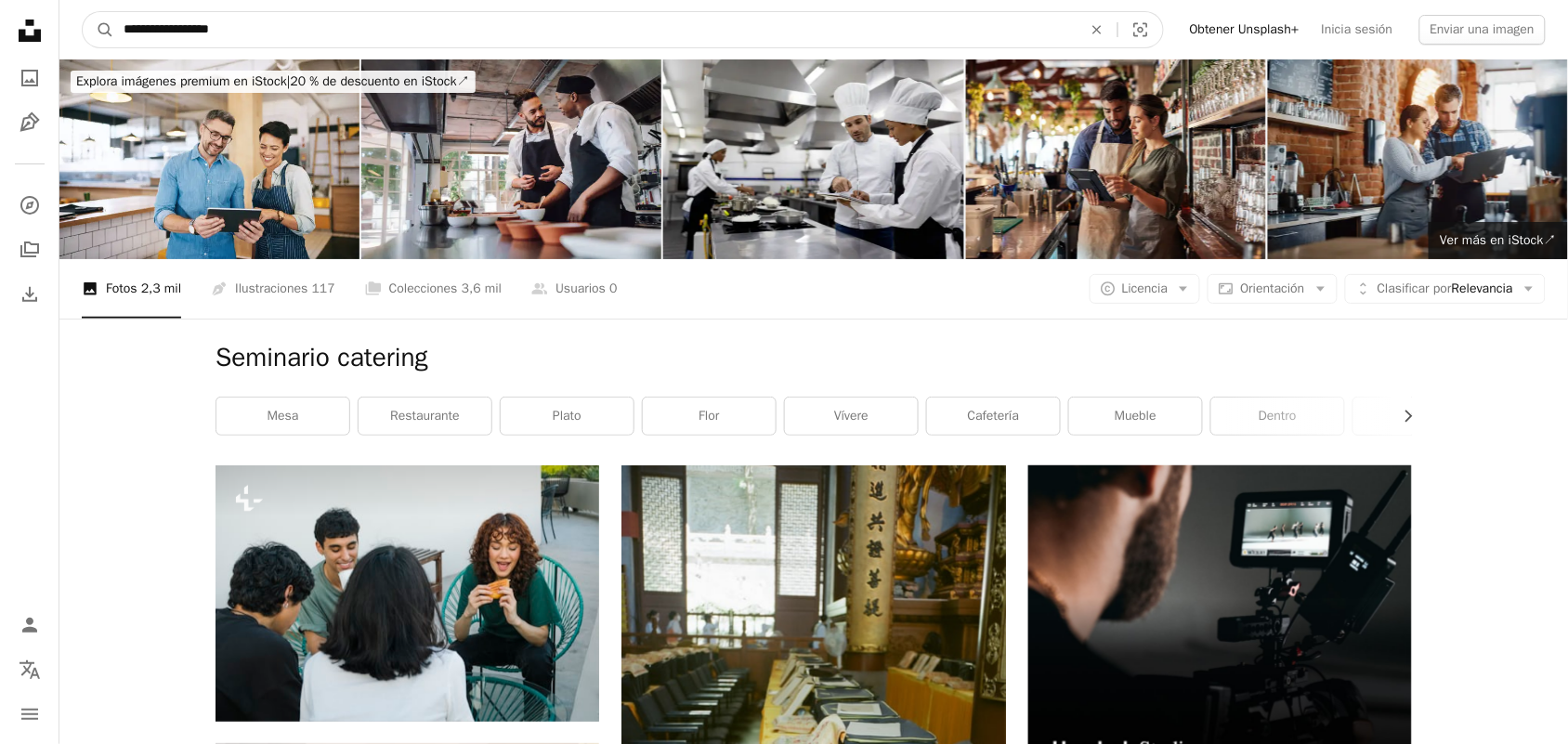 drag, startPoint x: 307, startPoint y: 33, endPoint x: 0, endPoint y: -8, distance: 309.72569 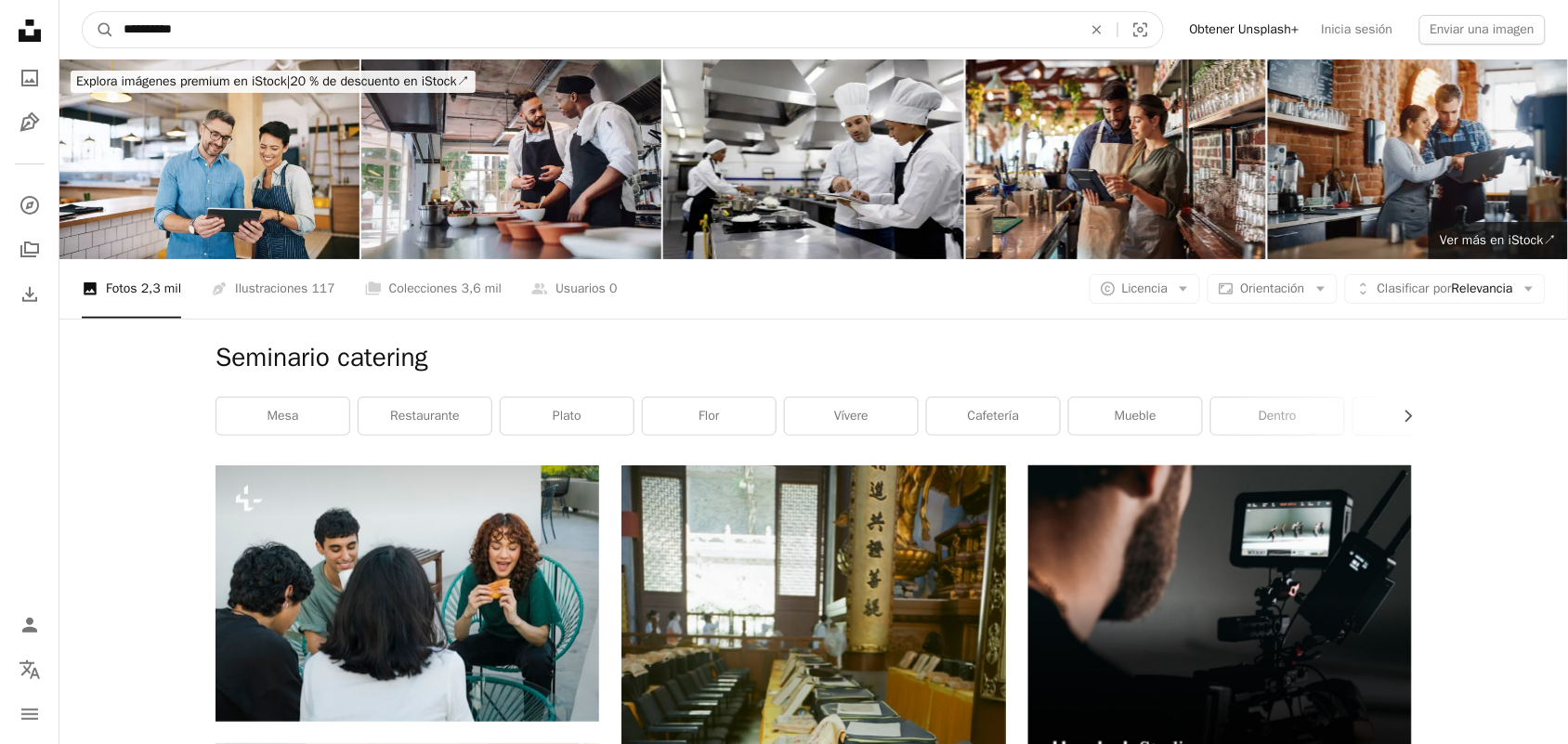 type on "**********" 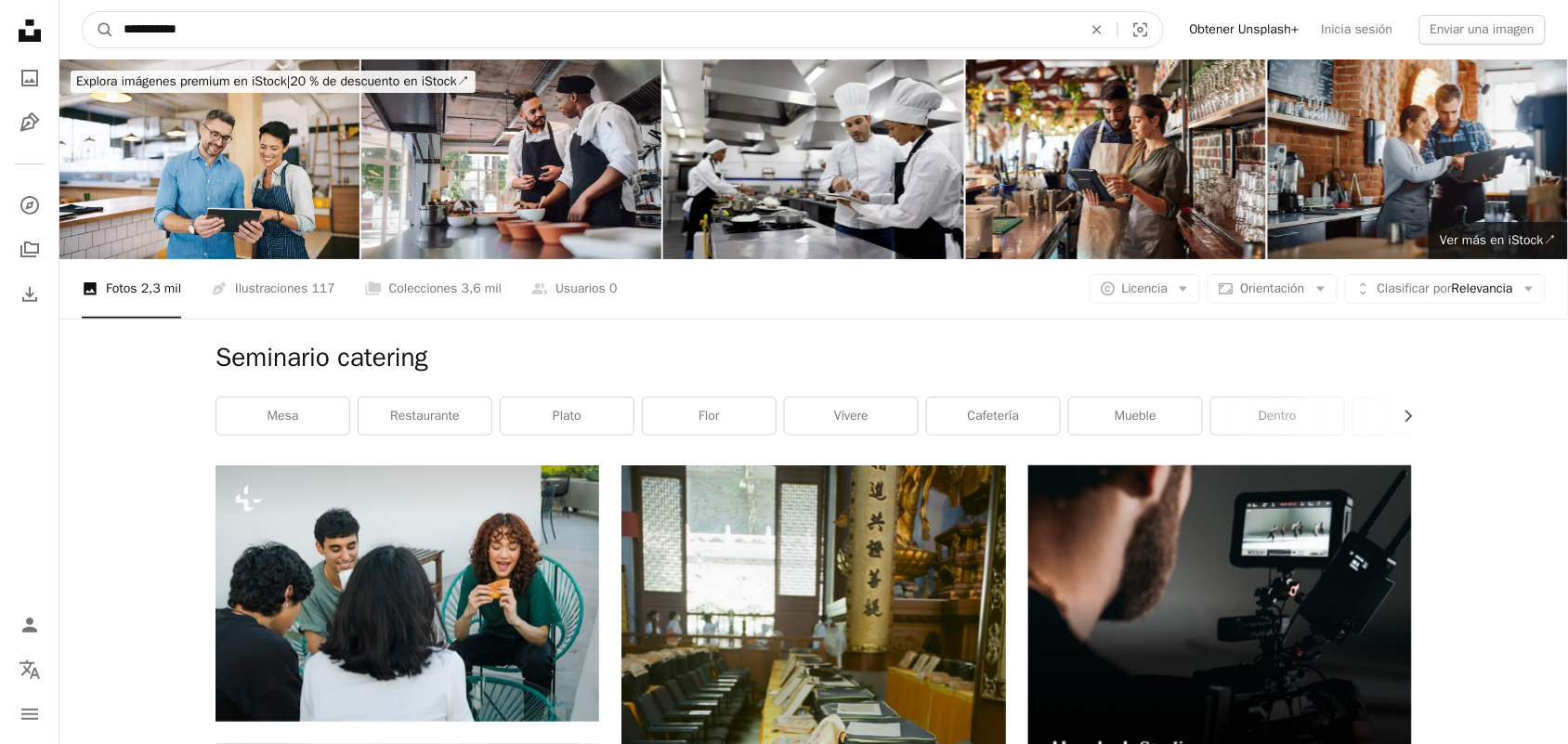 click on "A magnifying glass" at bounding box center [98, 30] 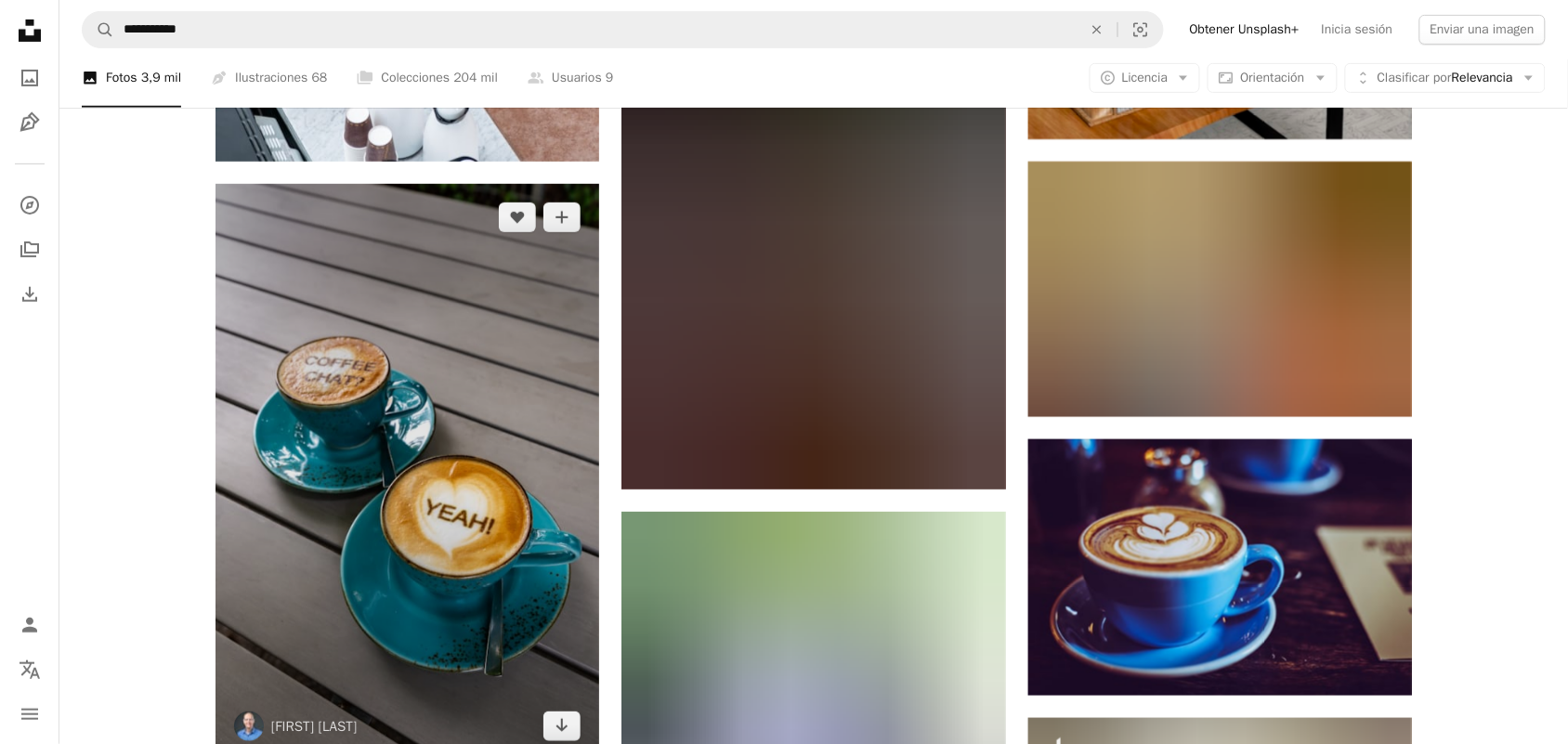 scroll, scrollTop: 2527, scrollLeft: 0, axis: vertical 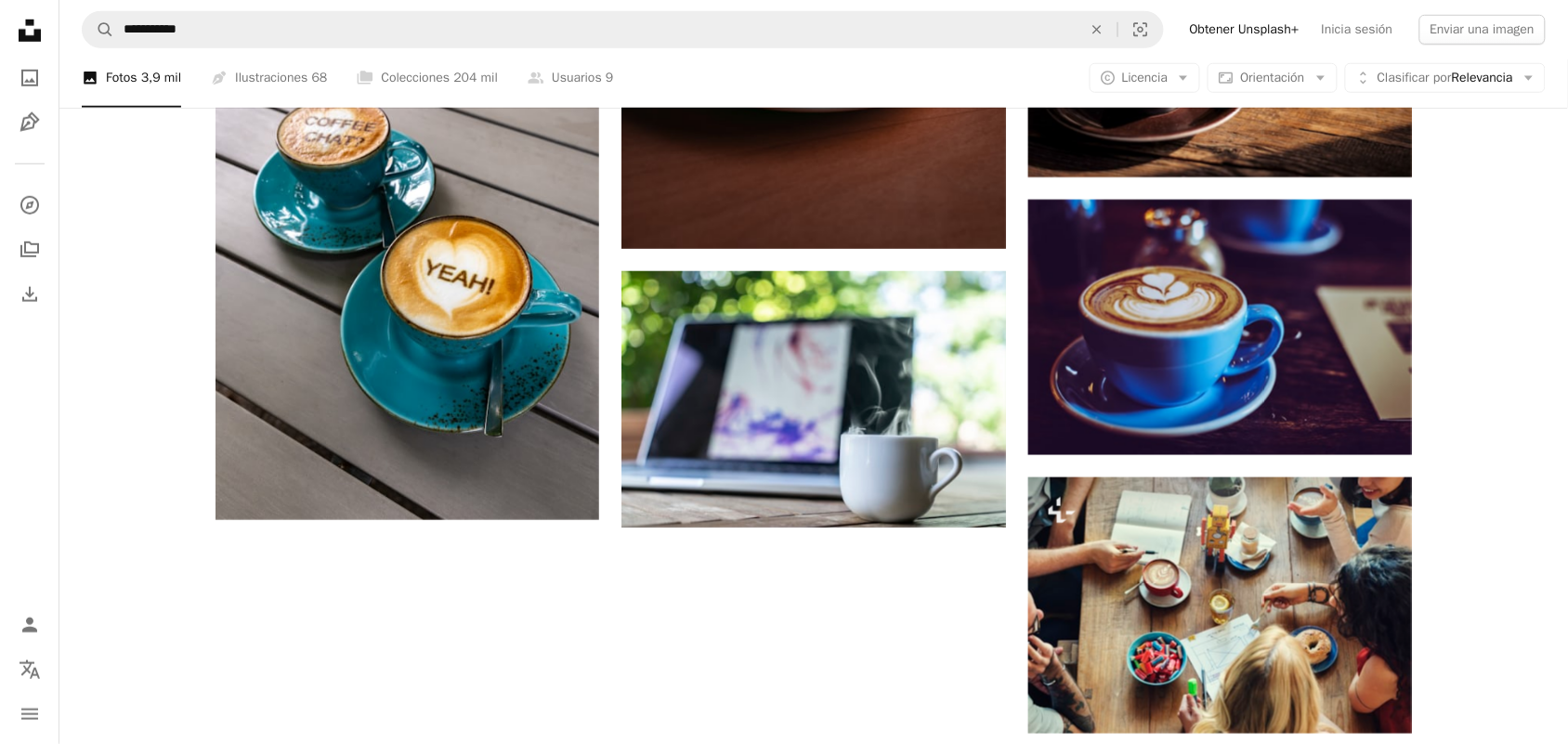 click on "Cargar más" at bounding box center [814, 1067] 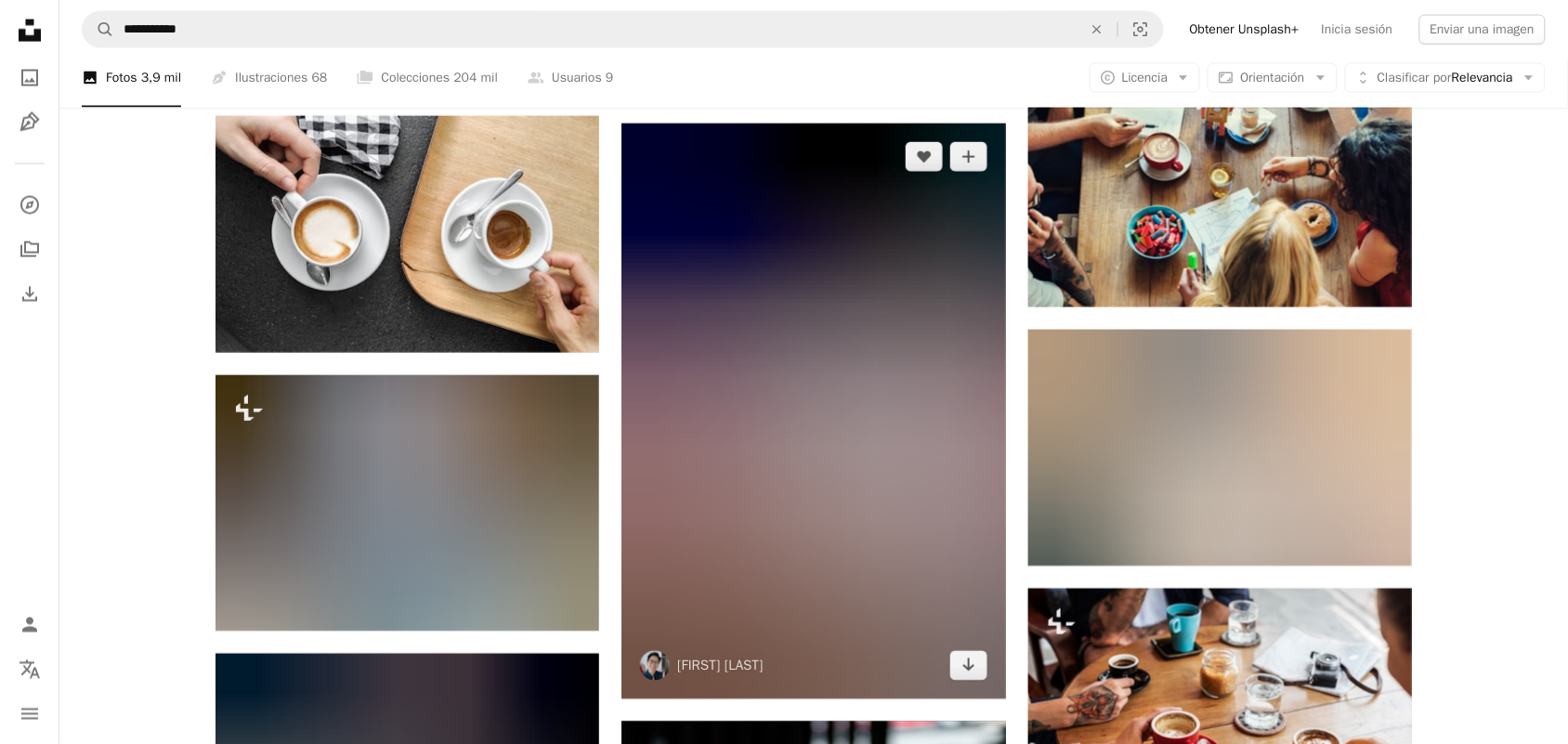scroll, scrollTop: 2992, scrollLeft: 0, axis: vertical 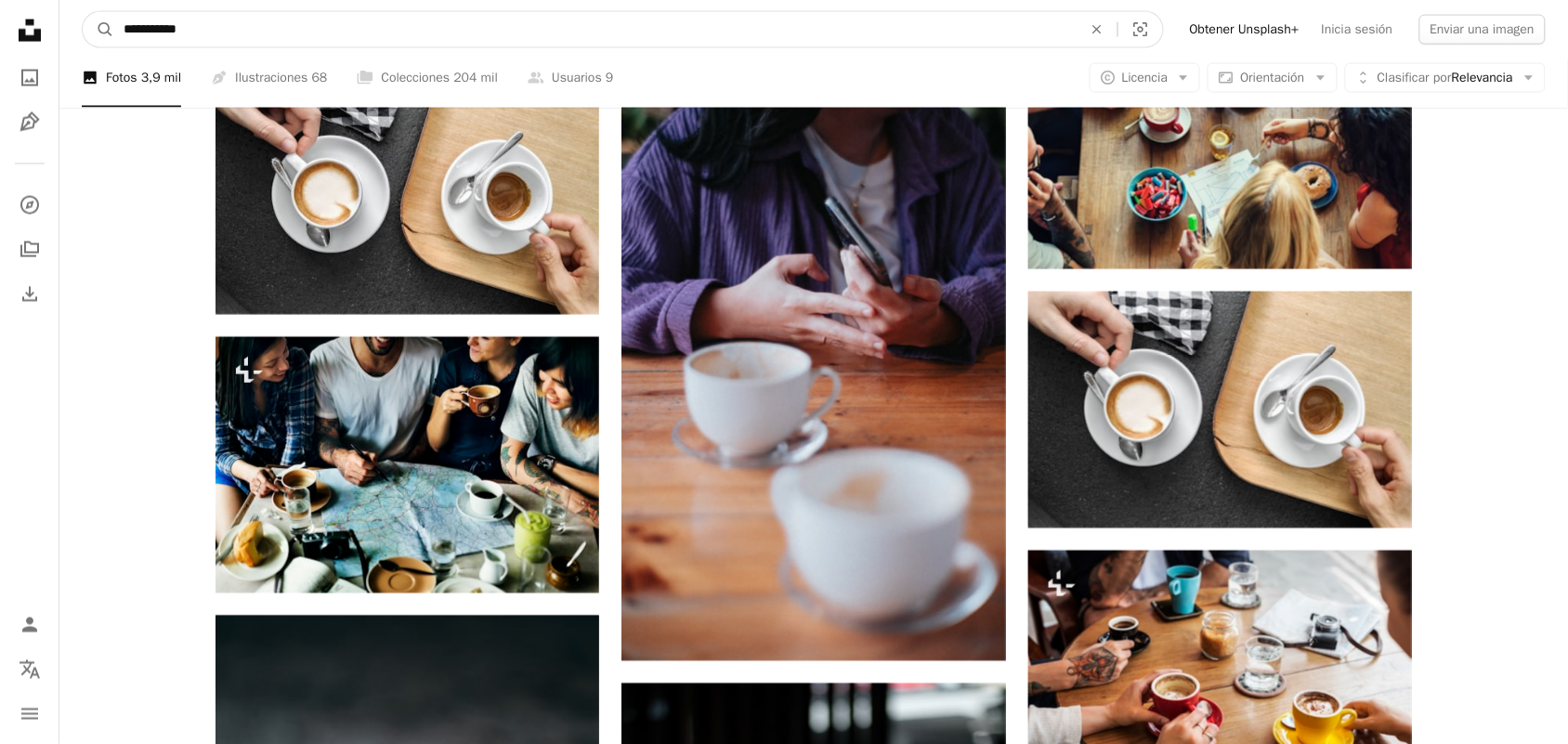 click on "**********" at bounding box center (595, 30) 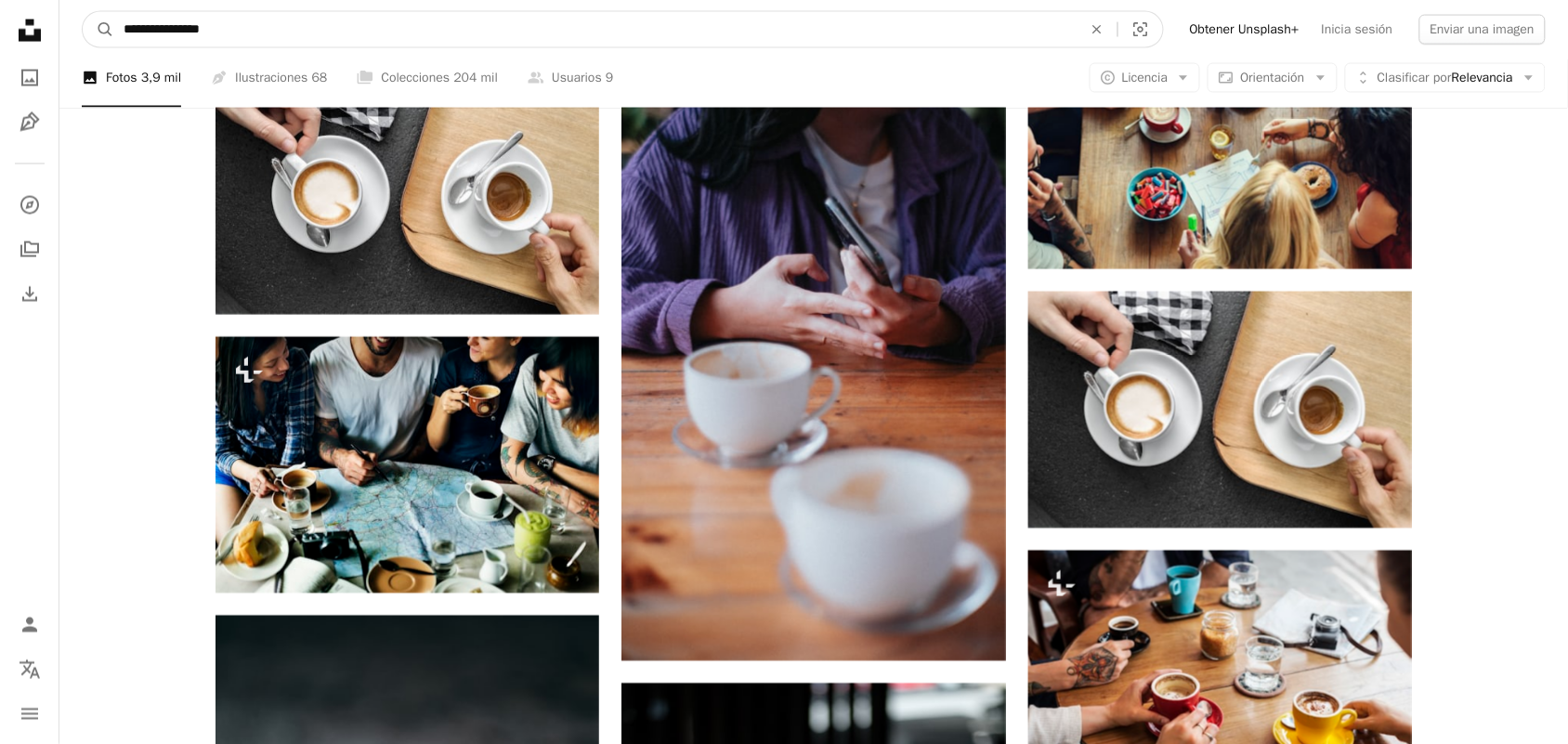type on "**********" 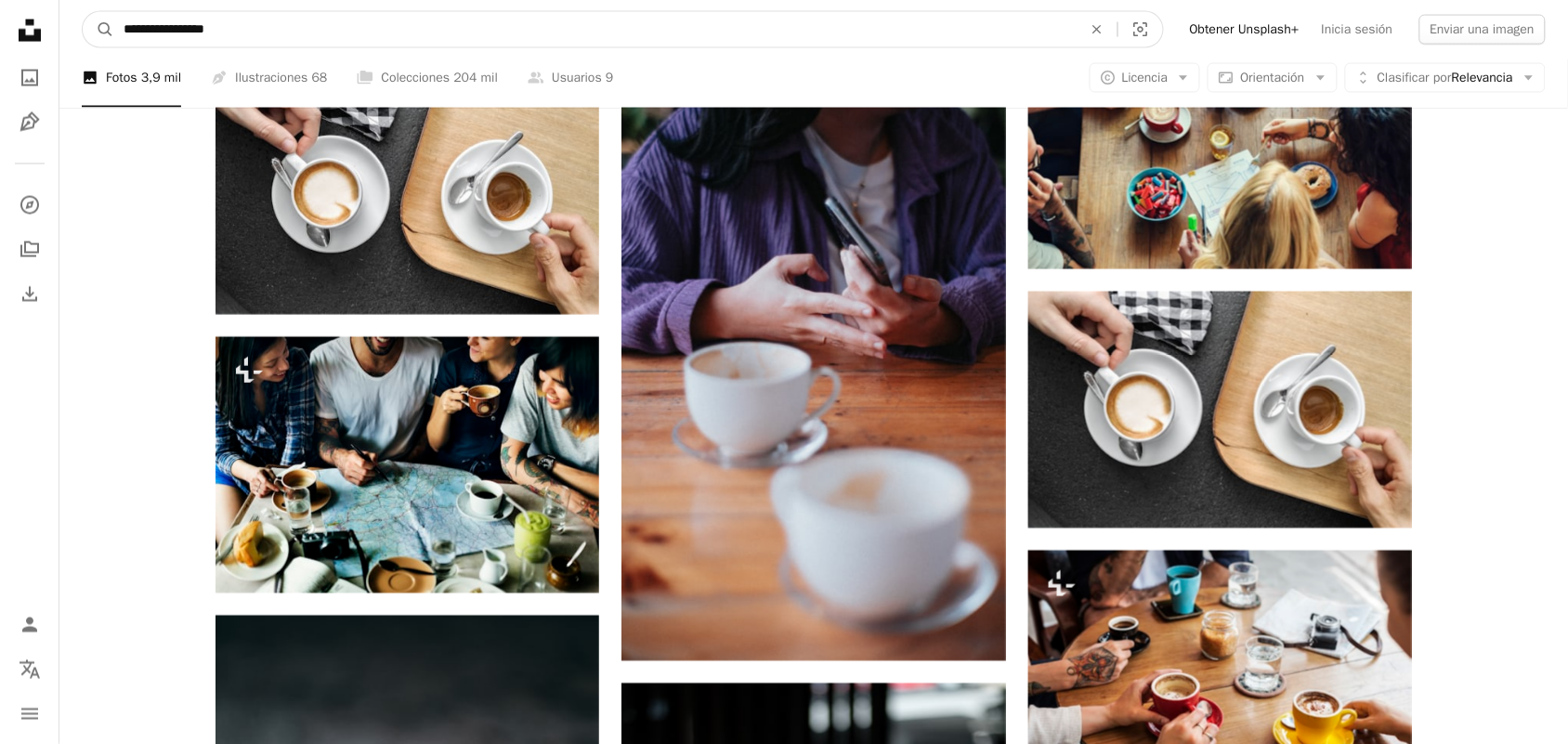 click on "A magnifying glass" at bounding box center (98, 30) 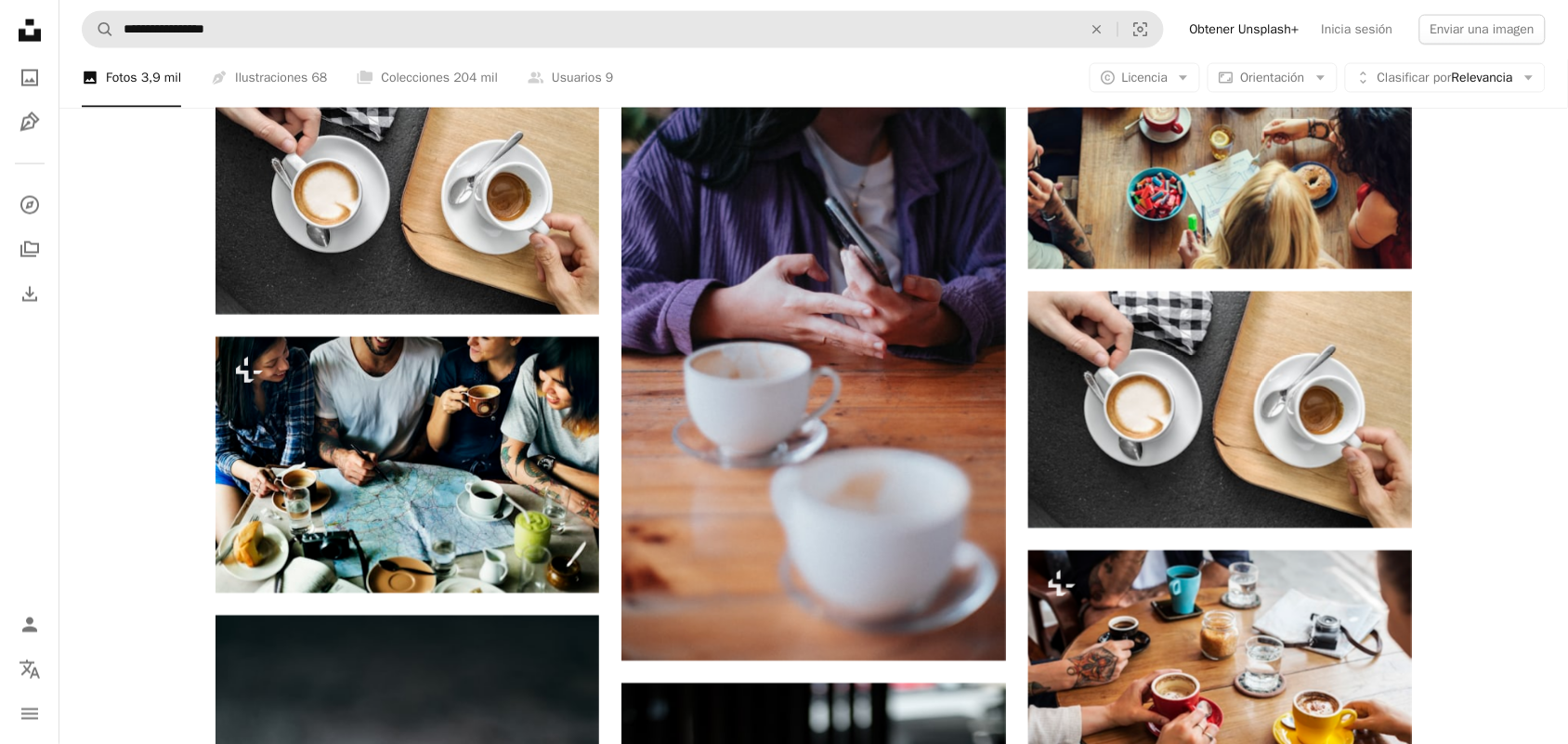 scroll, scrollTop: 0, scrollLeft: 0, axis: both 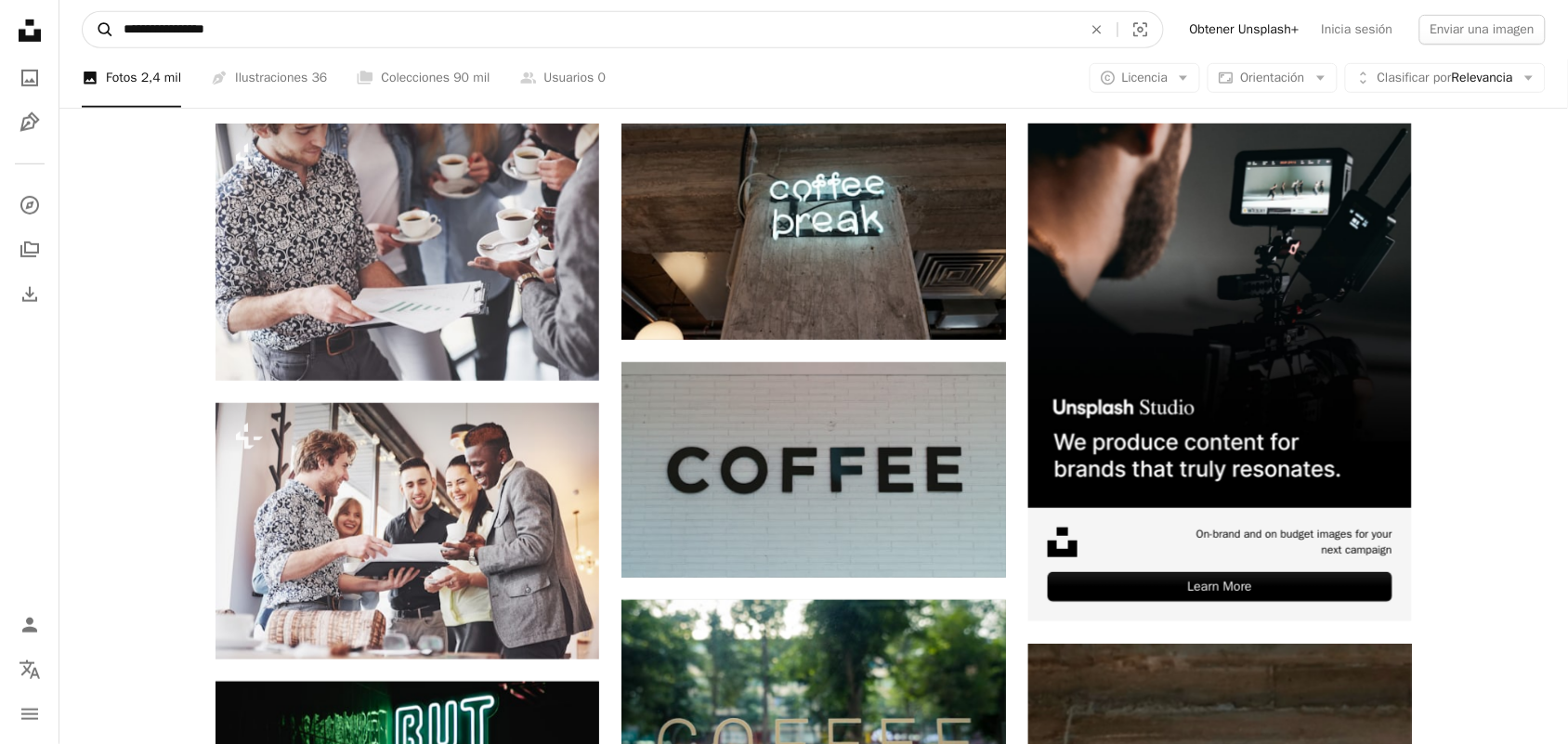 drag, startPoint x: 246, startPoint y: 25, endPoint x: 91, endPoint y: 20, distance: 155.08062 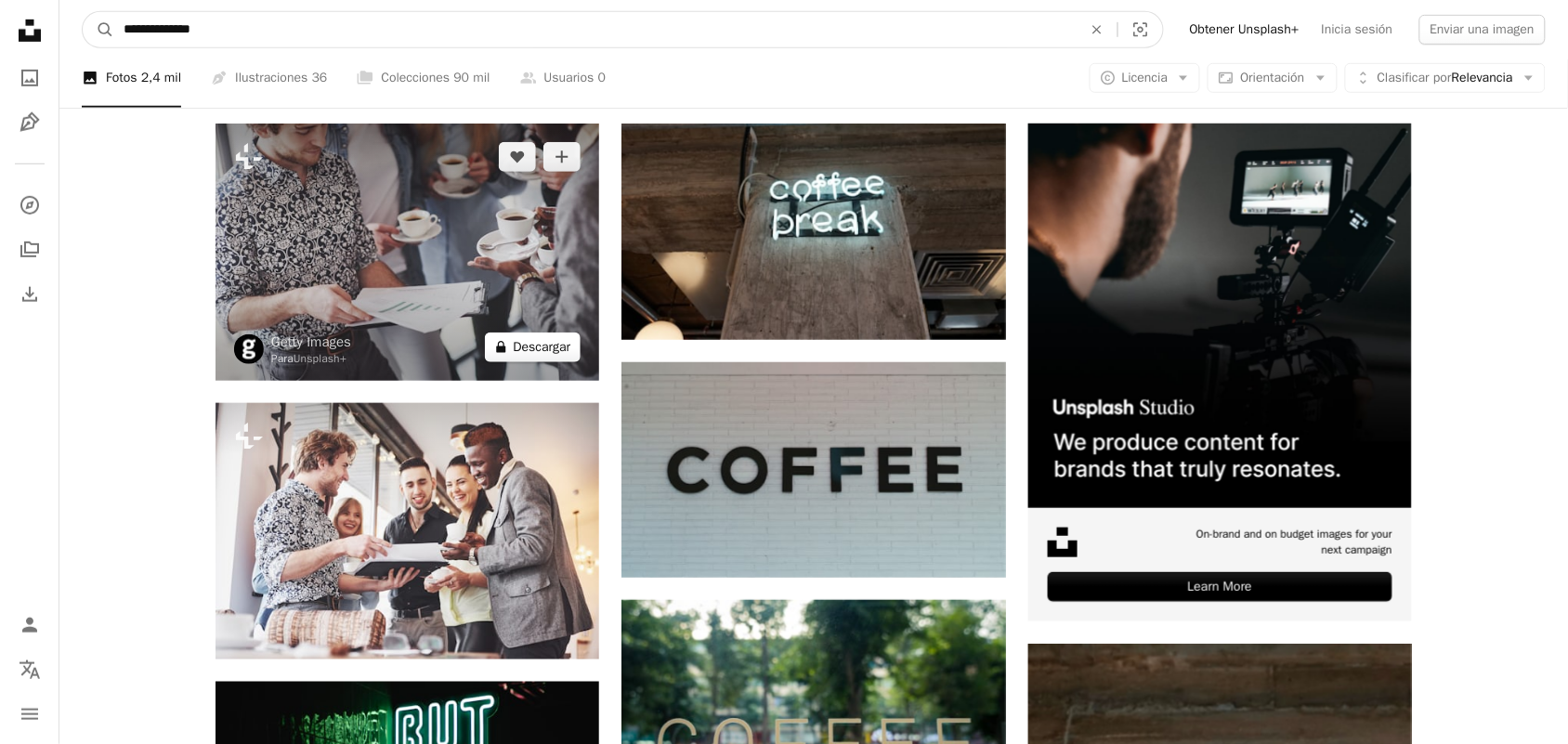 type on "**********" 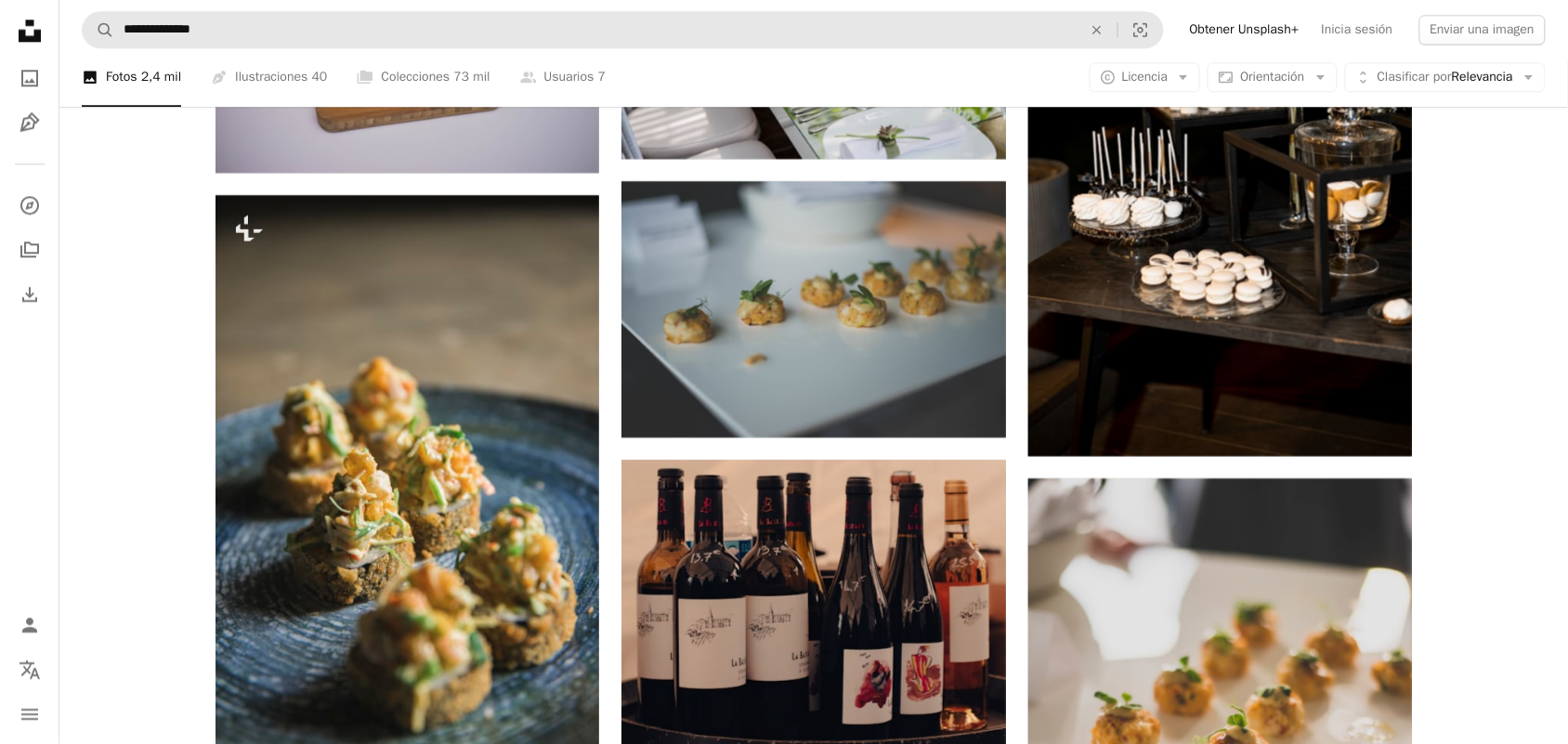 scroll, scrollTop: 1393, scrollLeft: 0, axis: vertical 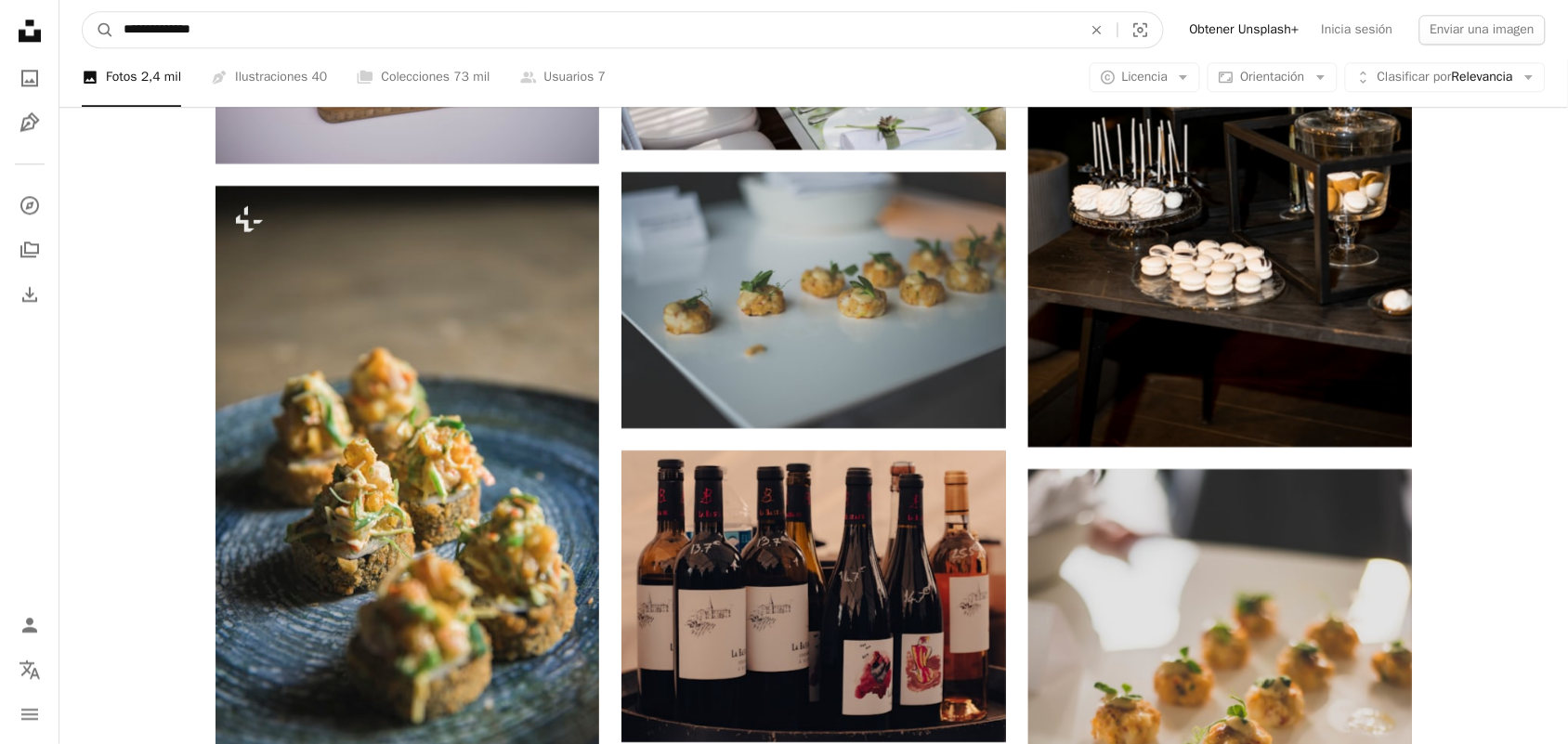 click on "**********" at bounding box center (595, 30) 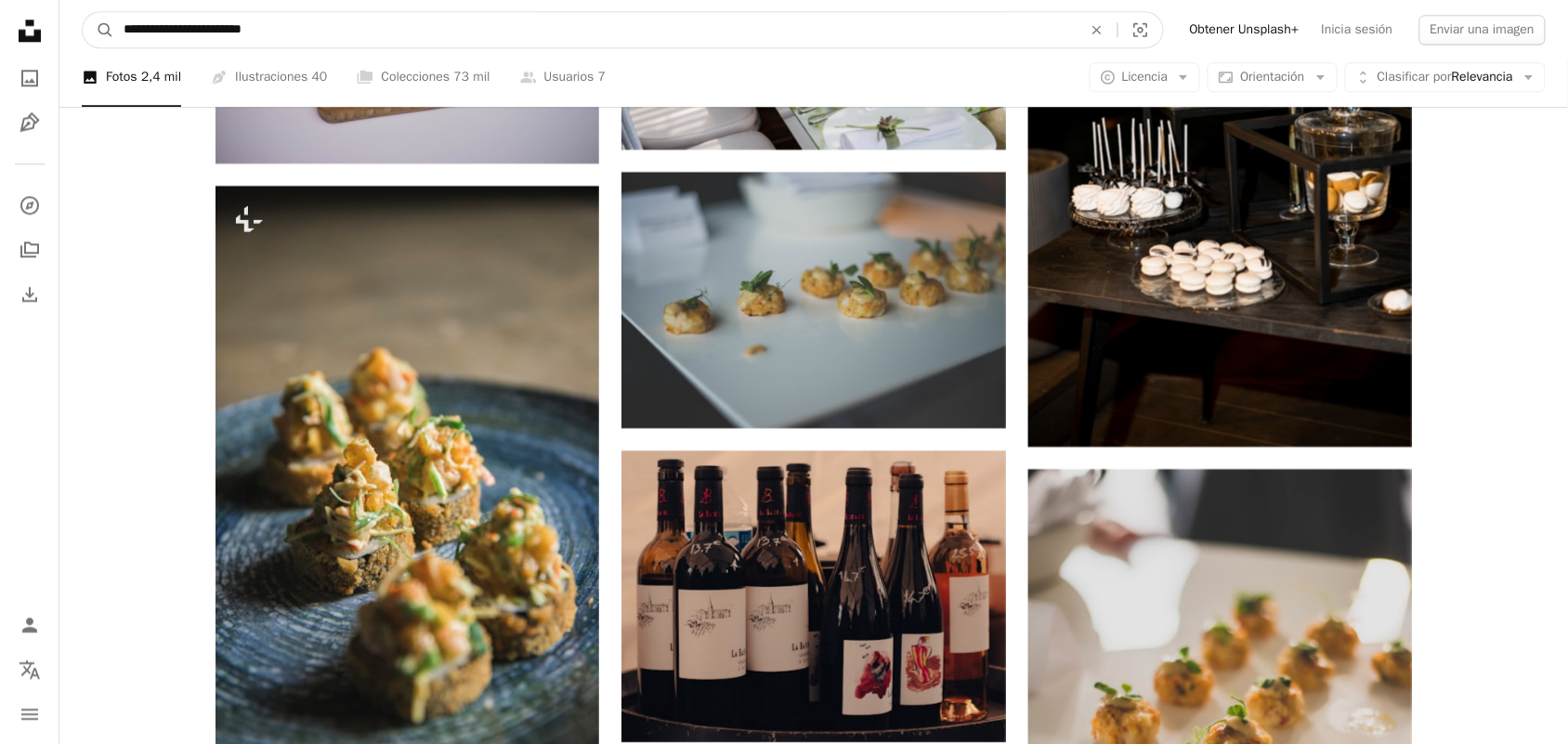 type on "**********" 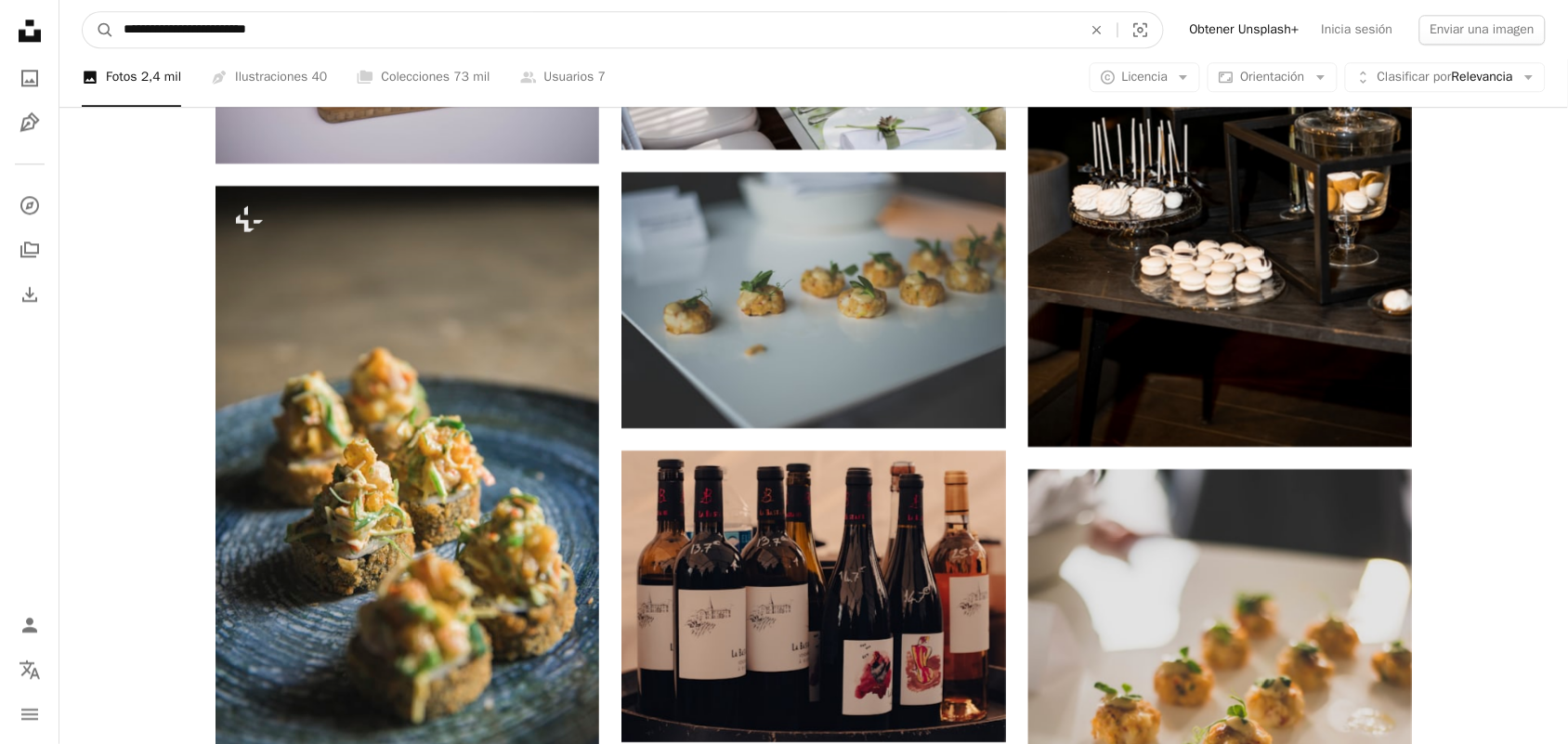 click on "A magnifying glass" at bounding box center (98, 30) 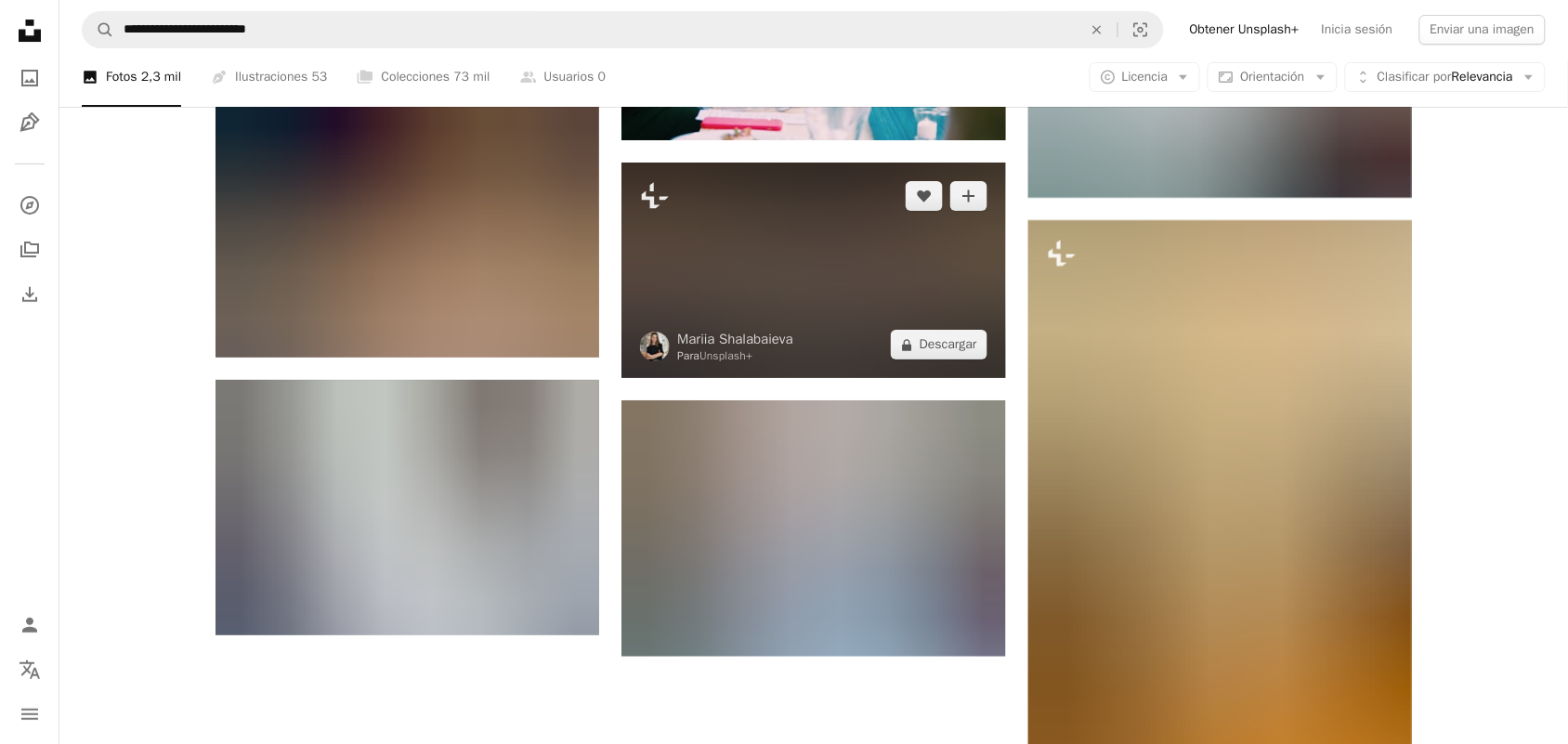scroll, scrollTop: 1974, scrollLeft: 0, axis: vertical 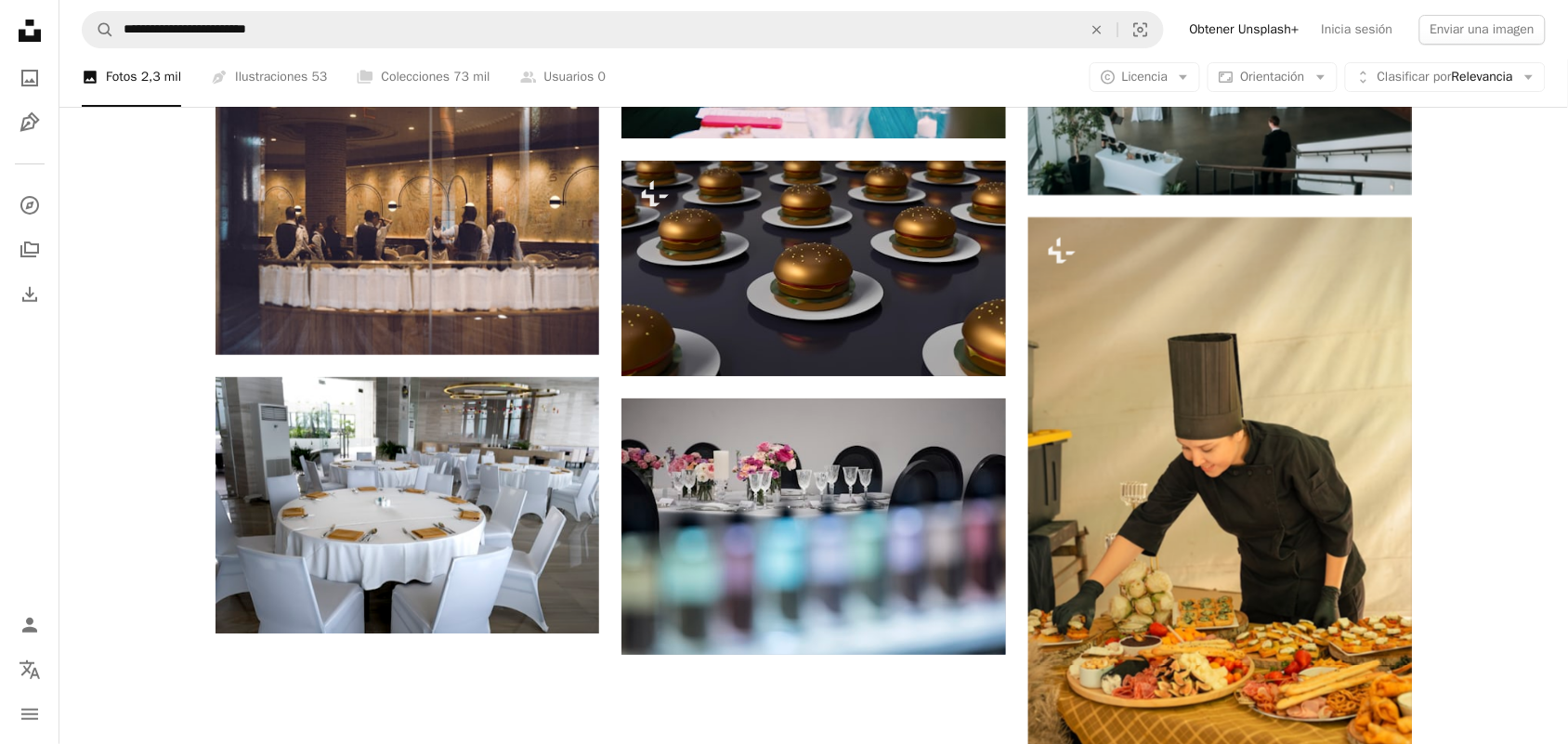 click on "Cargar más" at bounding box center [814, 1098] 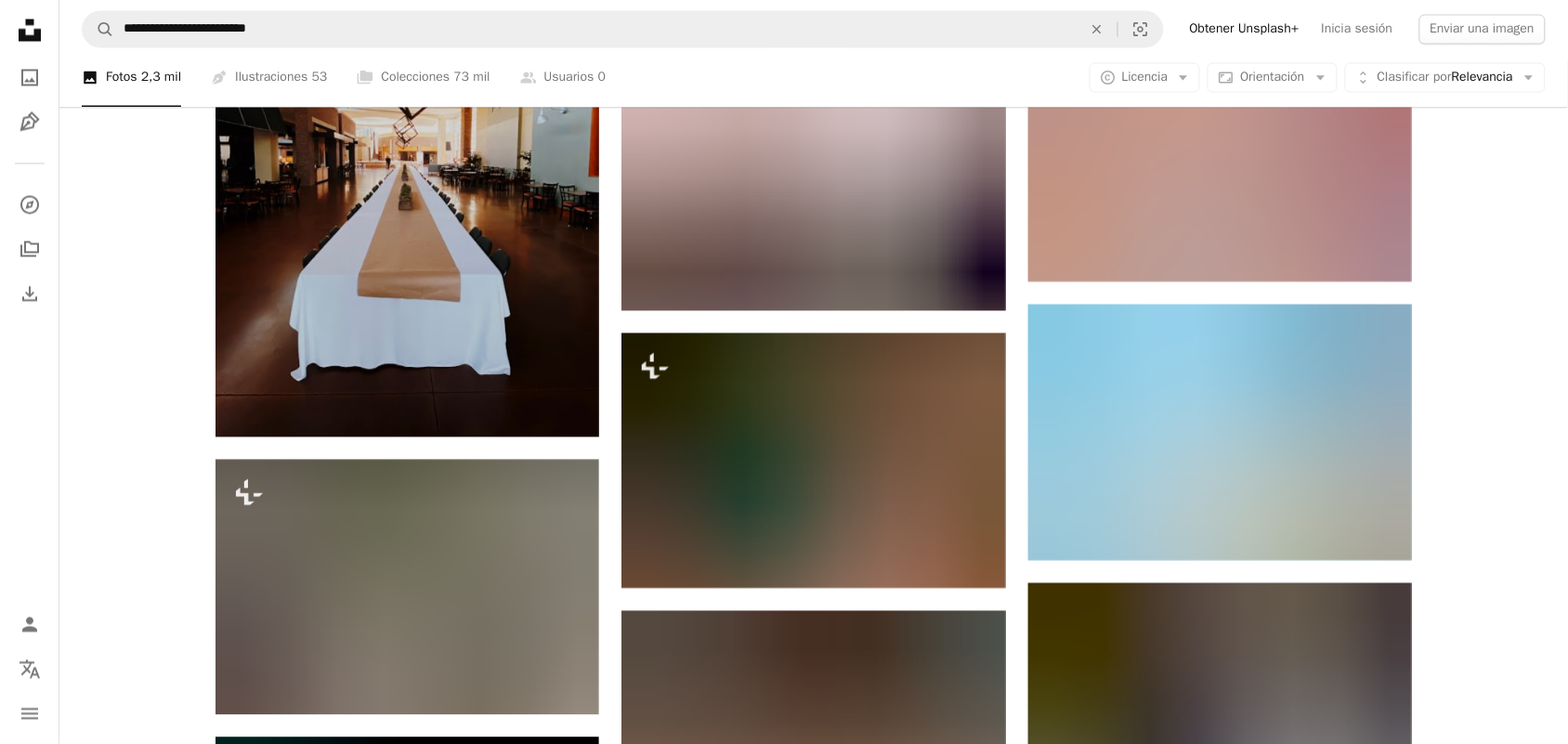 scroll, scrollTop: 5225, scrollLeft: 0, axis: vertical 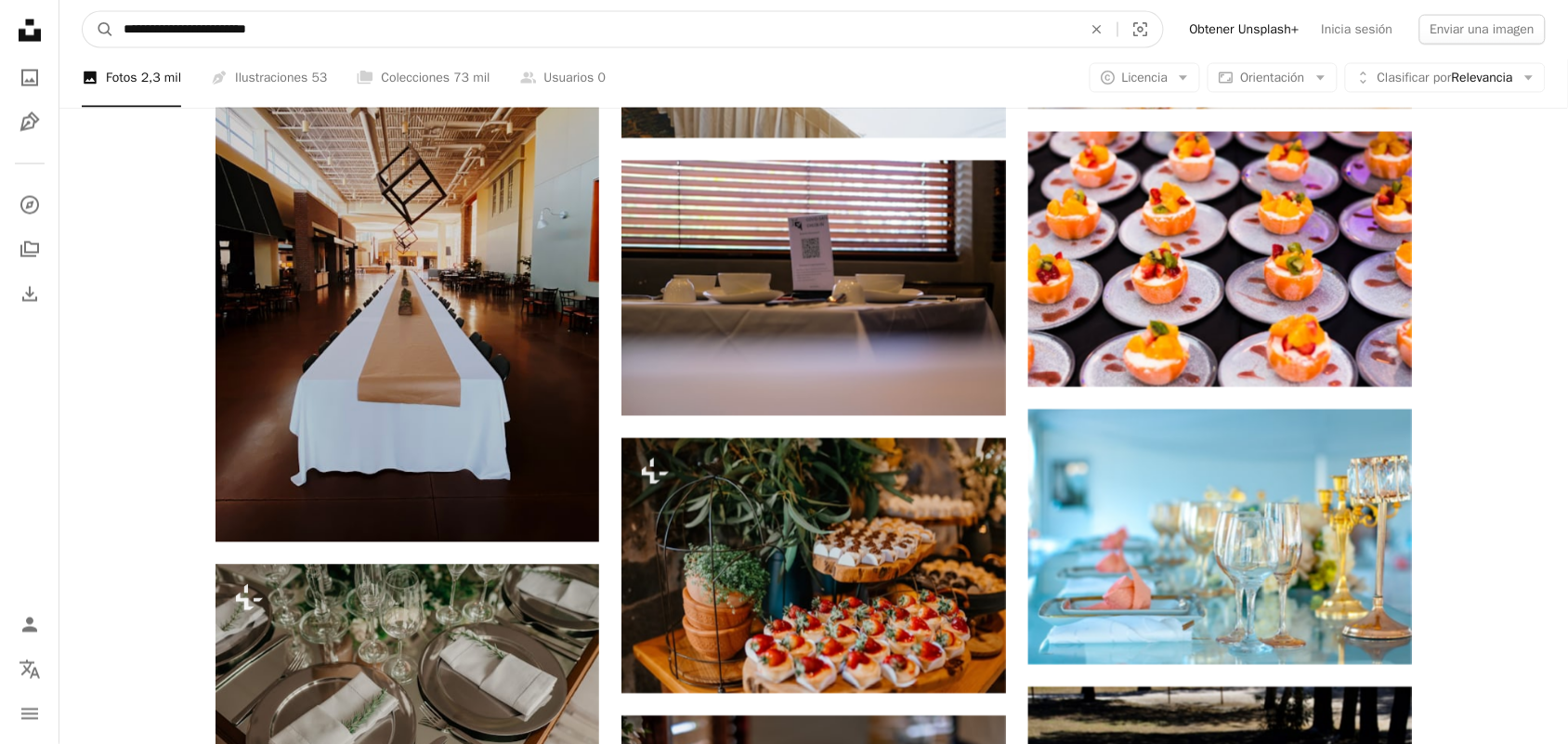 drag, startPoint x: 159, startPoint y: 29, endPoint x: 29, endPoint y: 10, distance: 131.38112 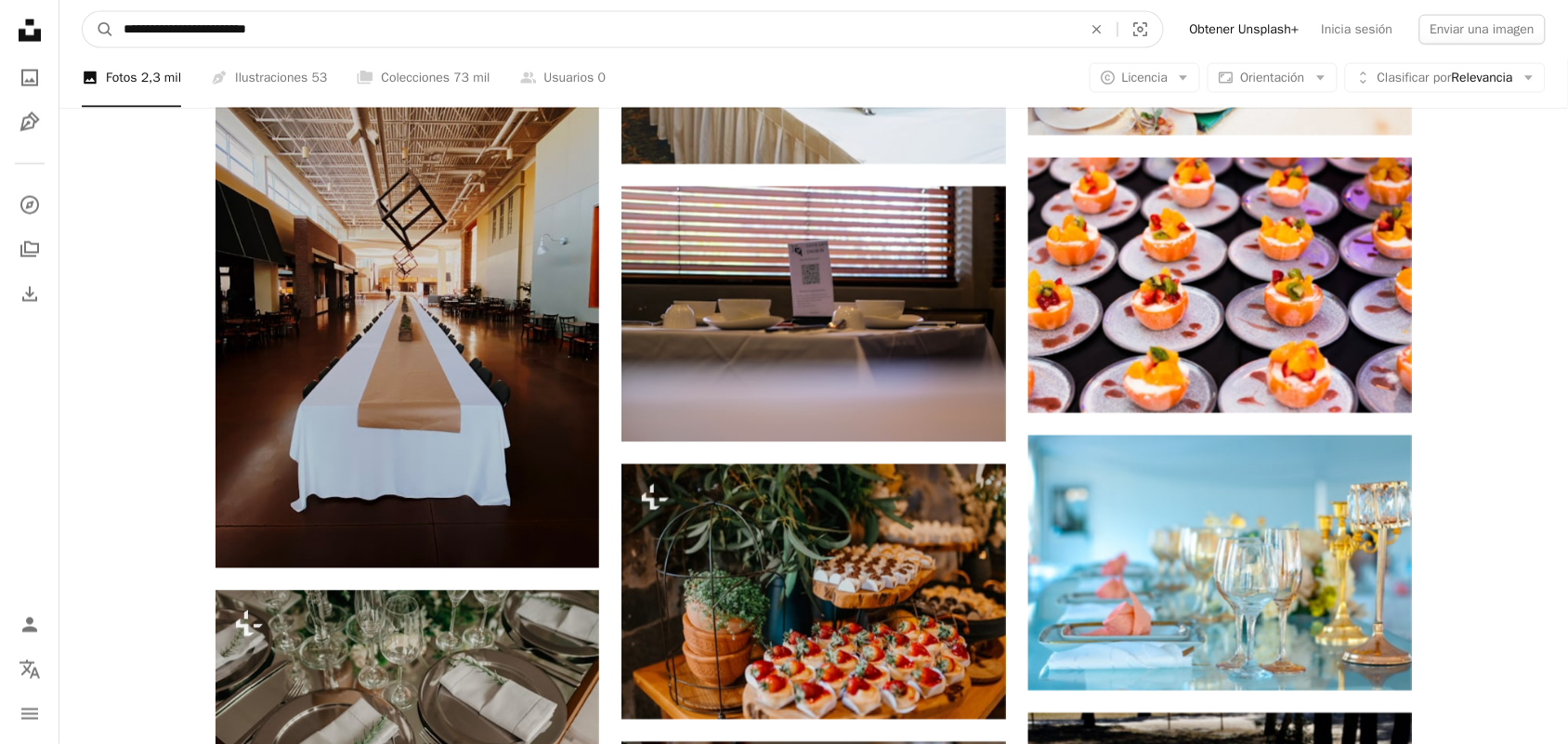 type on "**********" 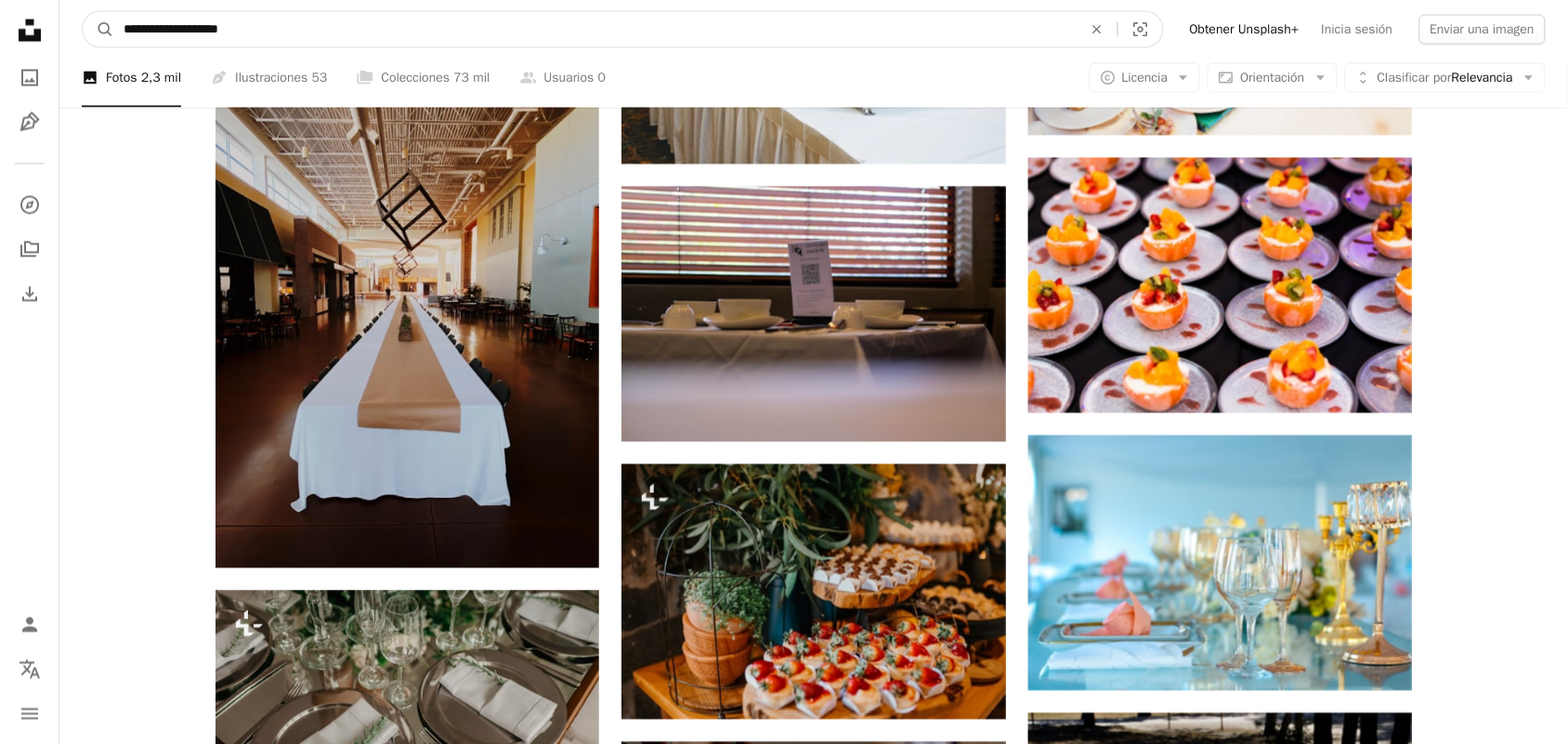 click on "A magnifying glass" at bounding box center [98, 30] 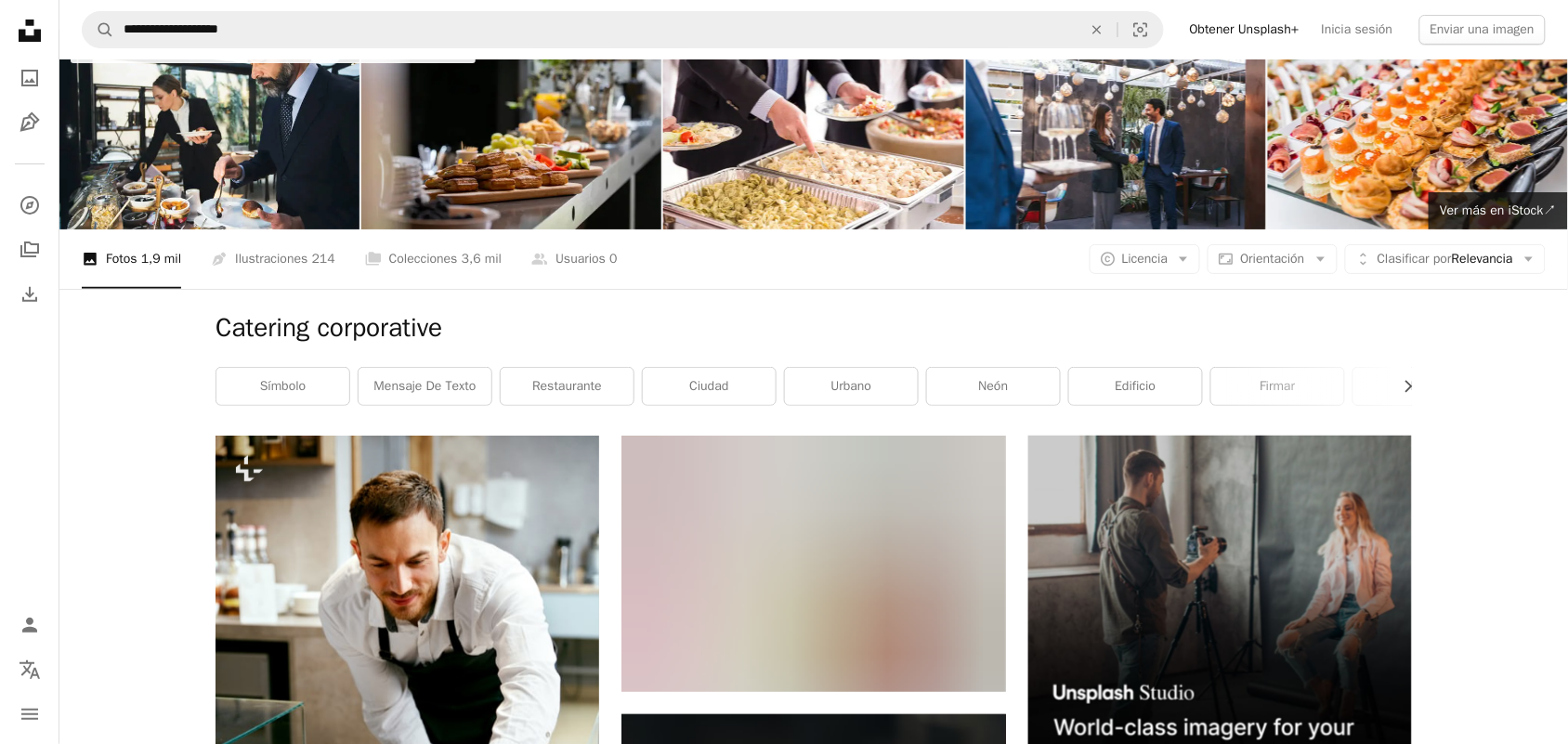 scroll, scrollTop: 0, scrollLeft: 0, axis: both 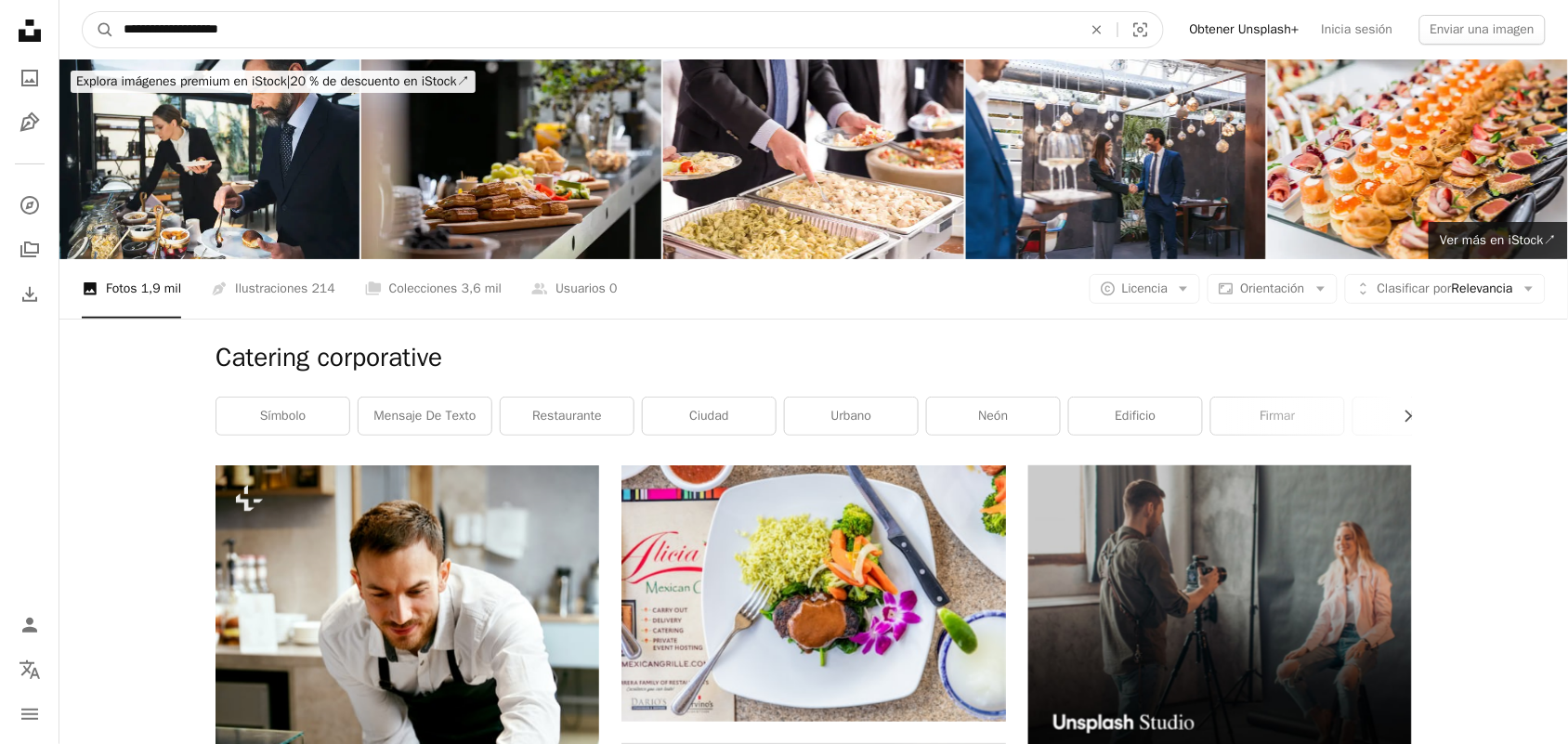 click on "**********" at bounding box center [595, 30] 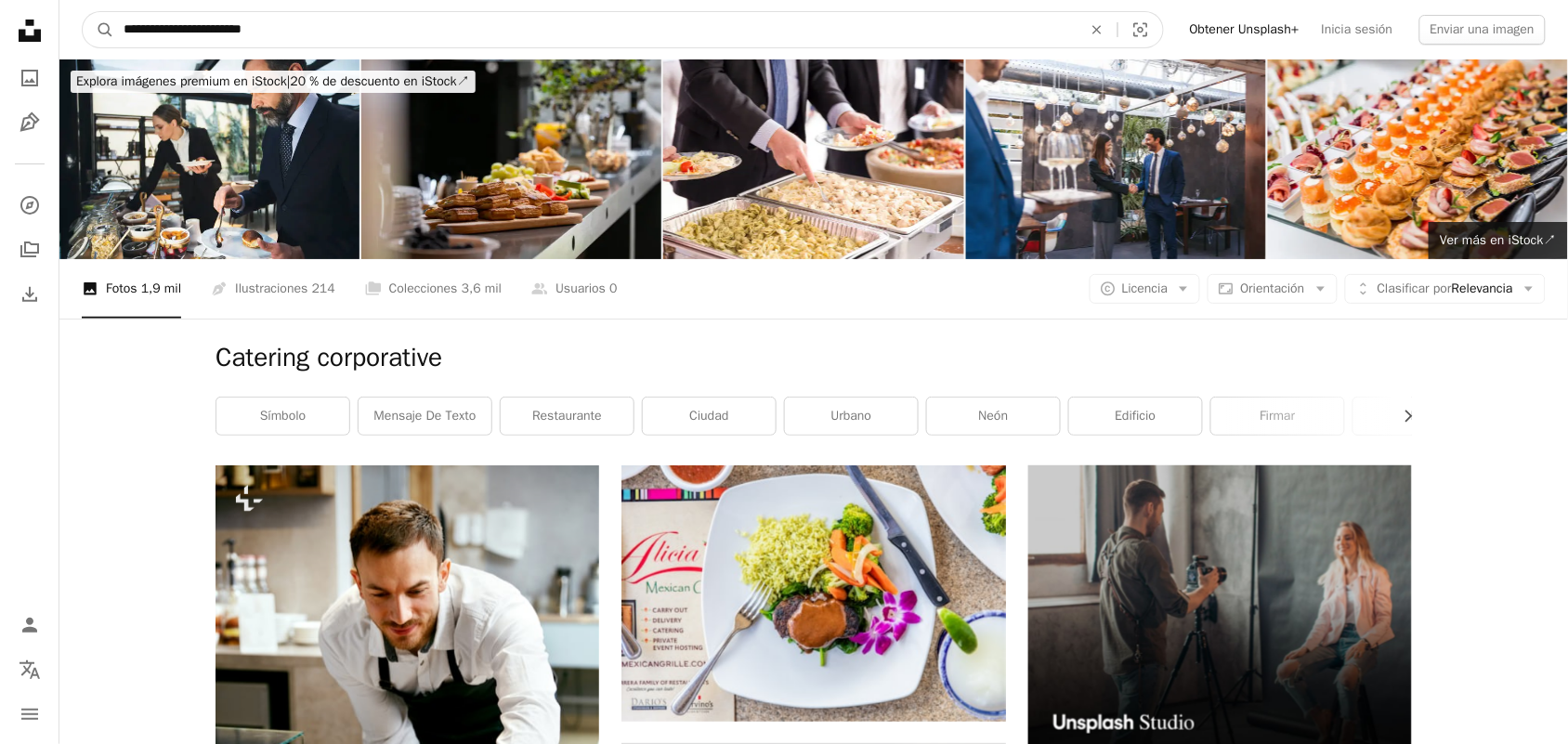 type on "**********" 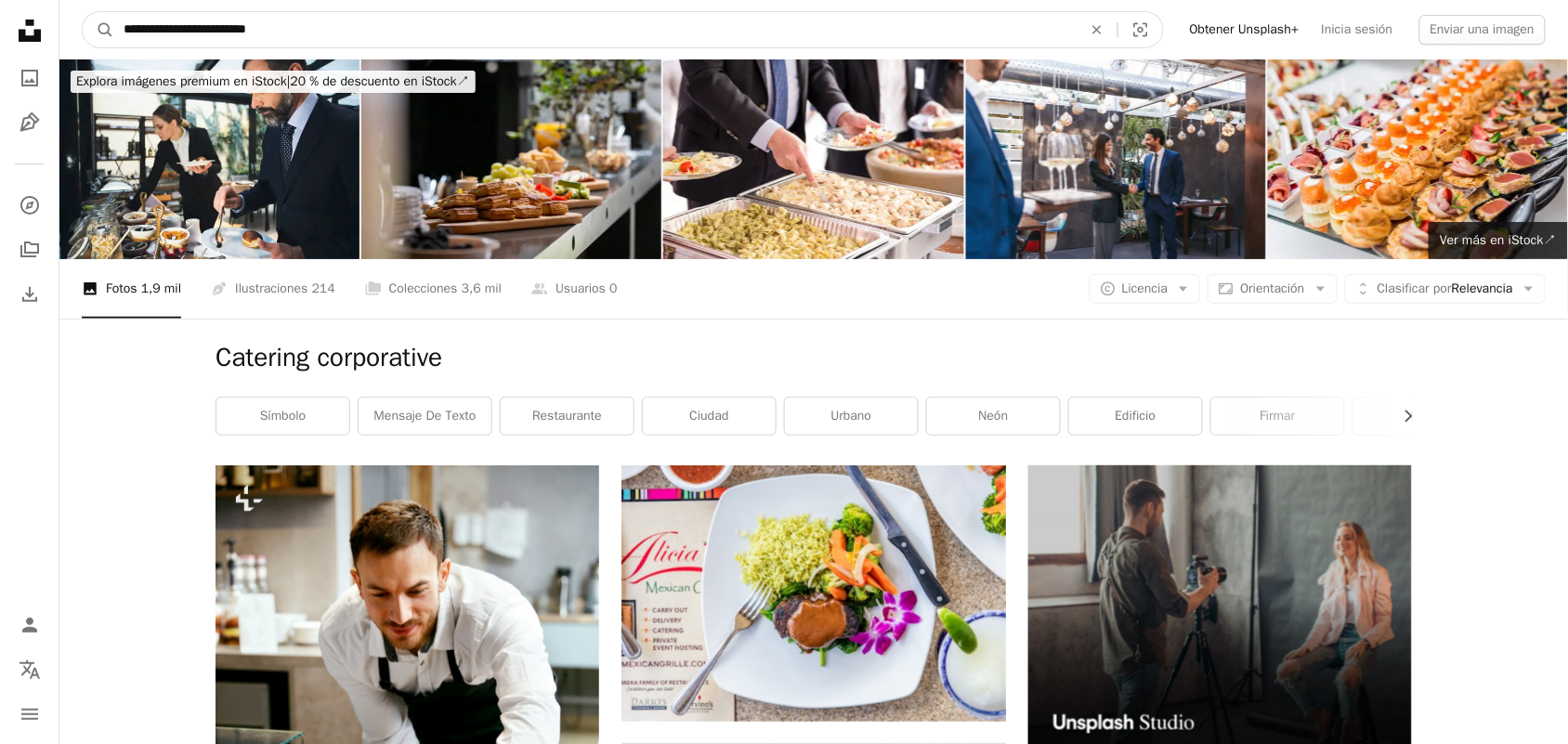 click on "A magnifying glass" at bounding box center [98, 30] 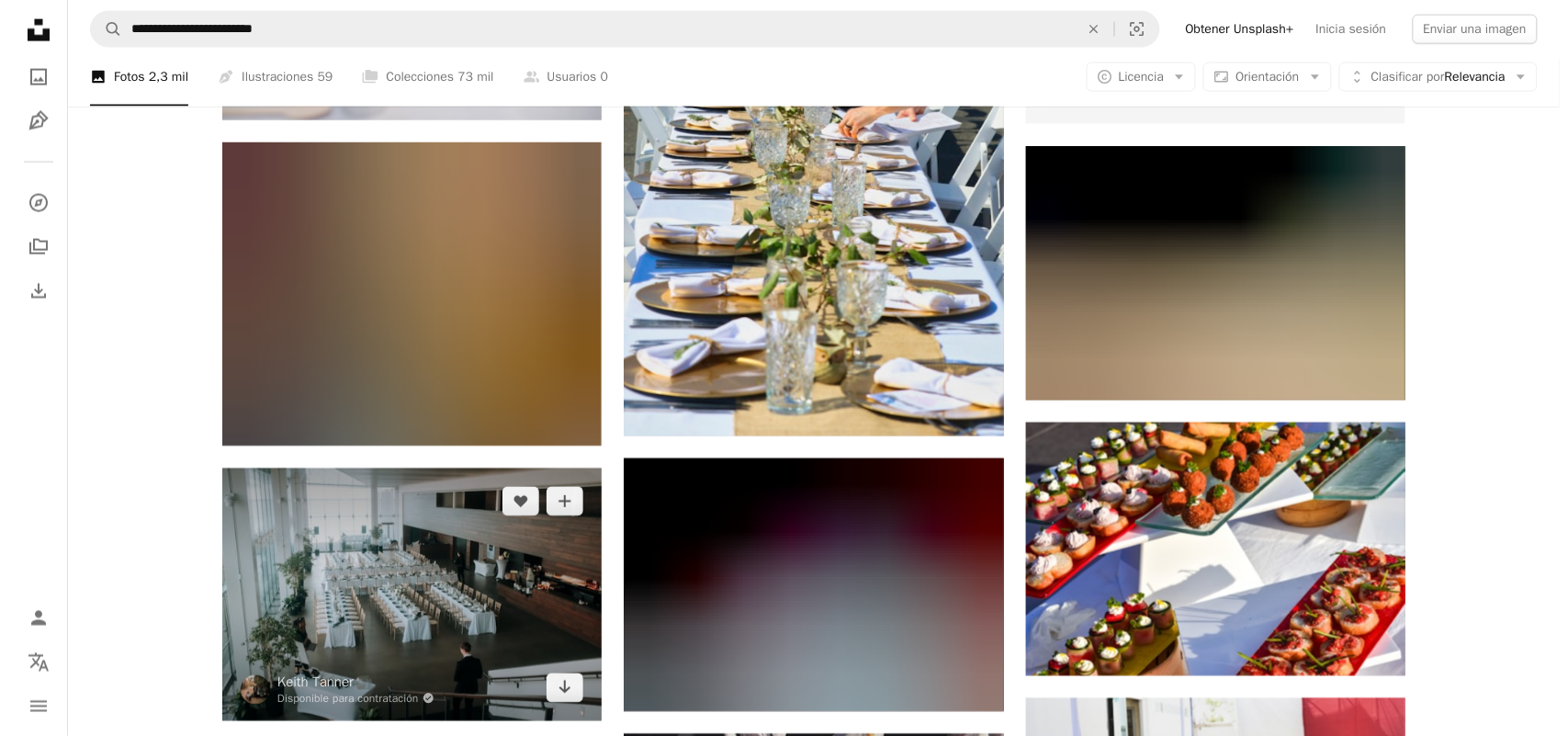 scroll, scrollTop: 804, scrollLeft: 0, axis: vertical 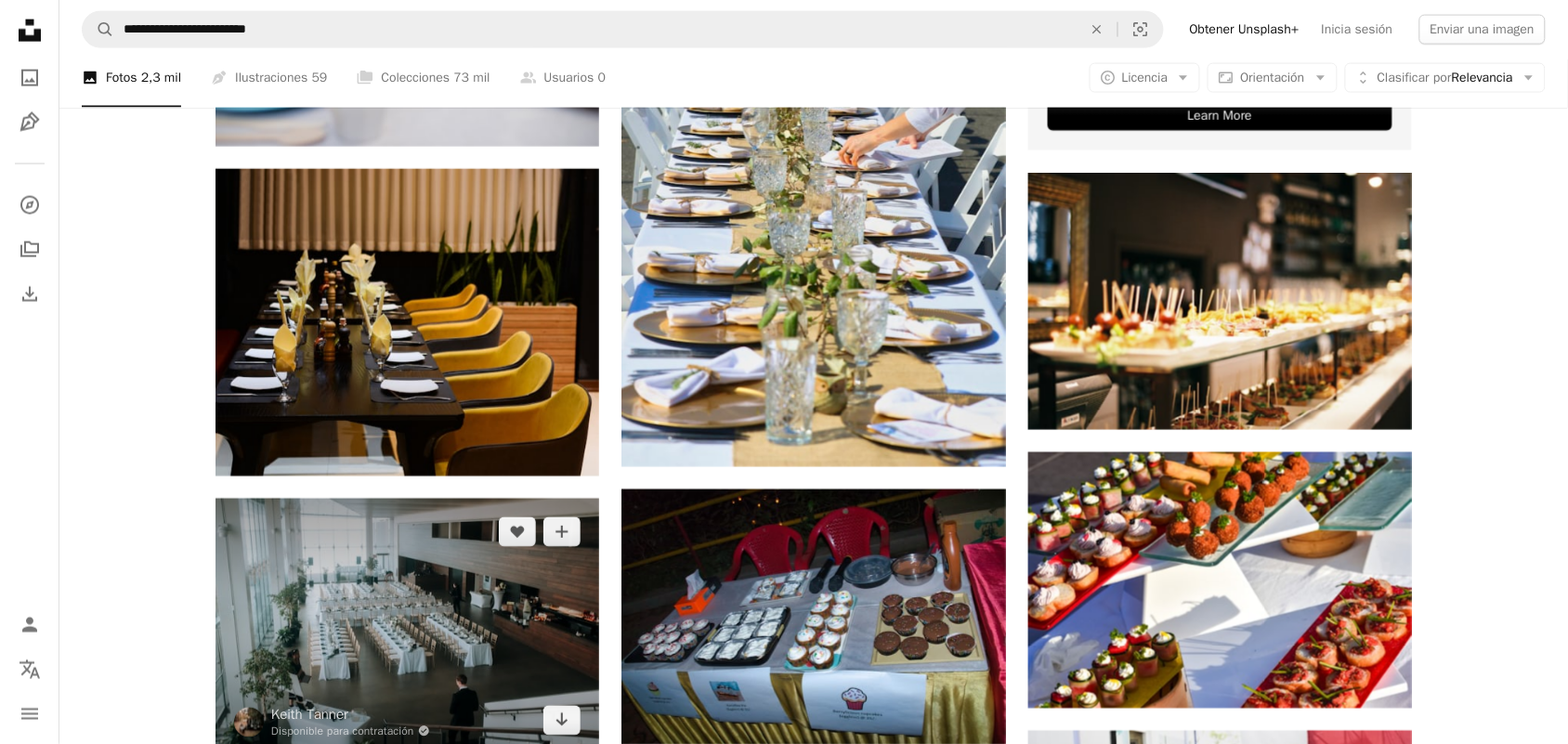 click at bounding box center (407, 626) 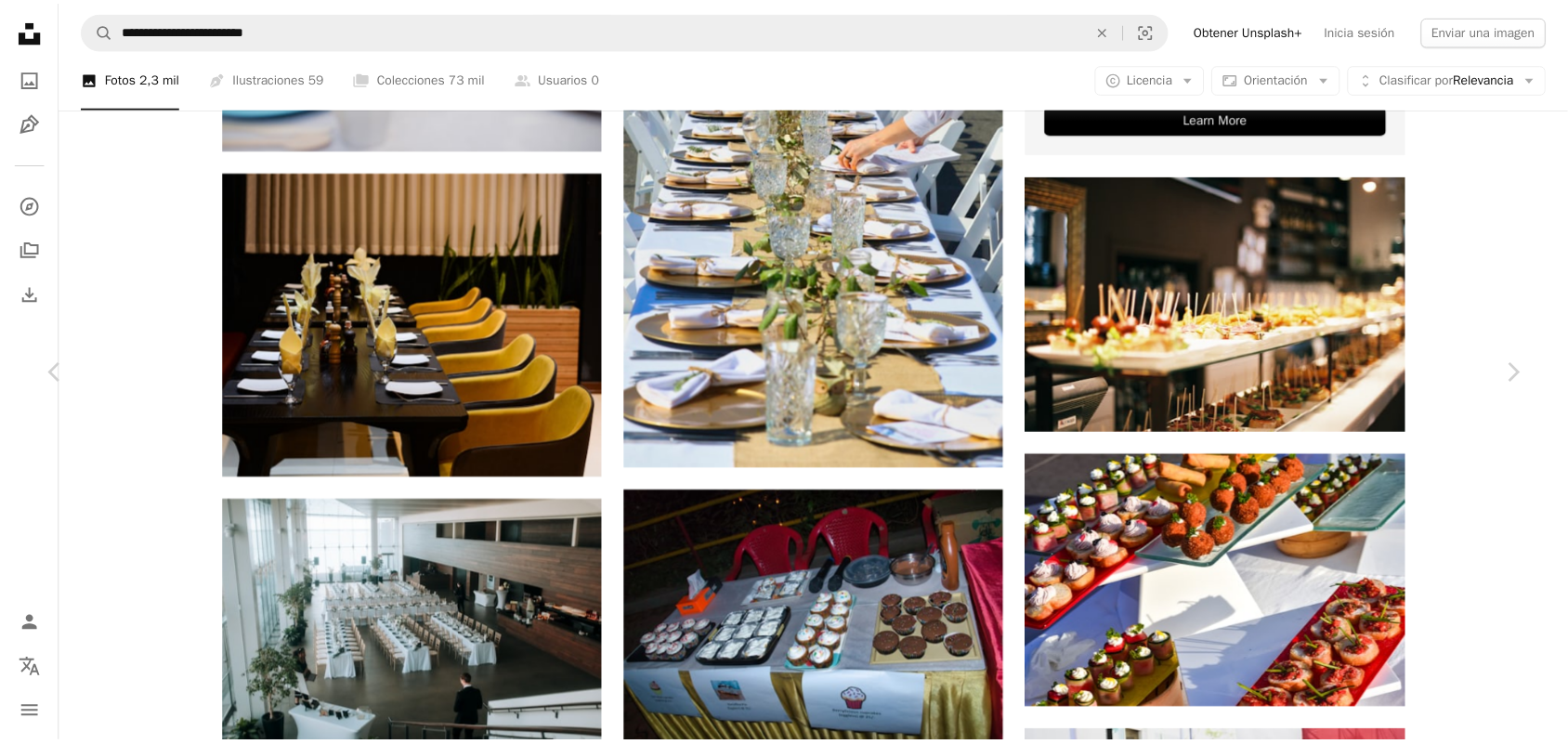 scroll, scrollTop: 0, scrollLeft: 0, axis: both 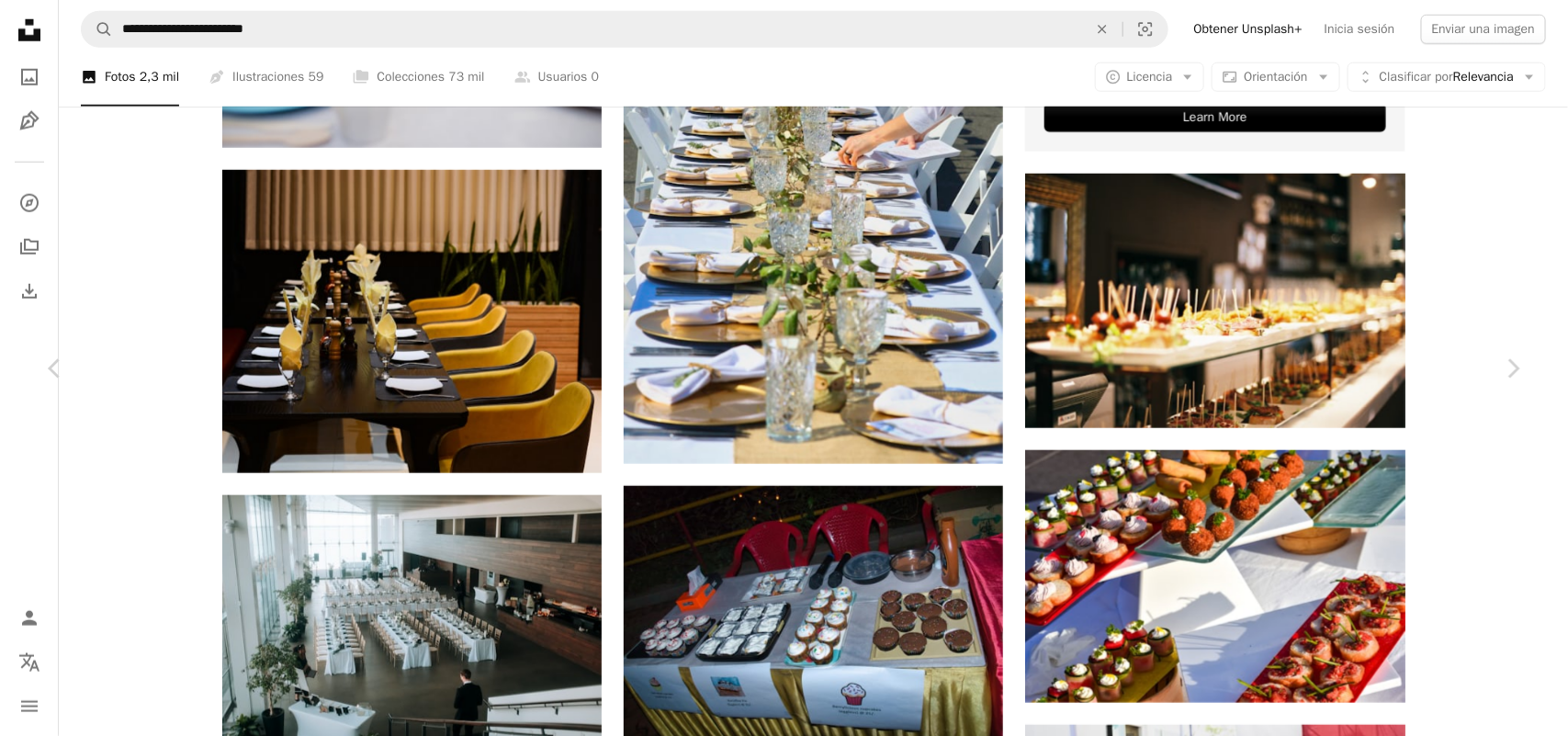 click on "Descargar gratis" at bounding box center (1333, 3534) 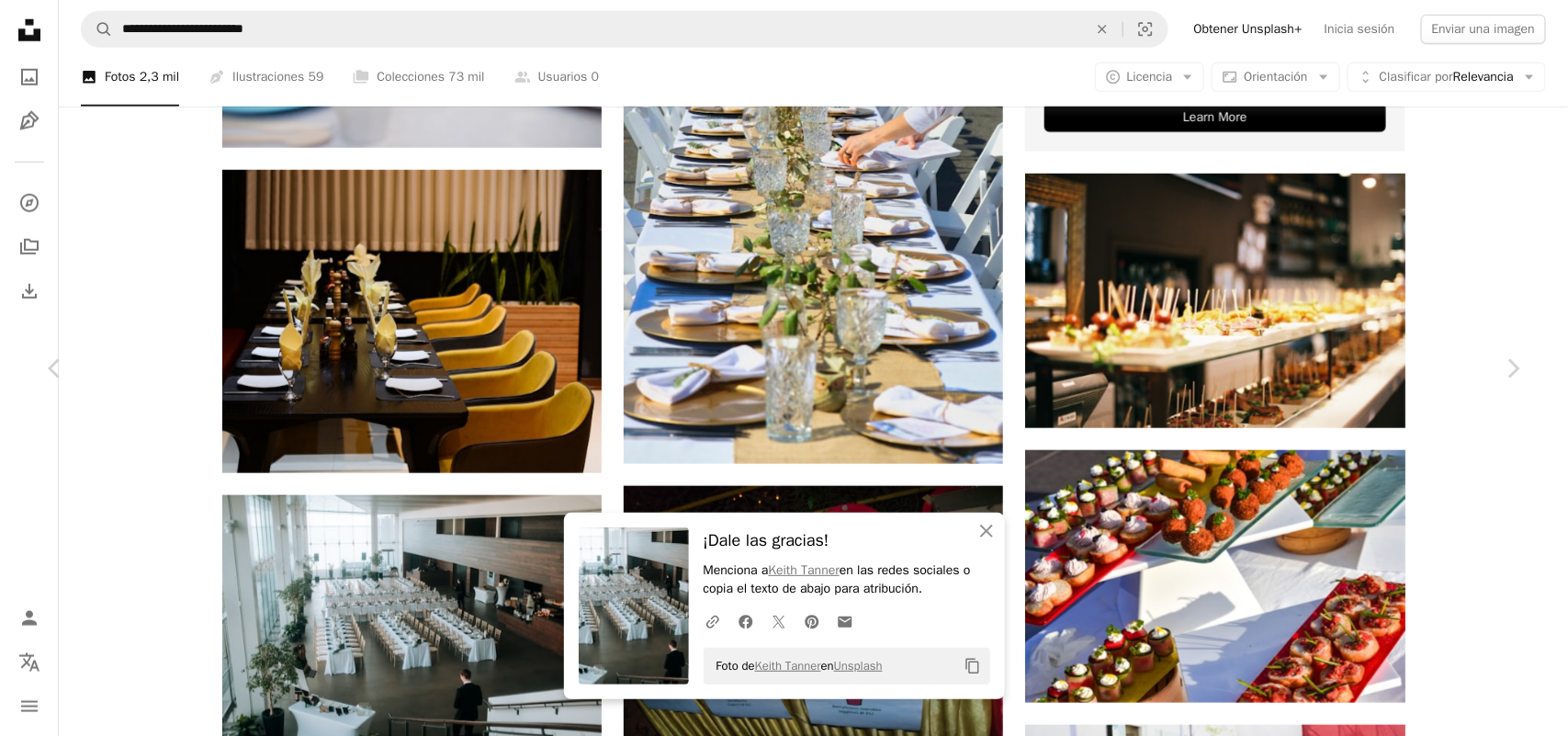 click on "Elegir el tamaño de descarga" at bounding box center (1386, 3572) 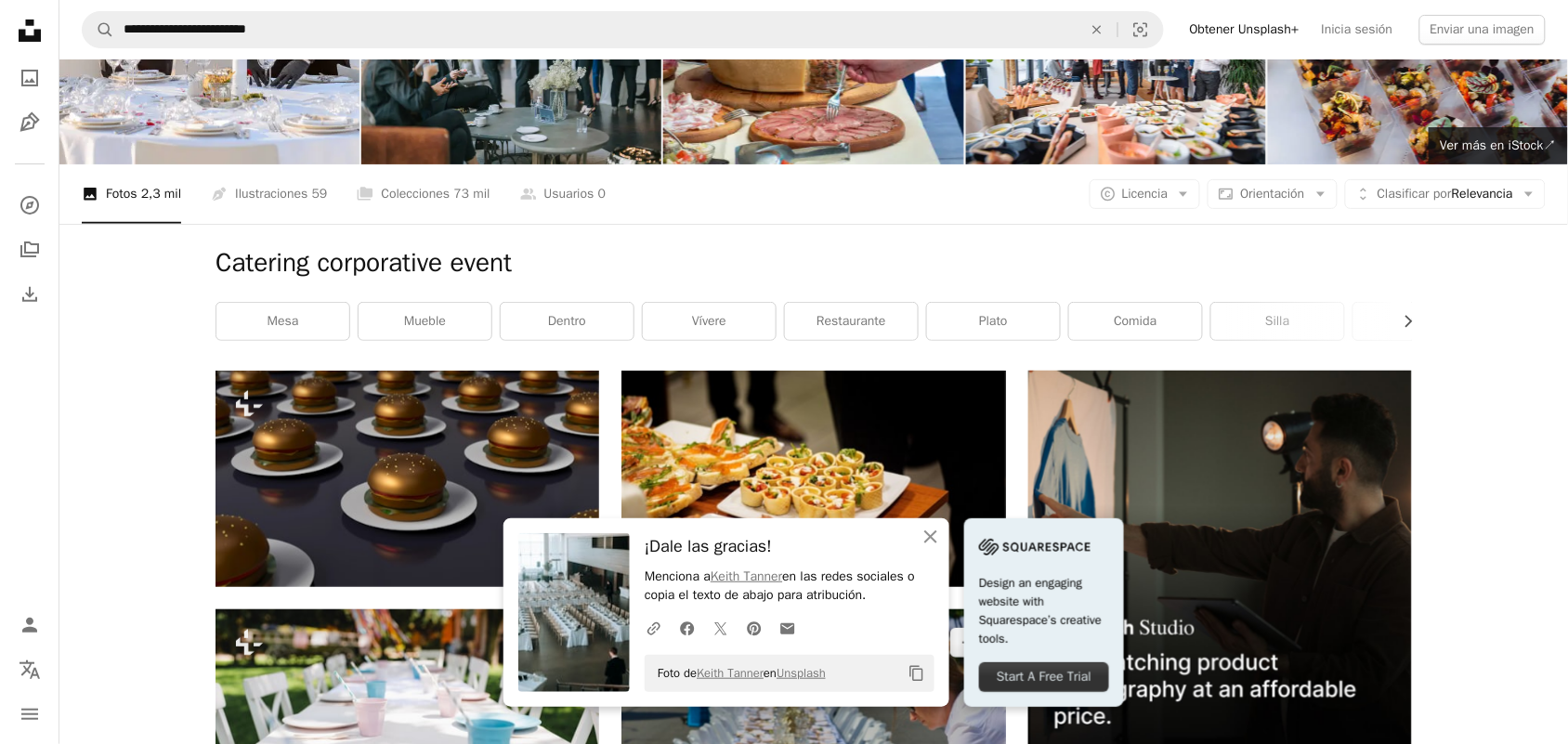 scroll, scrollTop: 0, scrollLeft: 0, axis: both 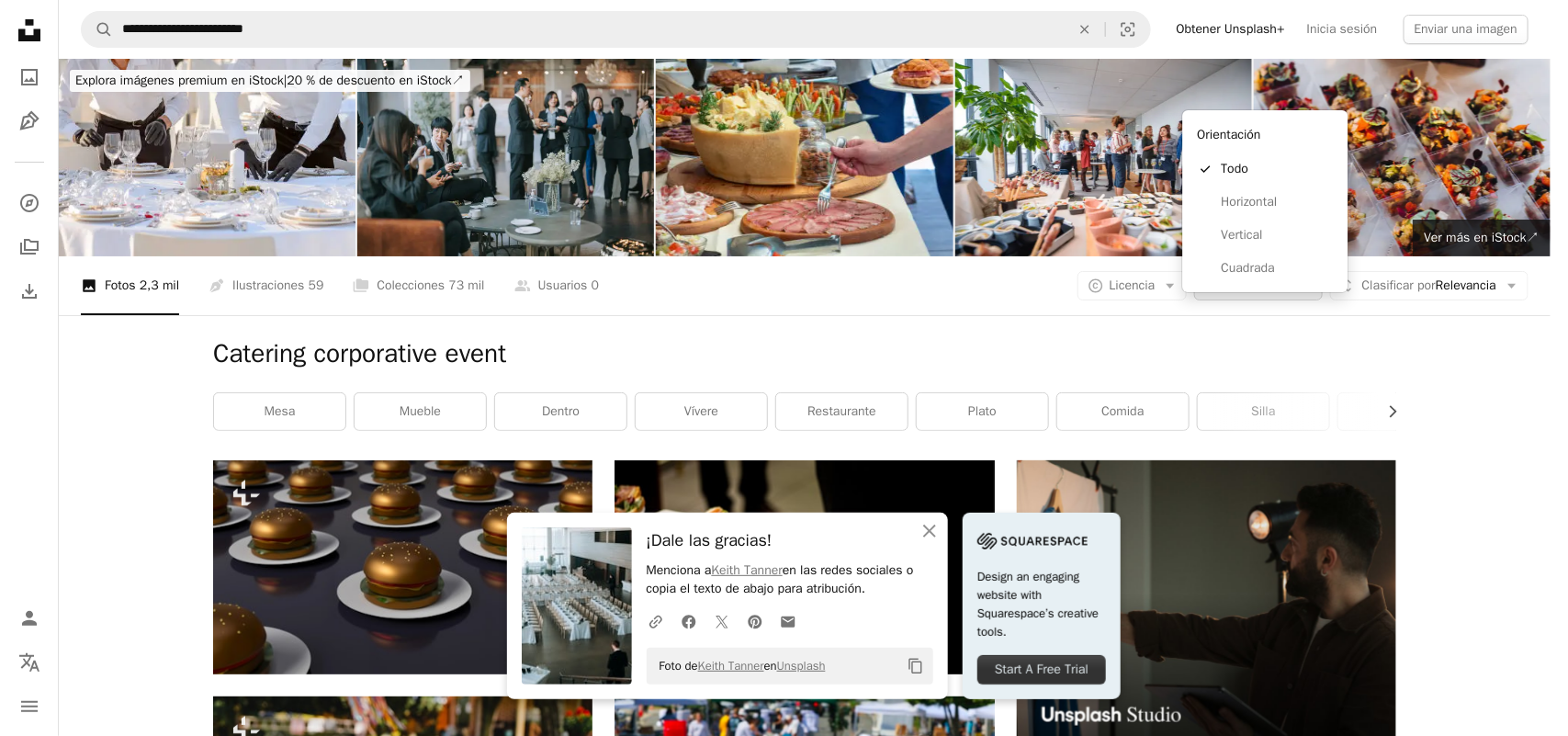 click on "Orientación" at bounding box center (1258, 285) 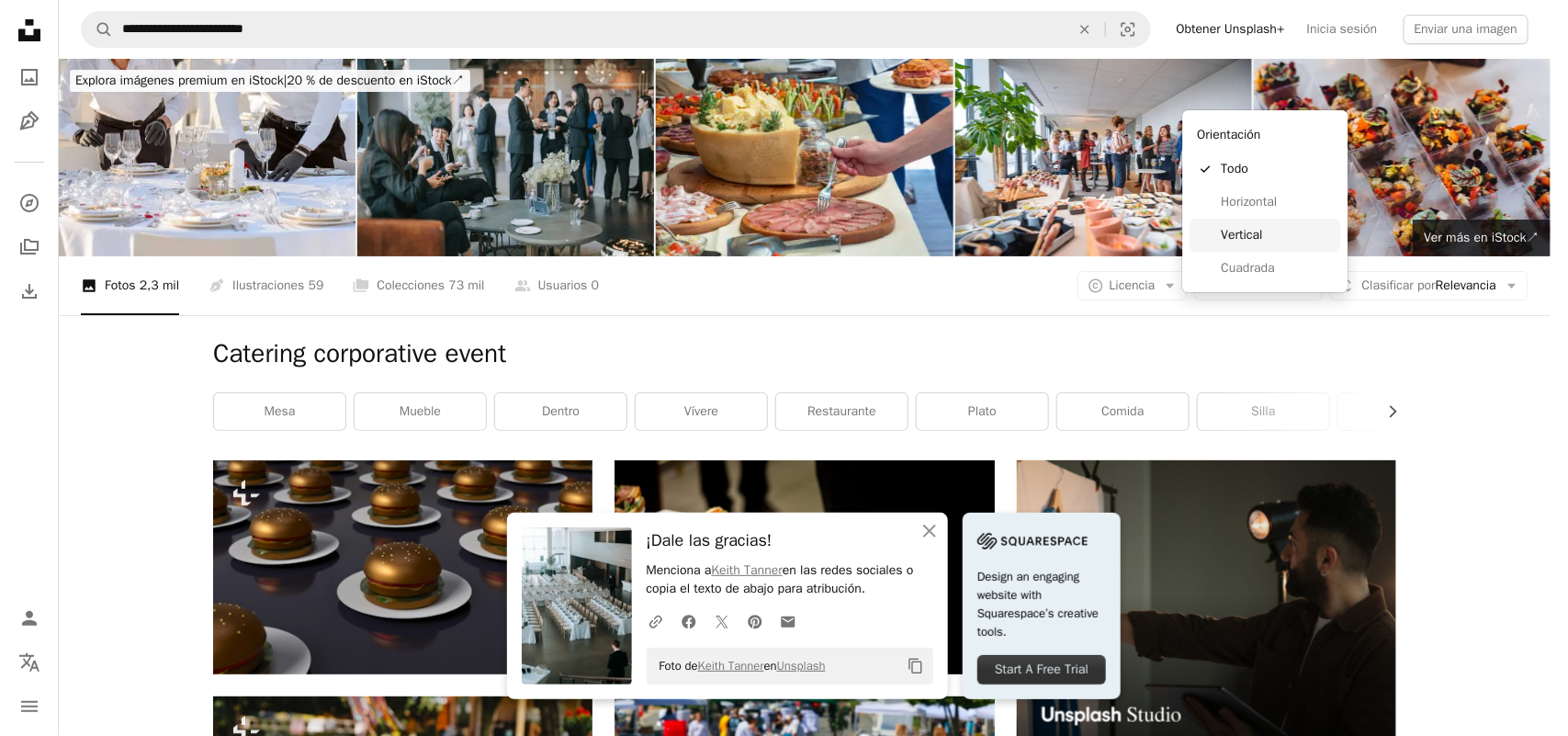 click on "Vertical" at bounding box center [1278, 235] 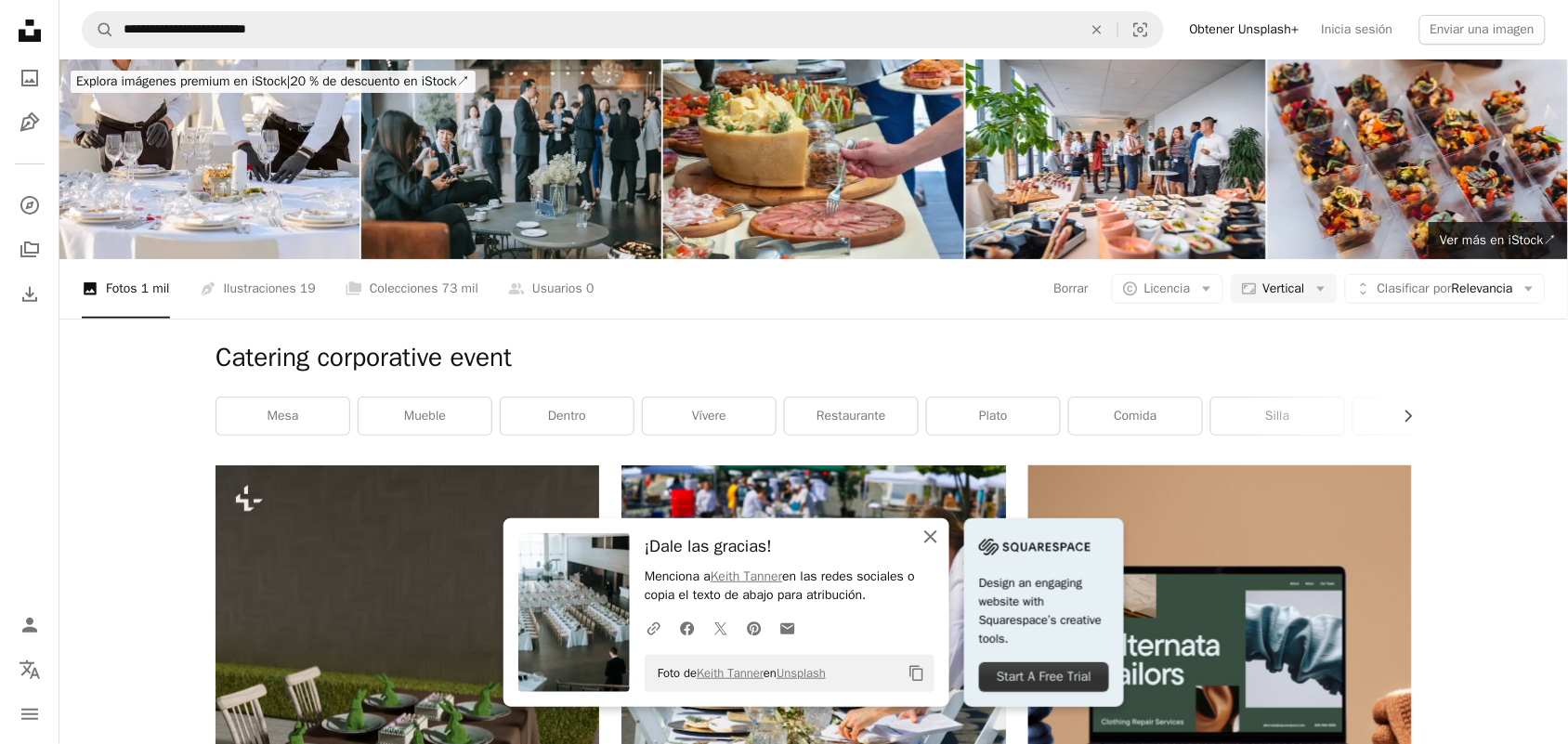 click 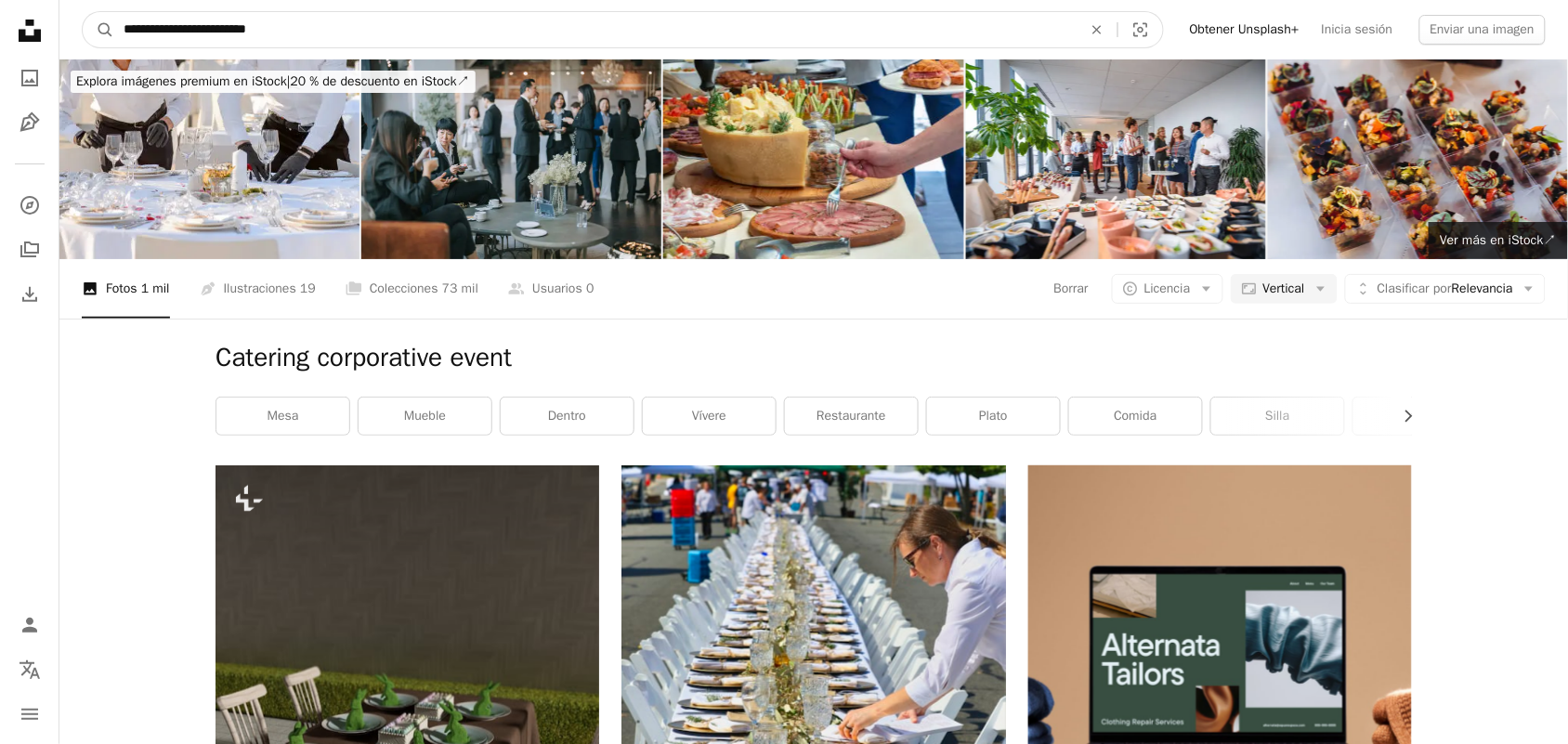 drag, startPoint x: 393, startPoint y: 28, endPoint x: 65, endPoint y: 26, distance: 328.0061 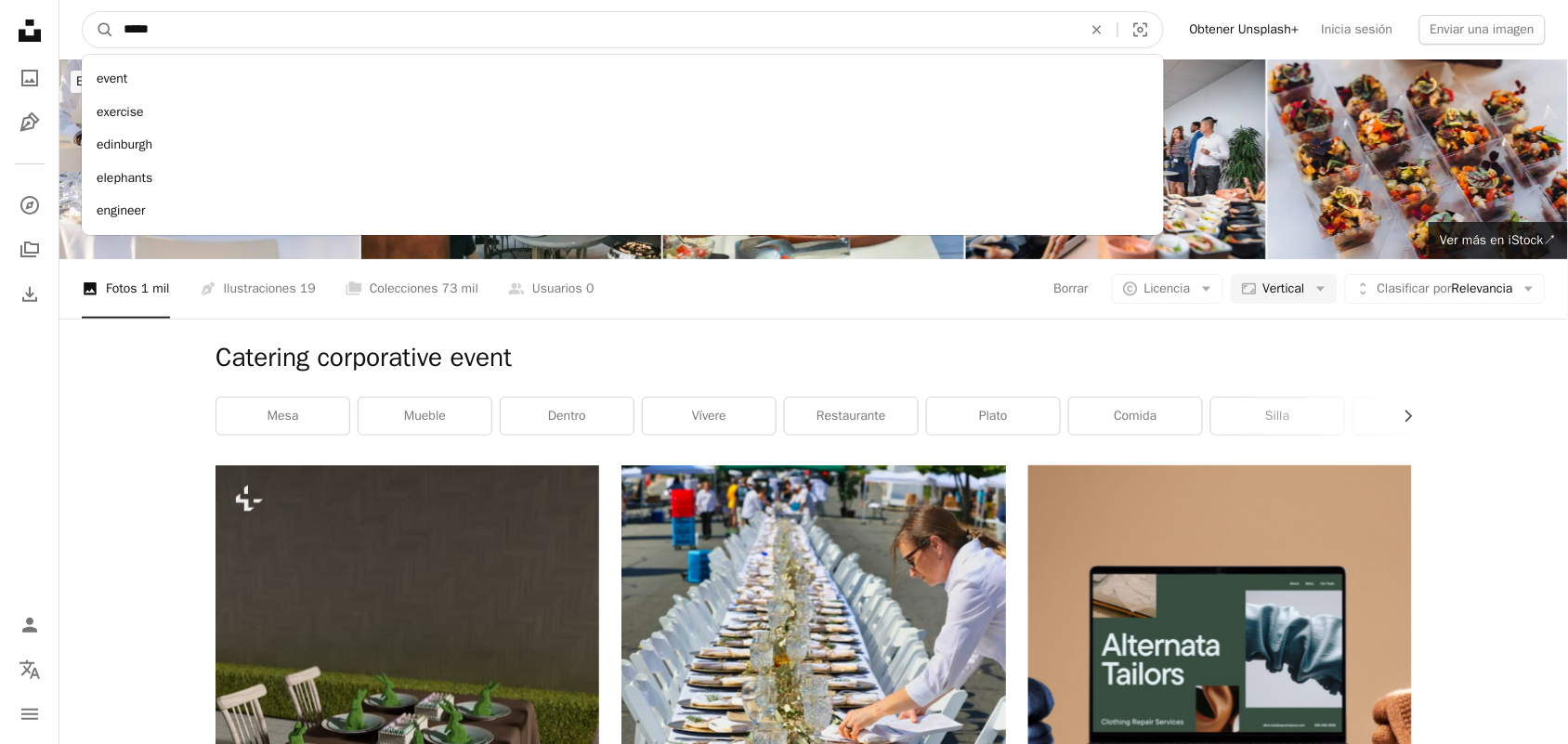 type on "******" 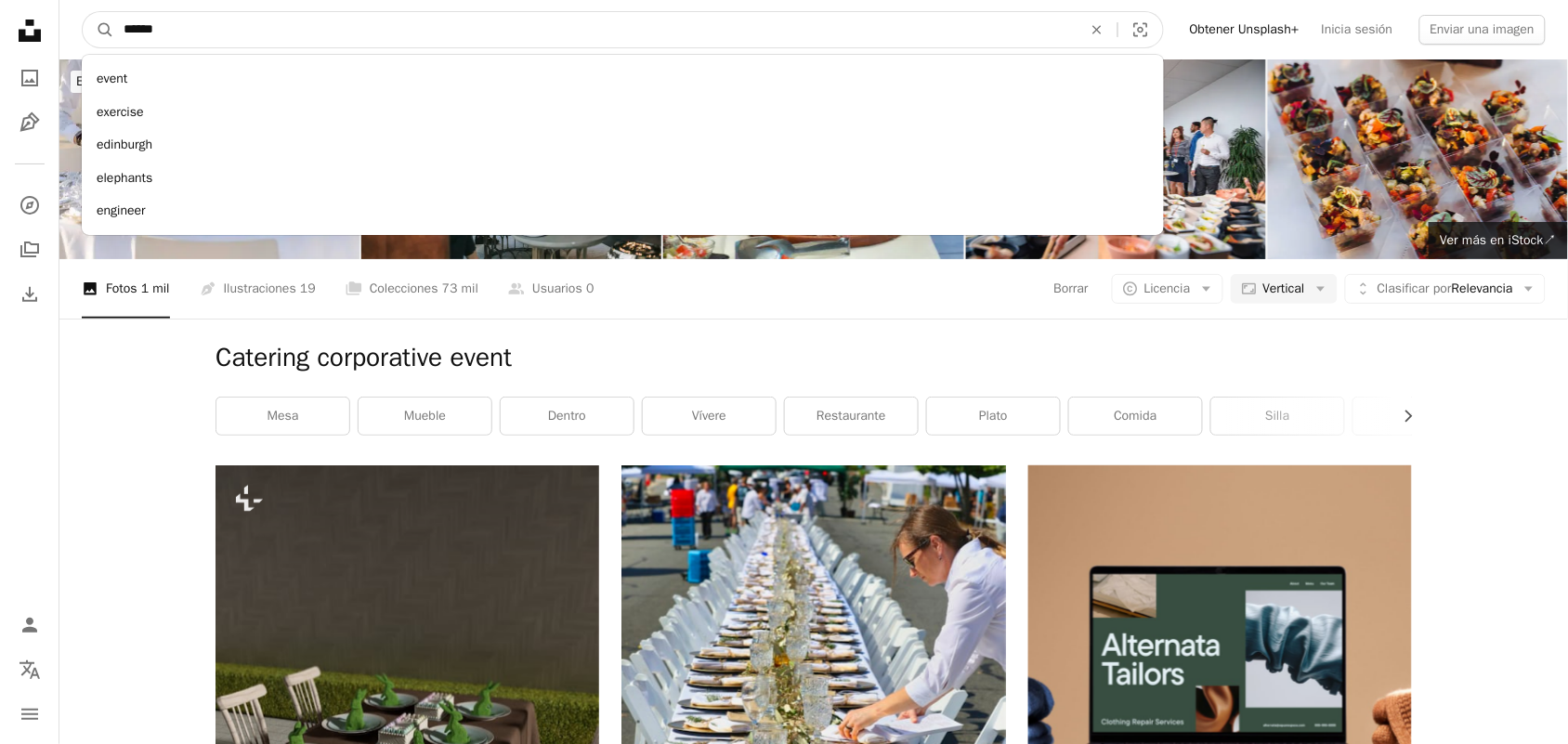 click on "A magnifying glass" at bounding box center [98, 30] 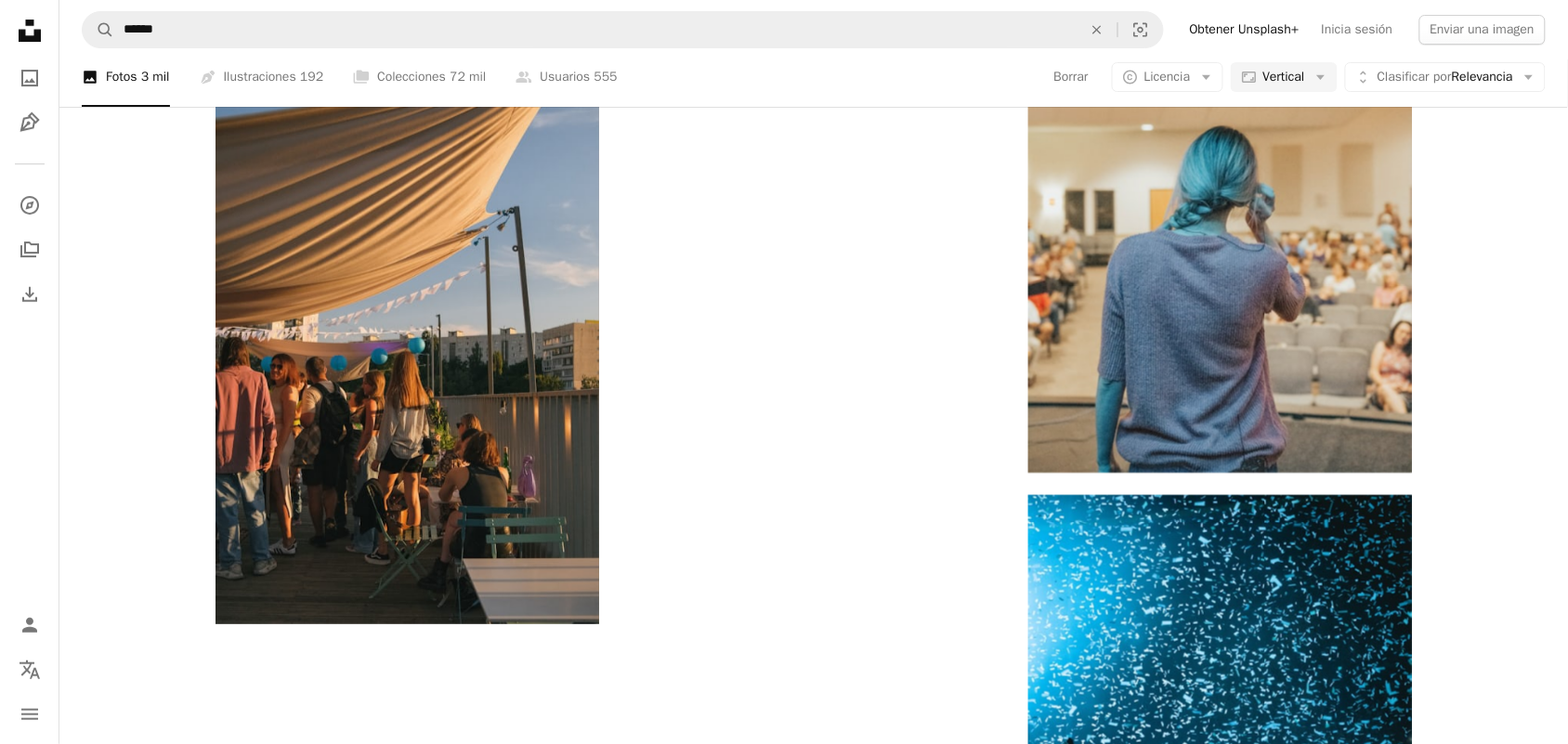 scroll, scrollTop: 3869, scrollLeft: 0, axis: vertical 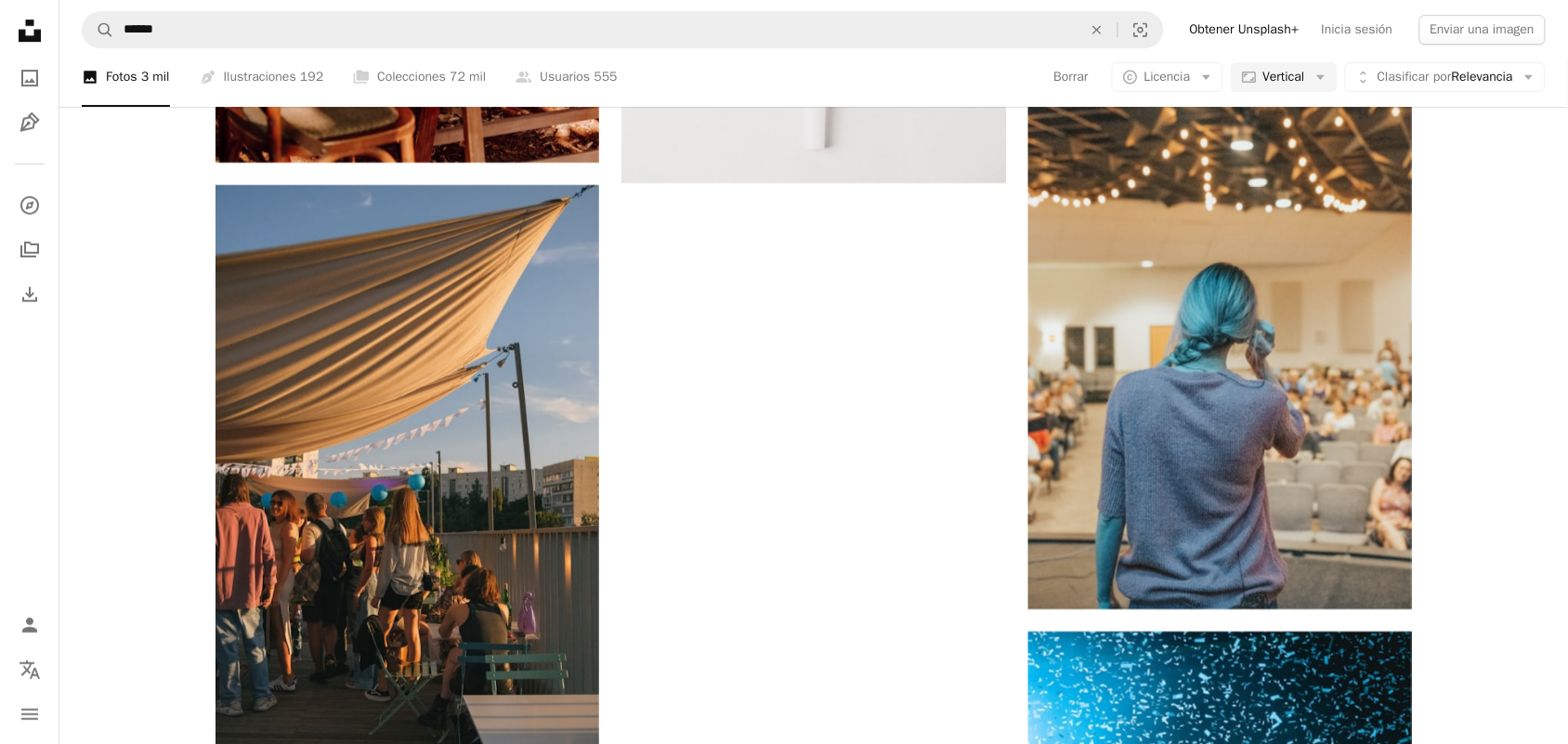 click on "Cargar más" at bounding box center [814, 1244] 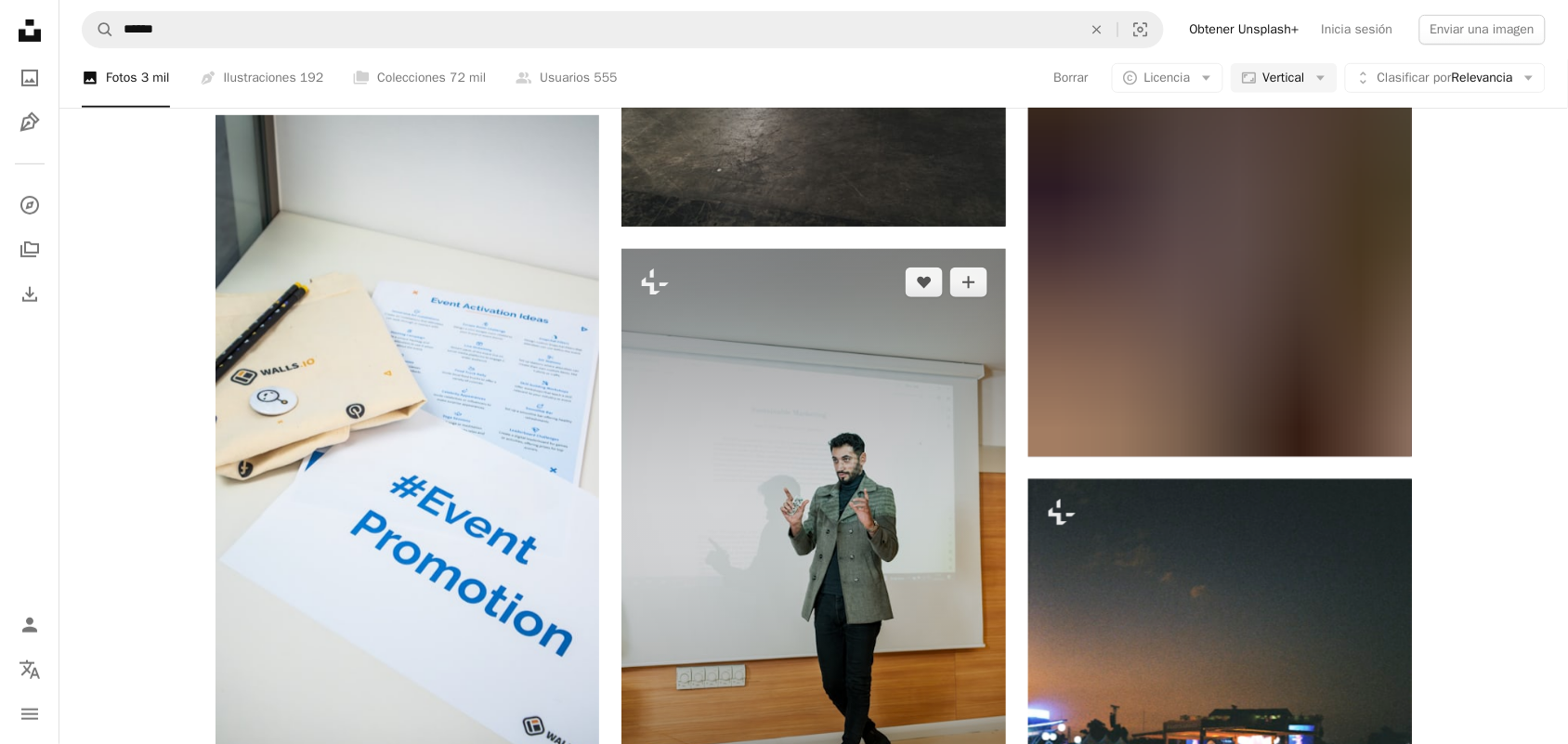 scroll, scrollTop: 13273, scrollLeft: 0, axis: vertical 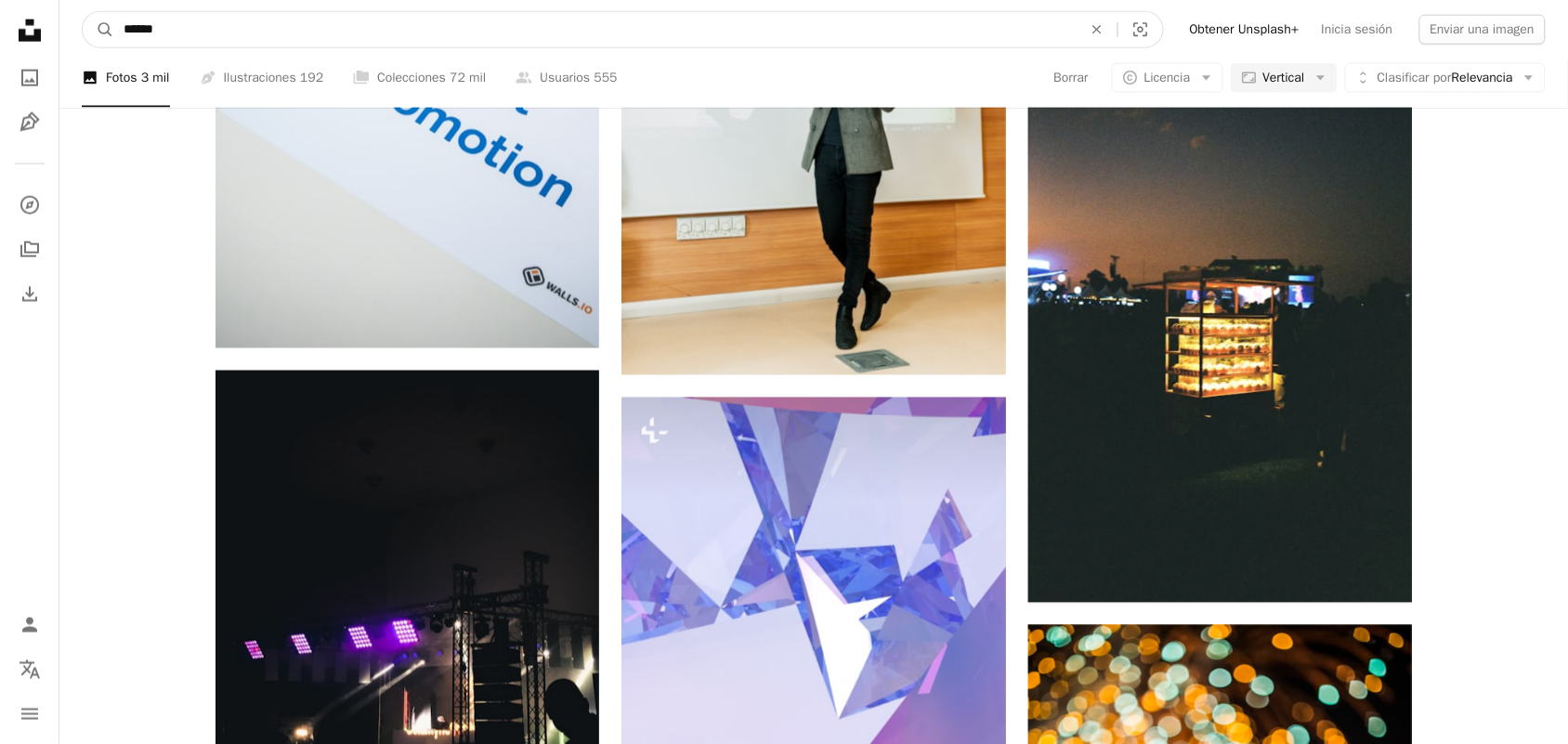 click on "******" at bounding box center (595, 30) 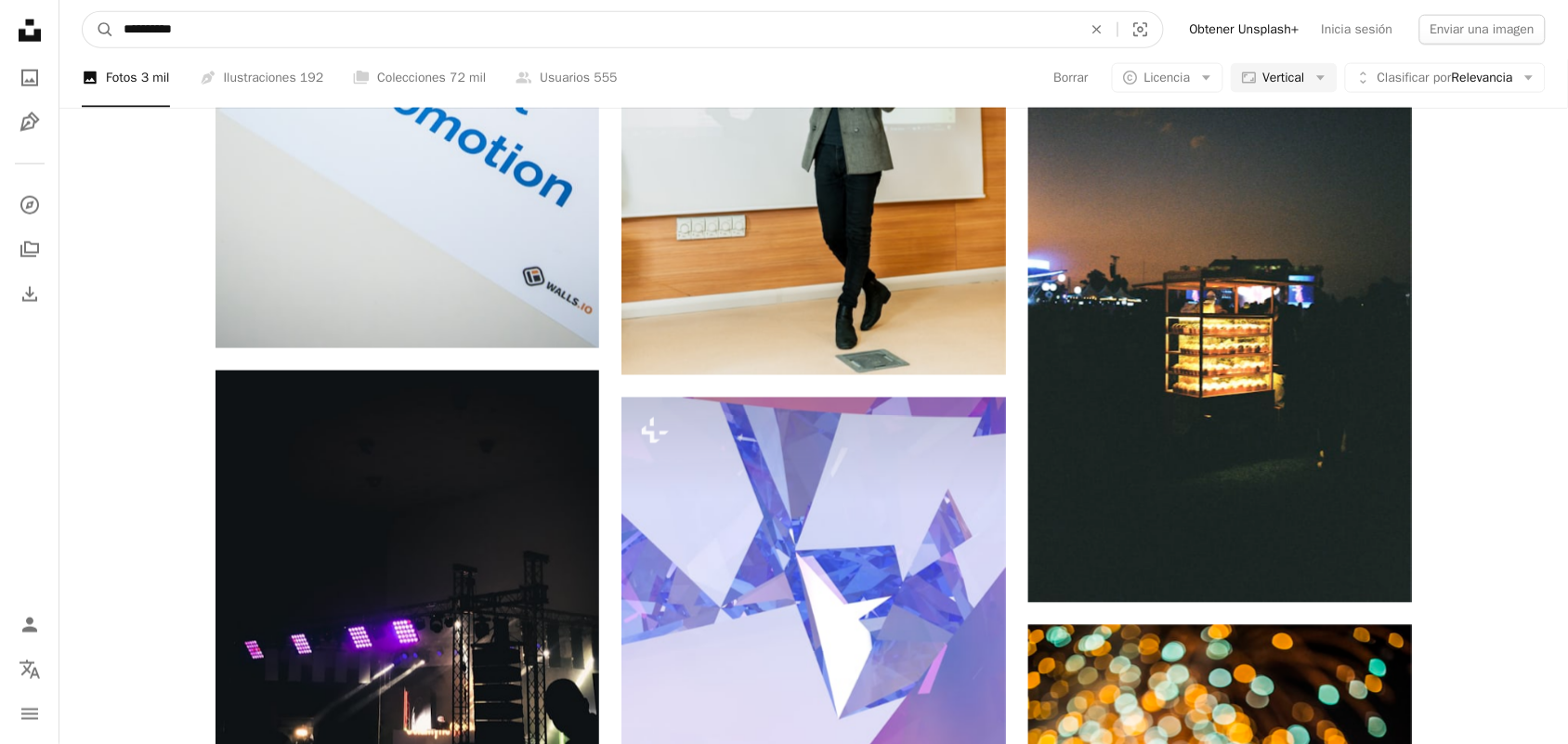 type on "**********" 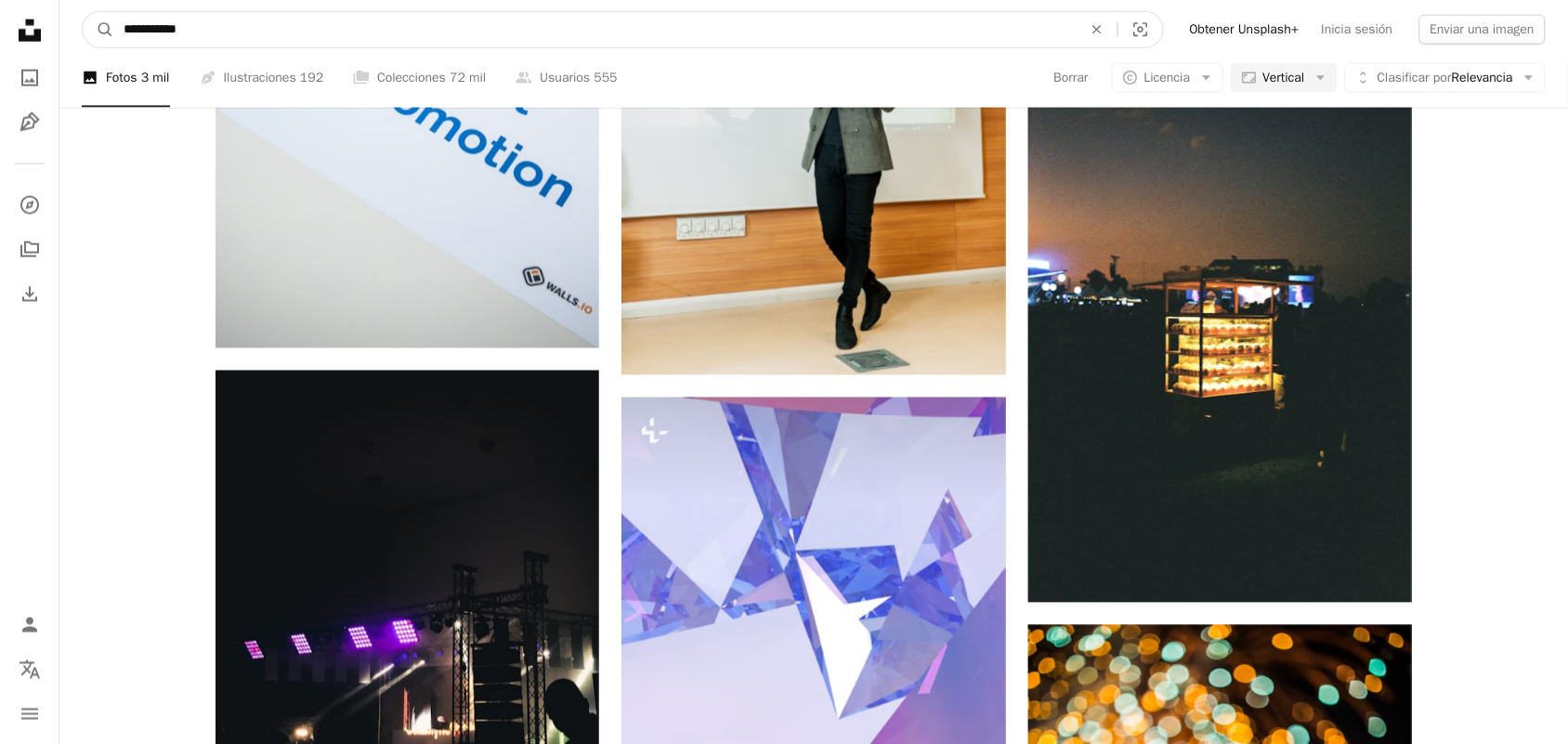 click on "A magnifying glass" at bounding box center [98, 30] 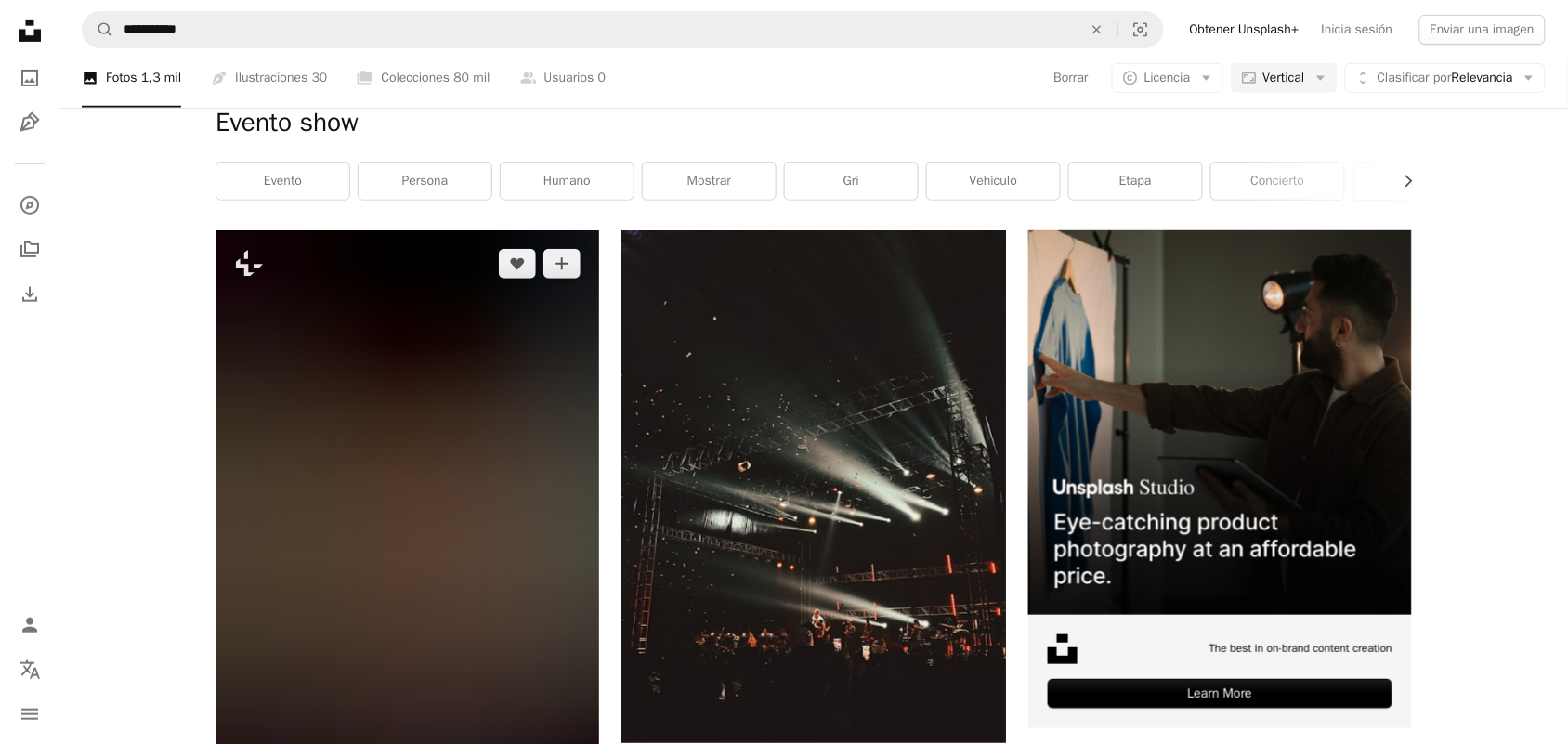 scroll, scrollTop: 232, scrollLeft: 0, axis: vertical 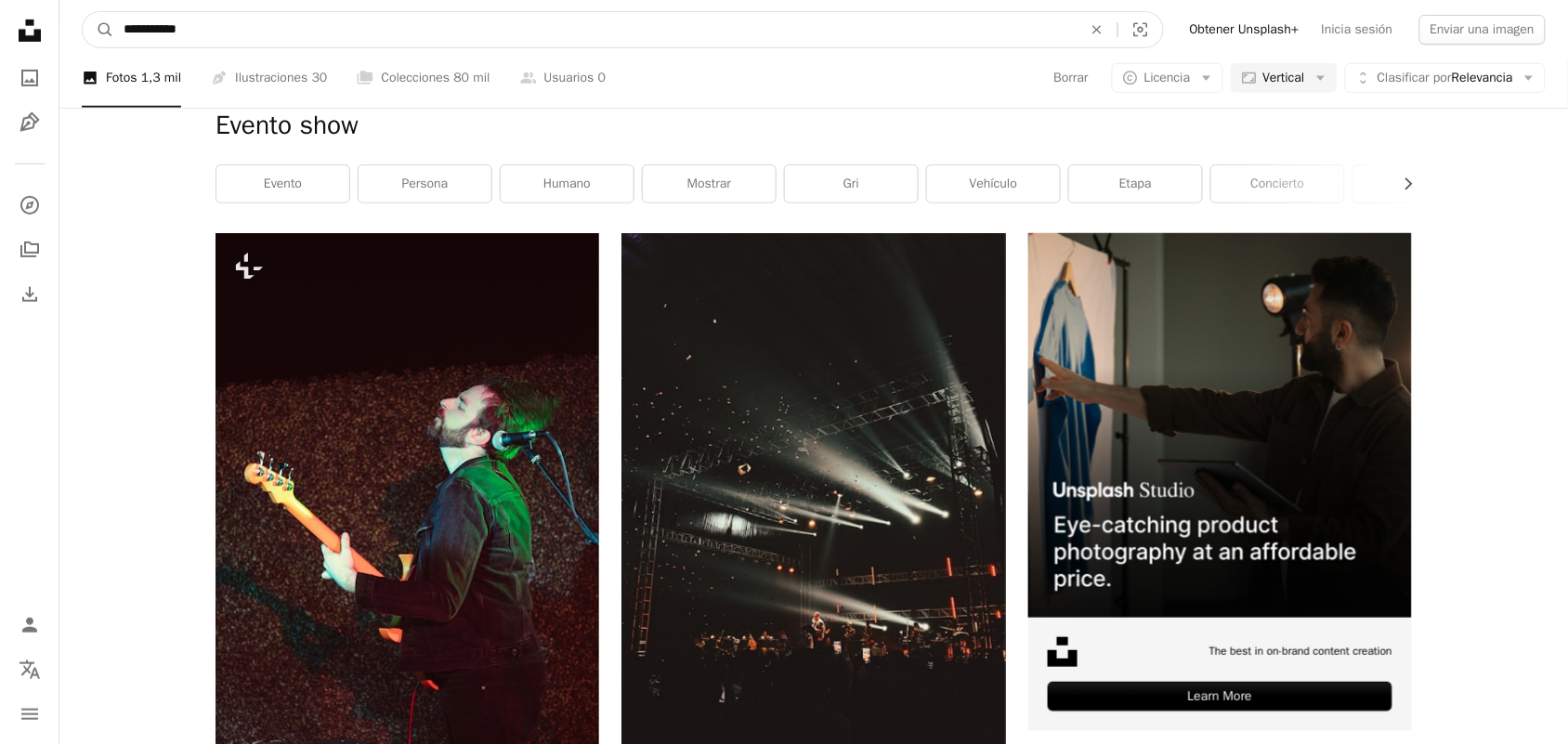 drag, startPoint x: 169, startPoint y: 33, endPoint x: 43, endPoint y: 24, distance: 126.32102 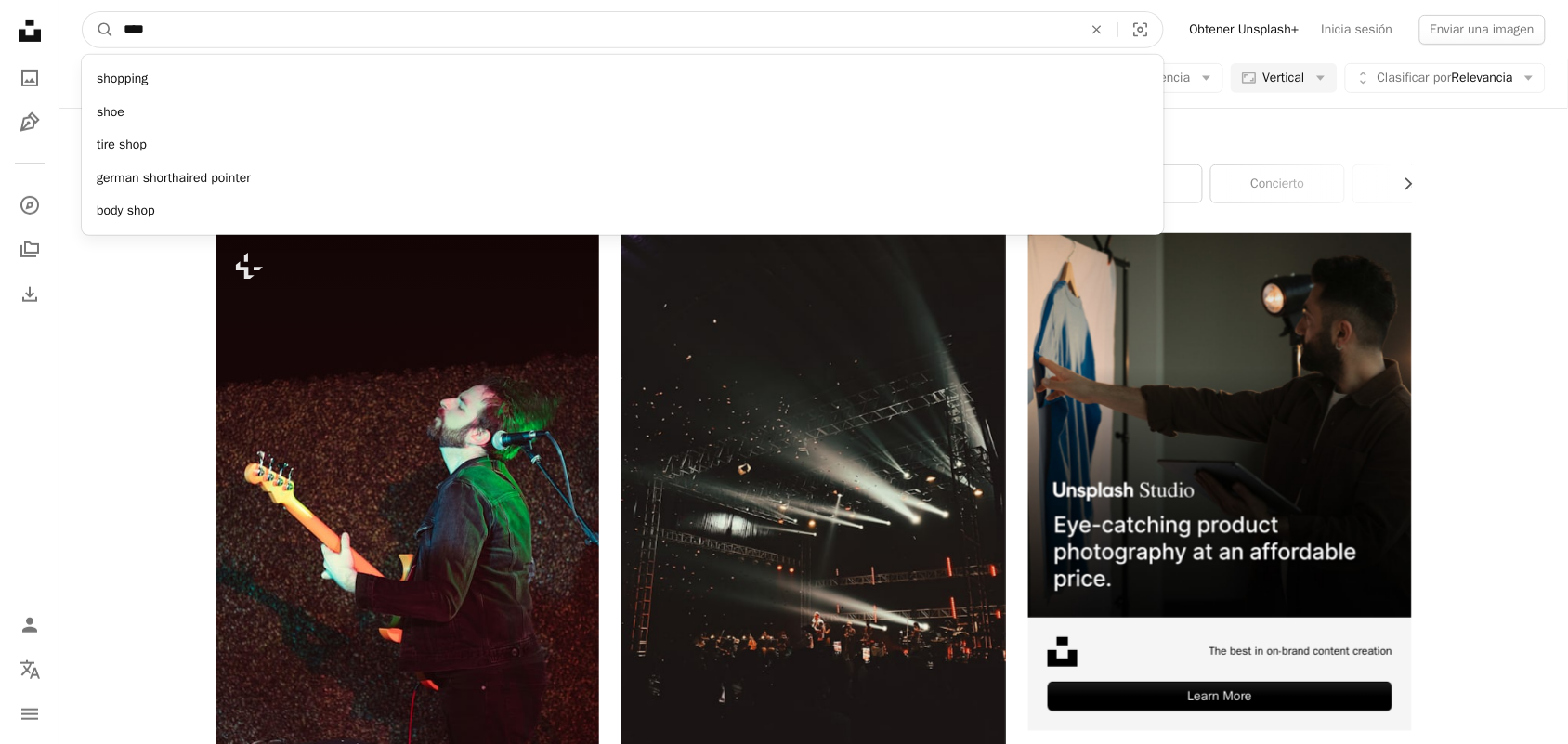 click on "A magnifying glass" at bounding box center (98, 30) 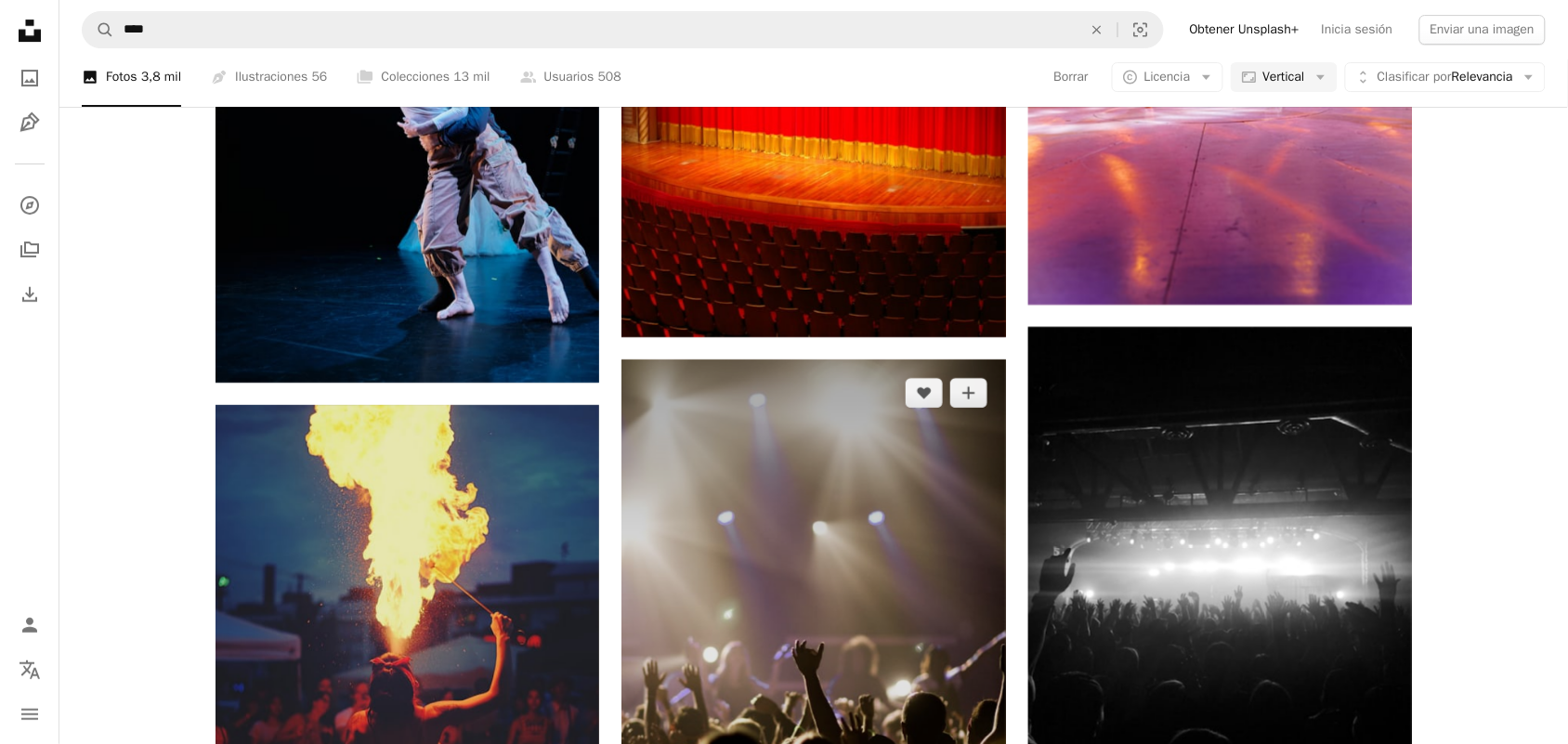 scroll, scrollTop: 1858, scrollLeft: 0, axis: vertical 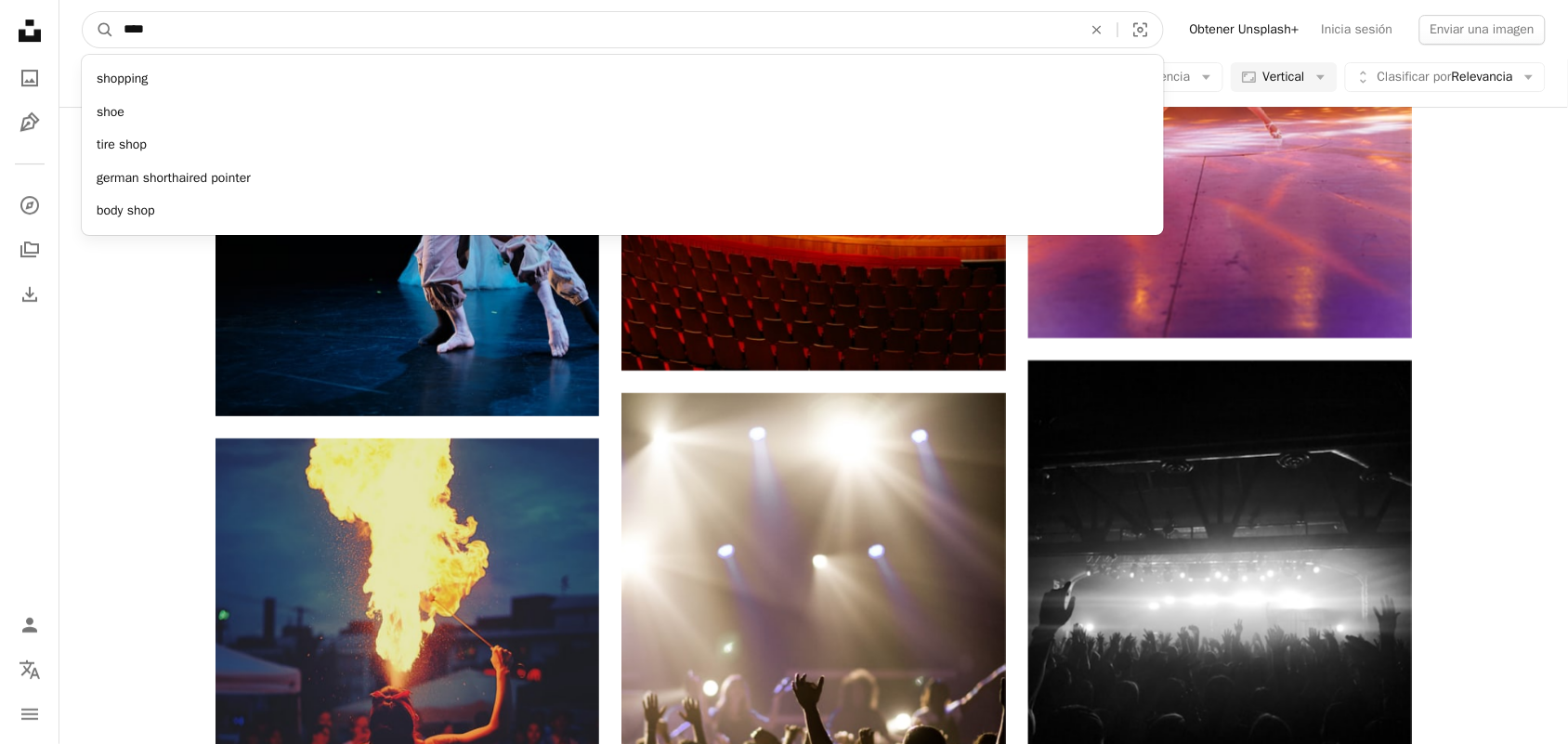 drag, startPoint x: 327, startPoint y: 20, endPoint x: 100, endPoint y: 56, distance: 229.8369 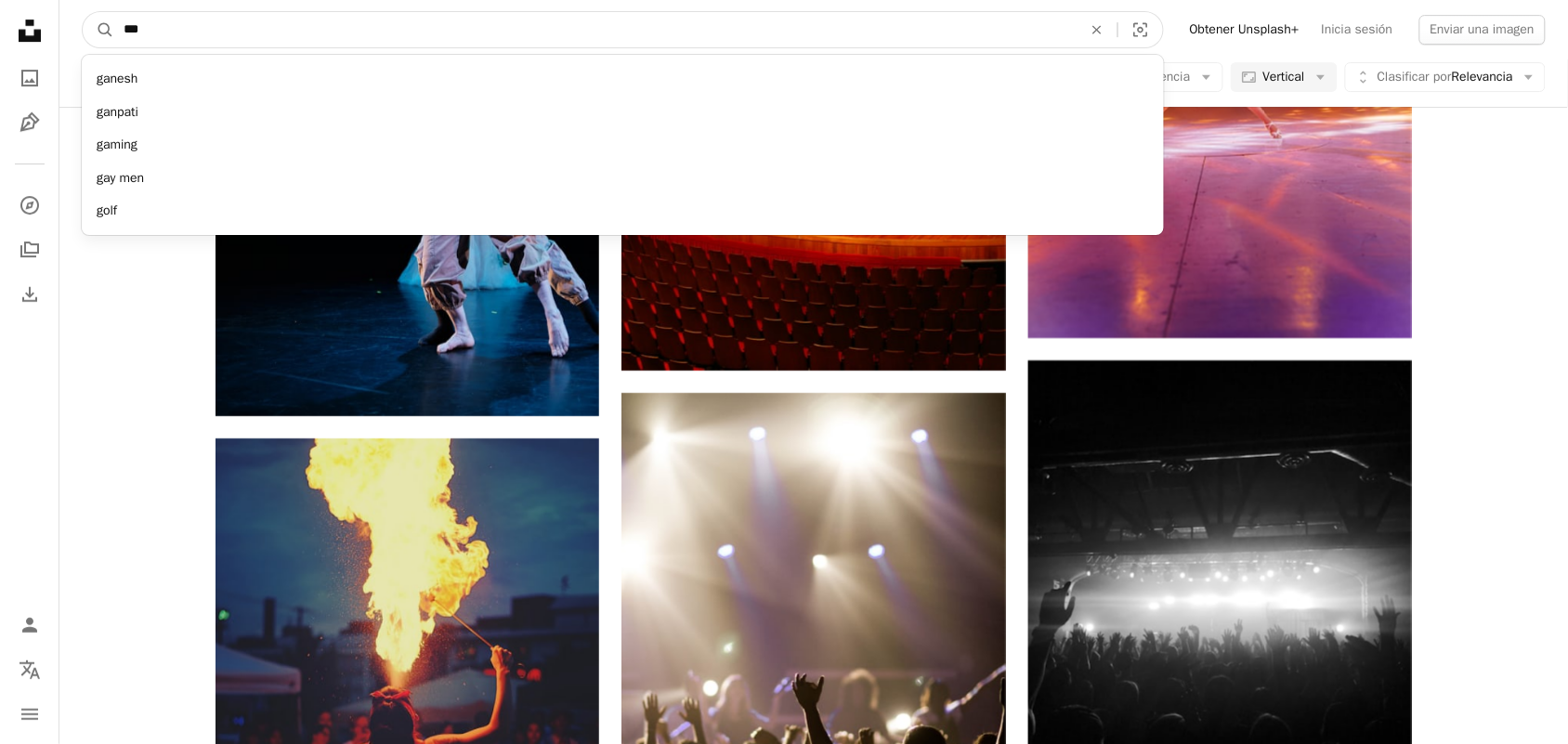 type on "****" 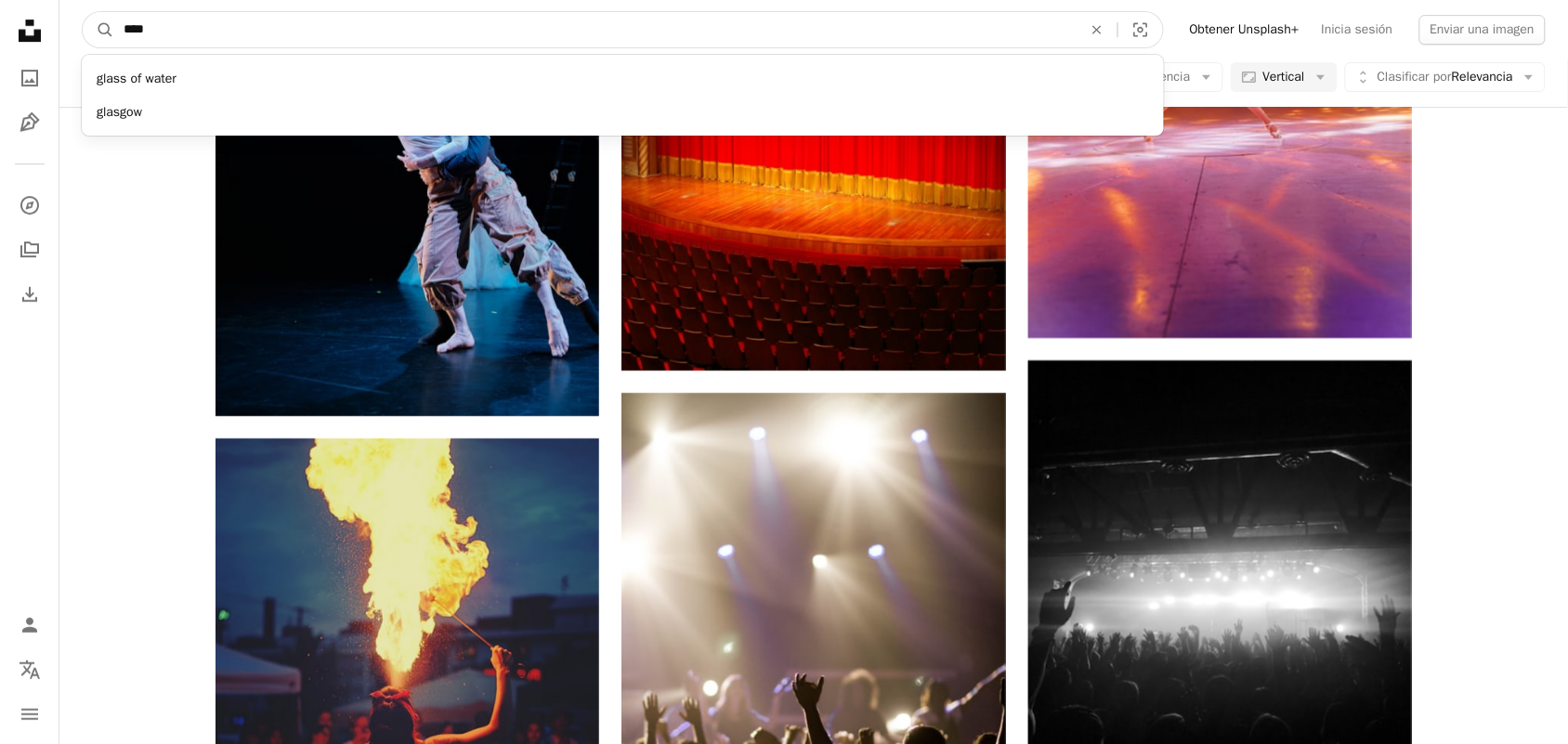 click on "****" at bounding box center (595, 30) 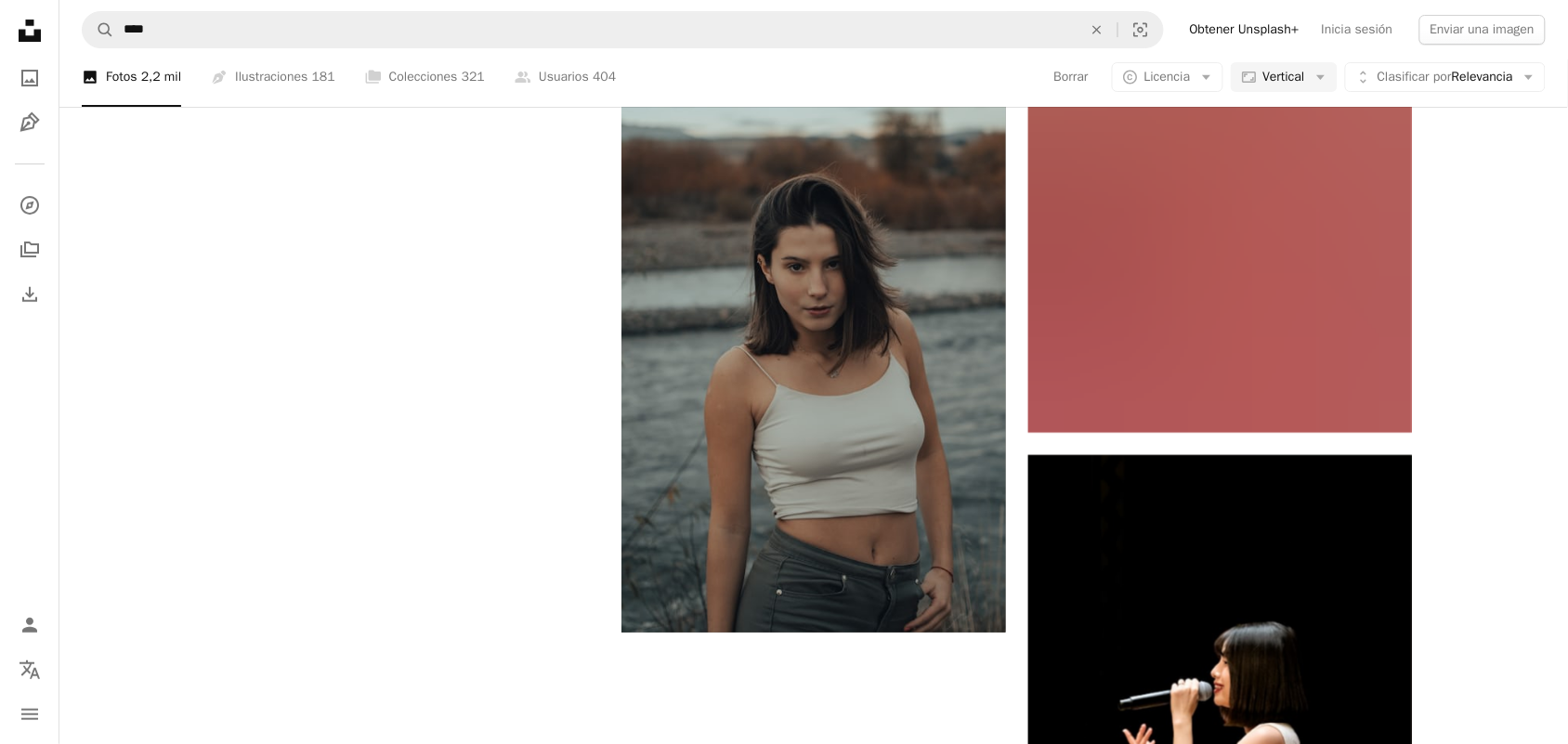 scroll, scrollTop: 4064, scrollLeft: 0, axis: vertical 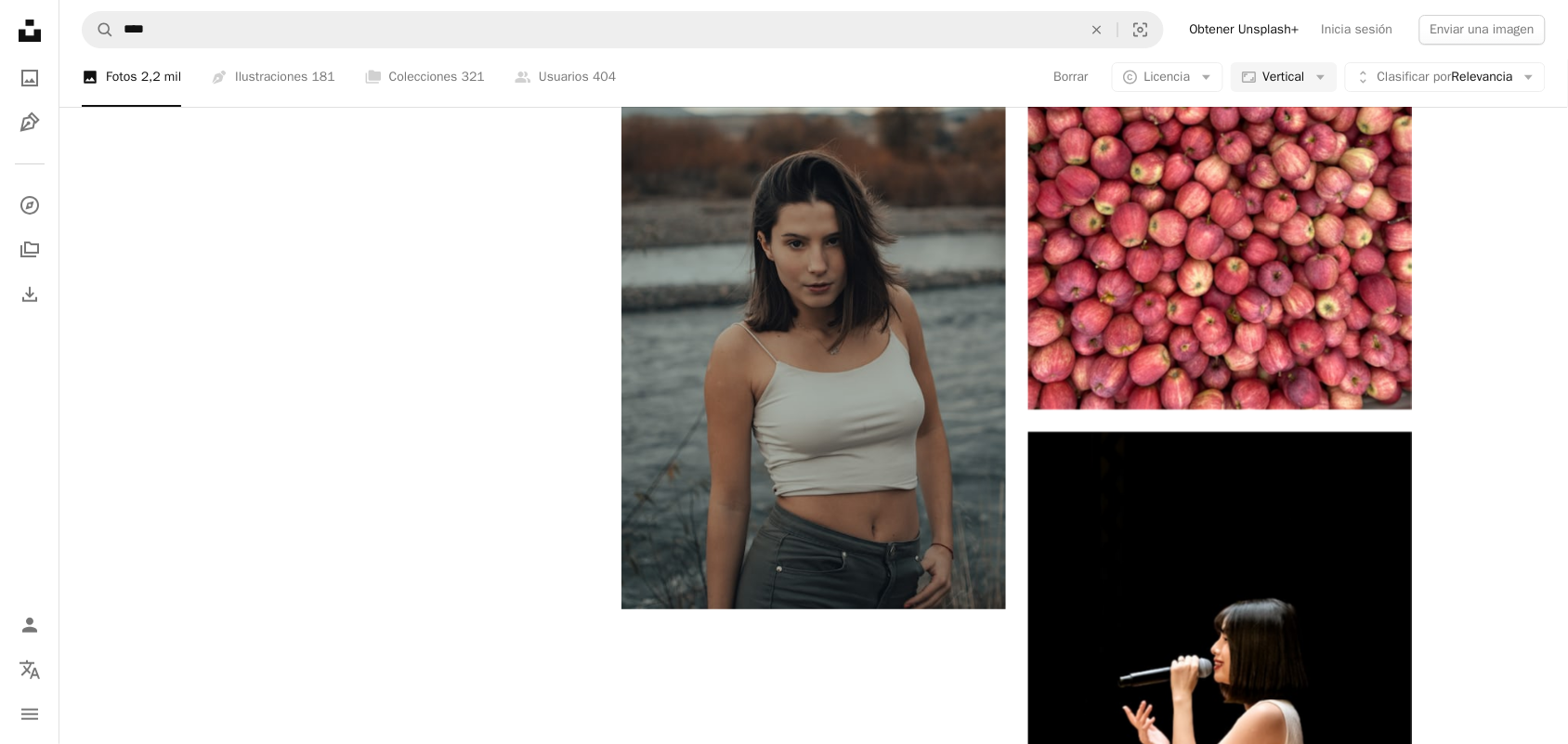 click on "Cargar más" at bounding box center [814, 1010] 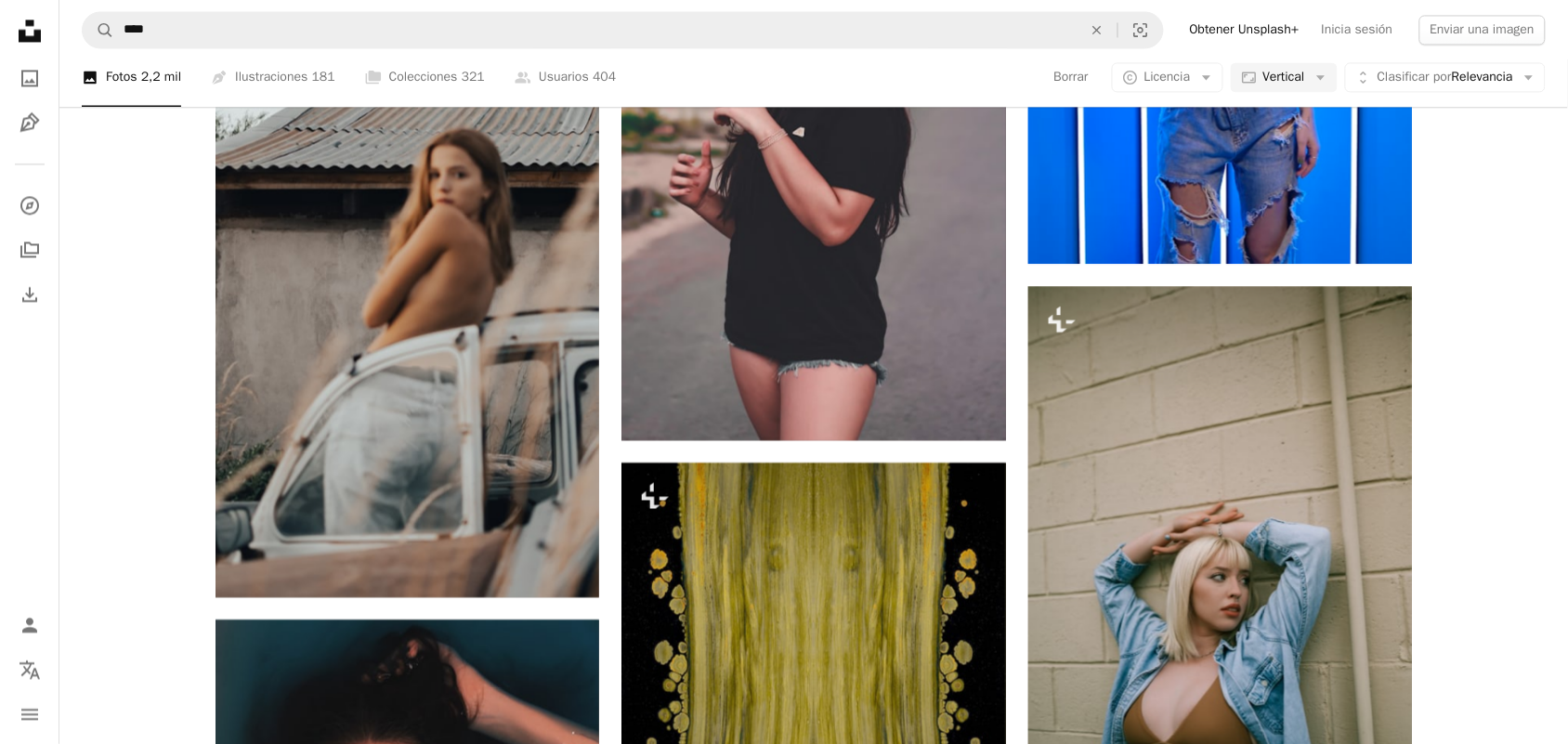 scroll, scrollTop: 5341, scrollLeft: 0, axis: vertical 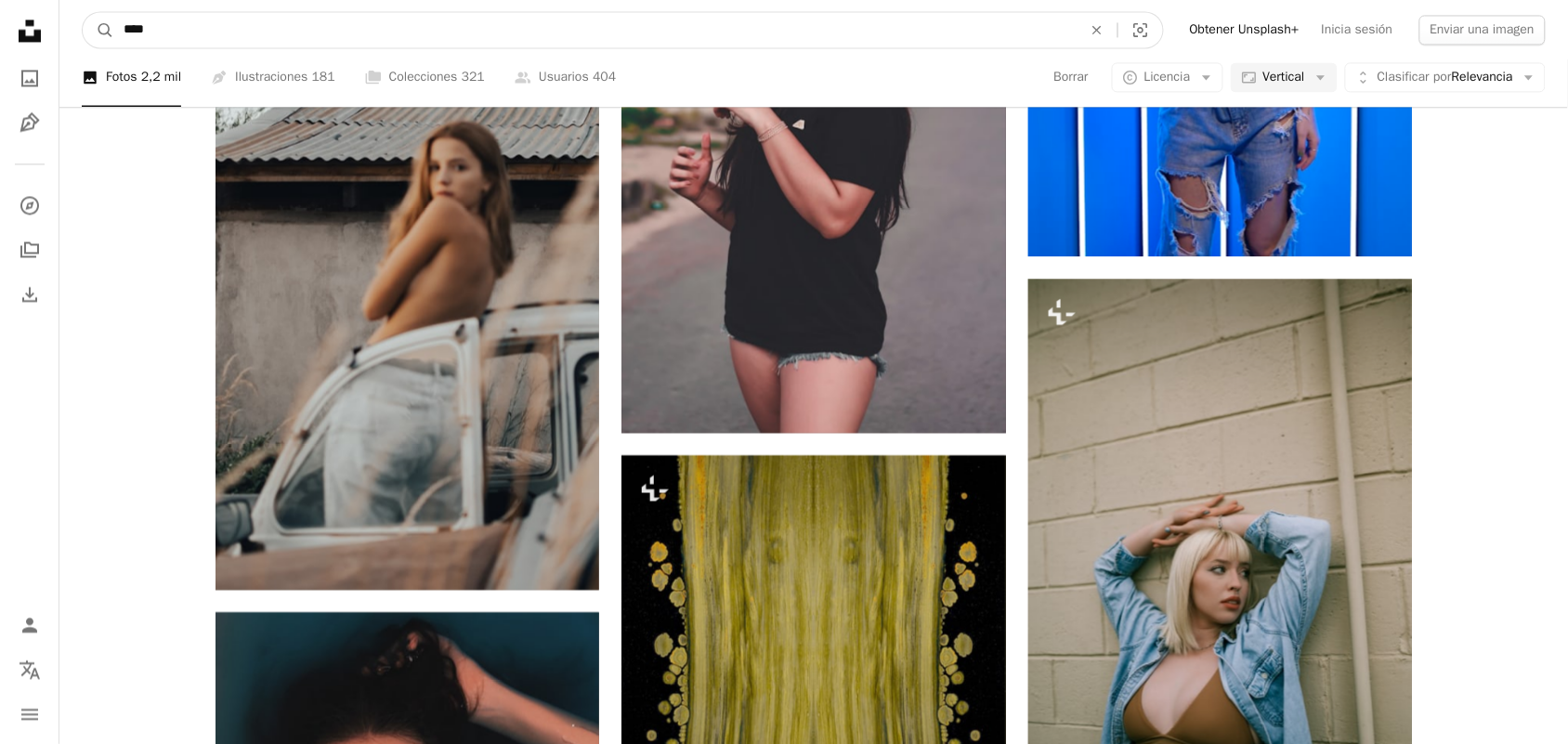 click on "****" at bounding box center [595, 30] 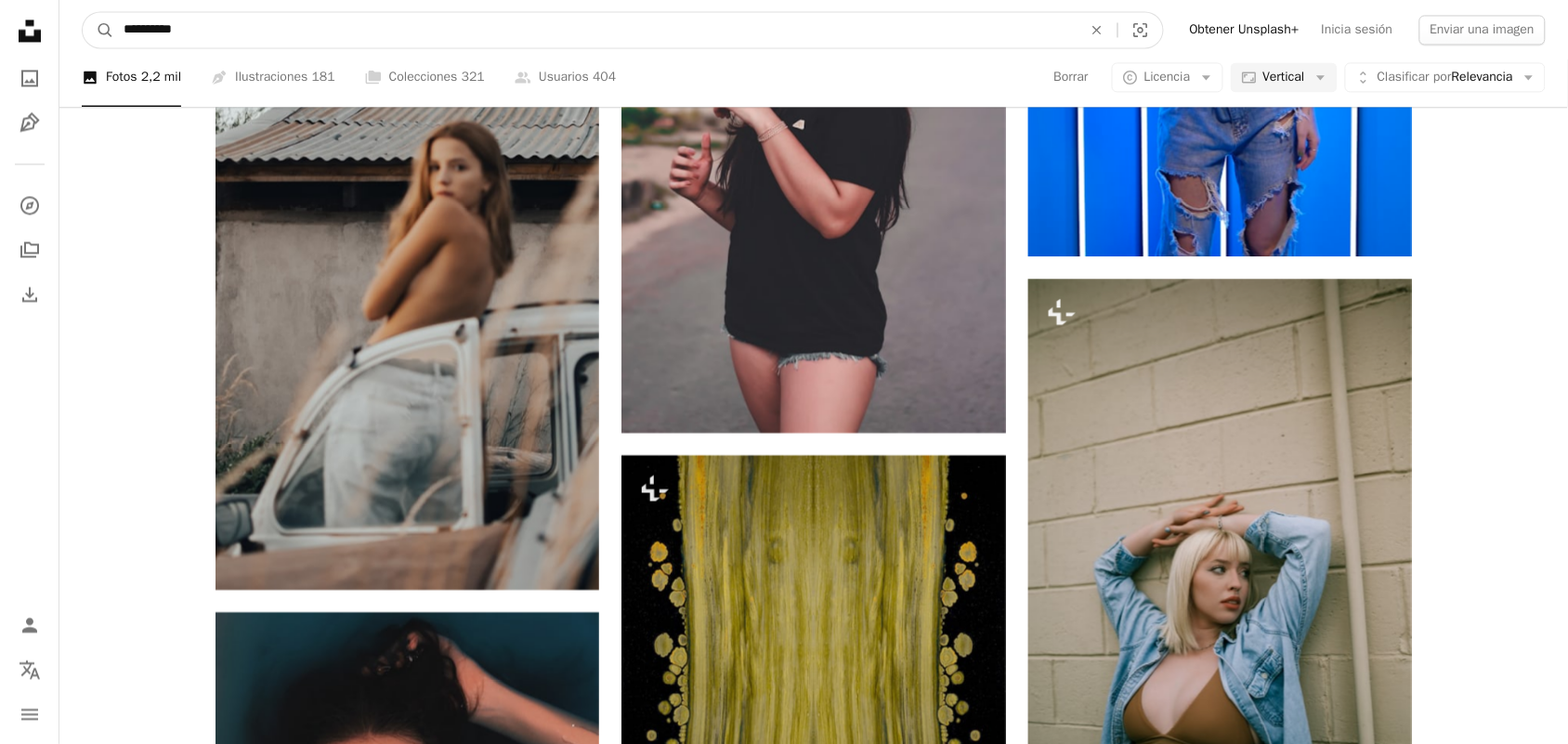 type on "**********" 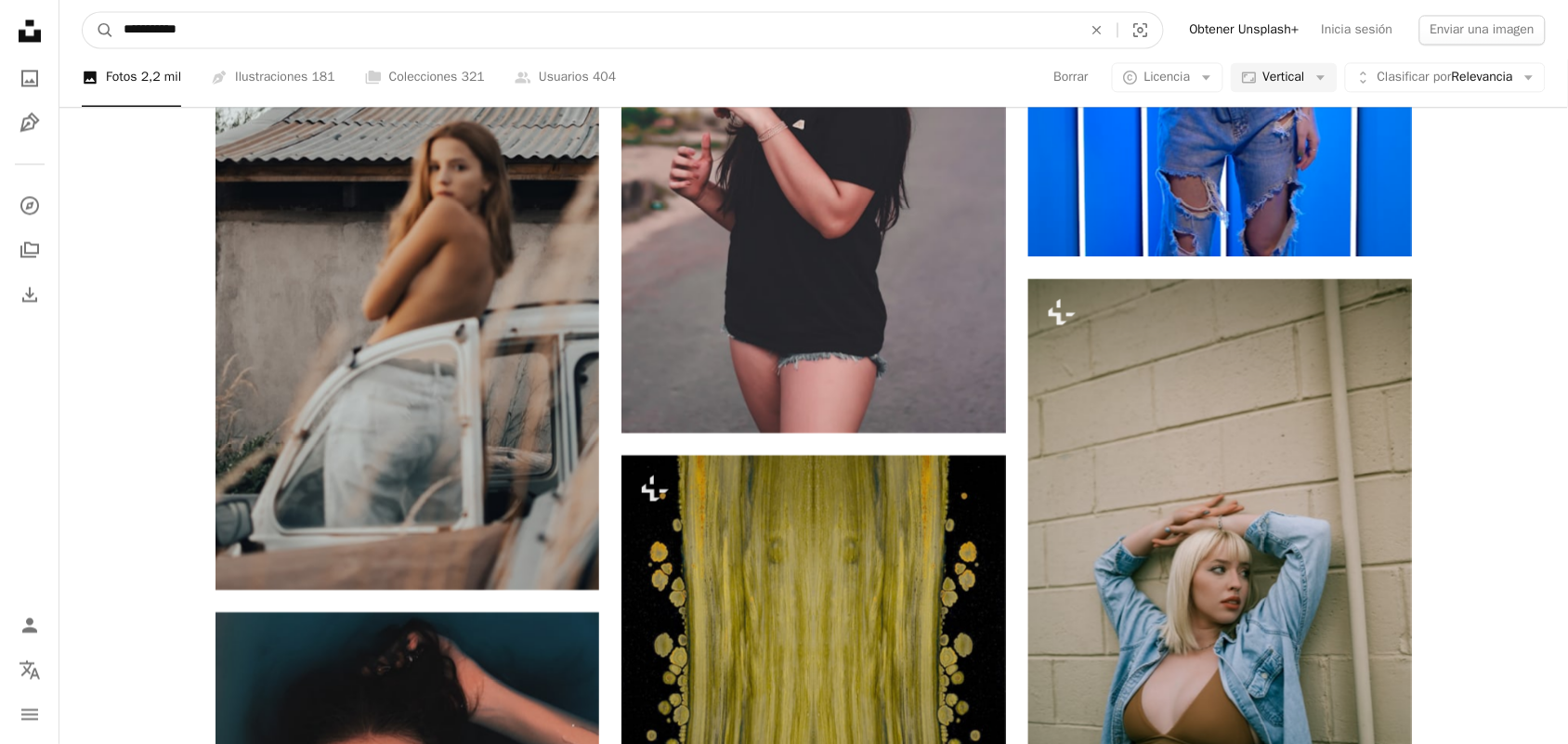 click on "A magnifying glass" at bounding box center [98, 30] 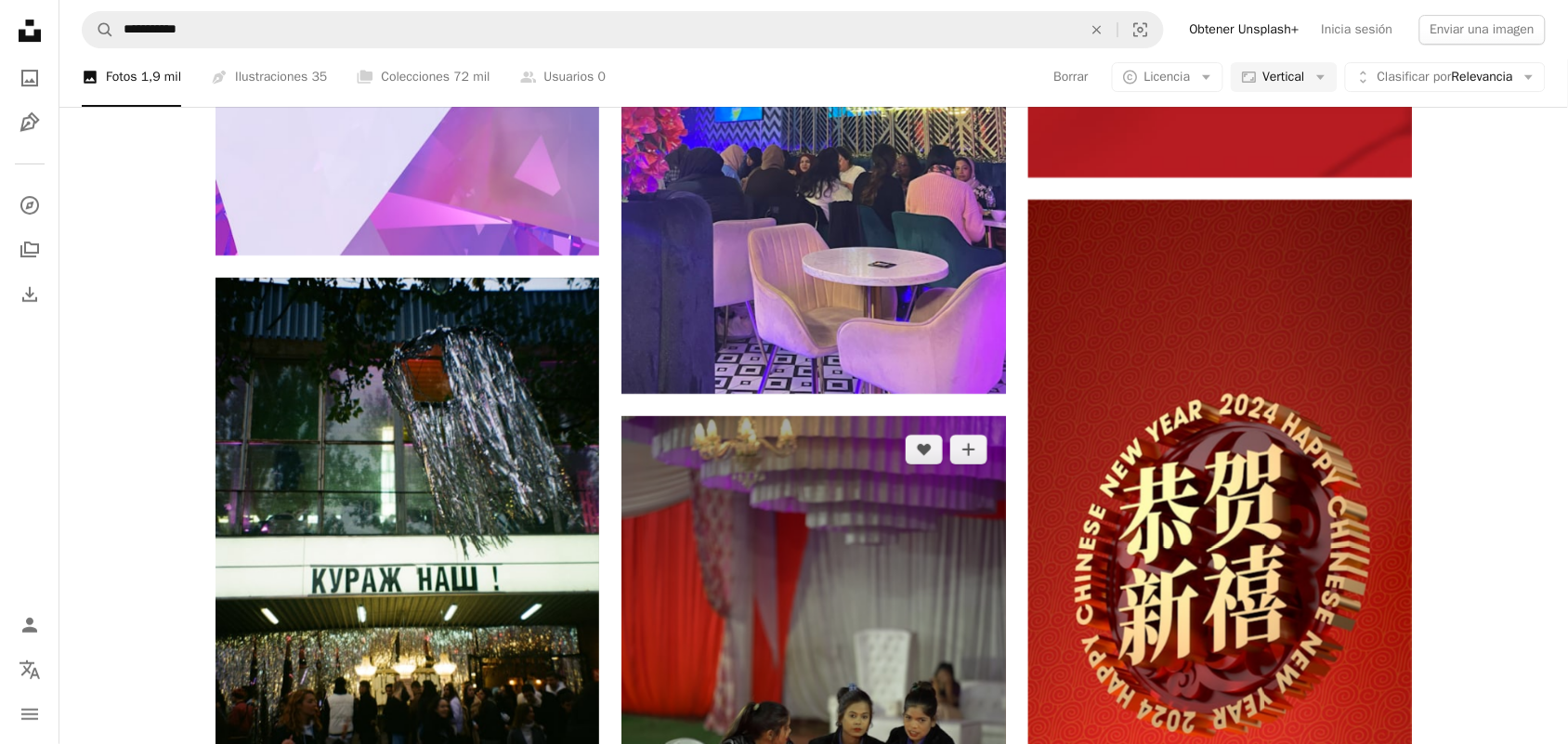 scroll, scrollTop: 1858, scrollLeft: 0, axis: vertical 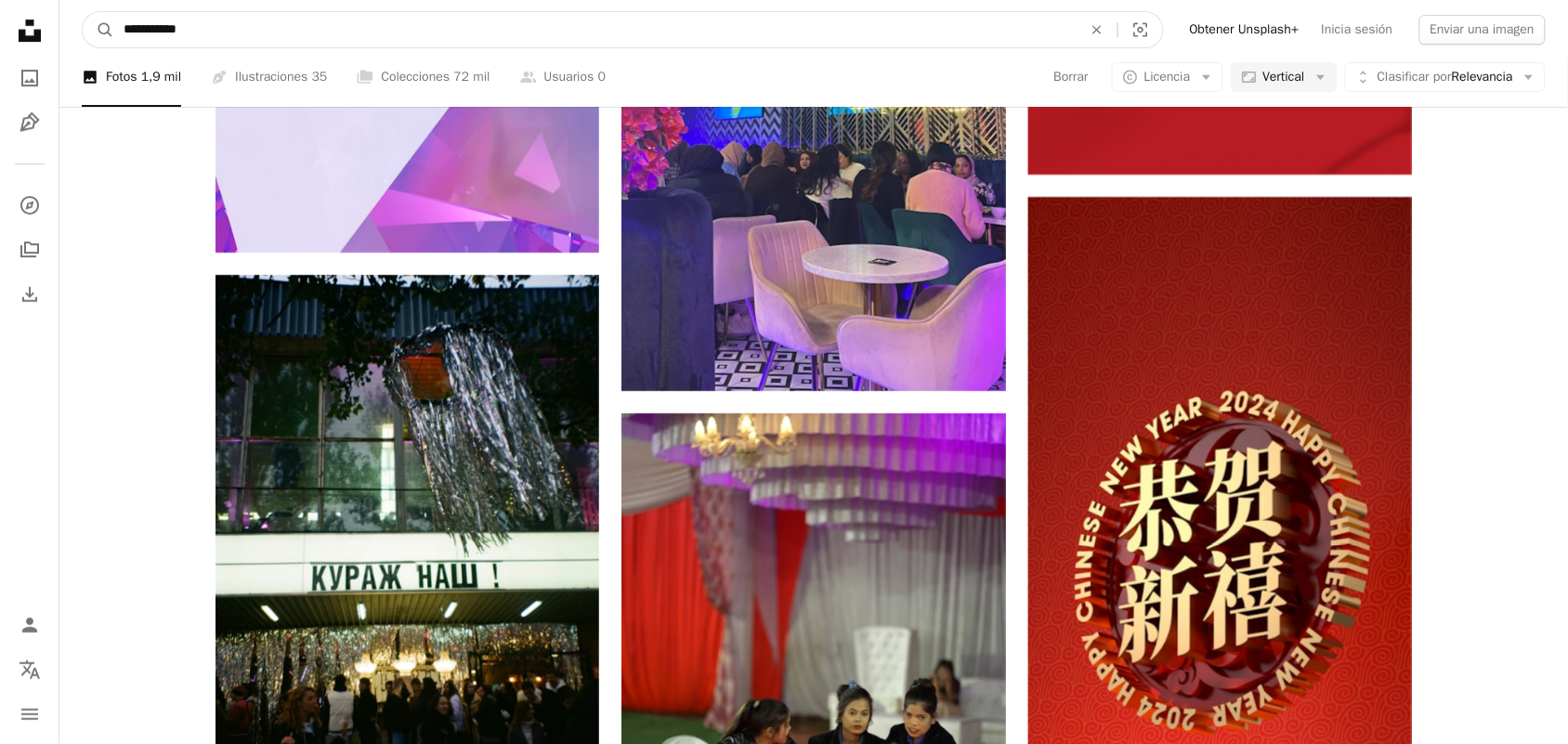 drag, startPoint x: 279, startPoint y: 26, endPoint x: 0, endPoint y: 40, distance: 279.35103 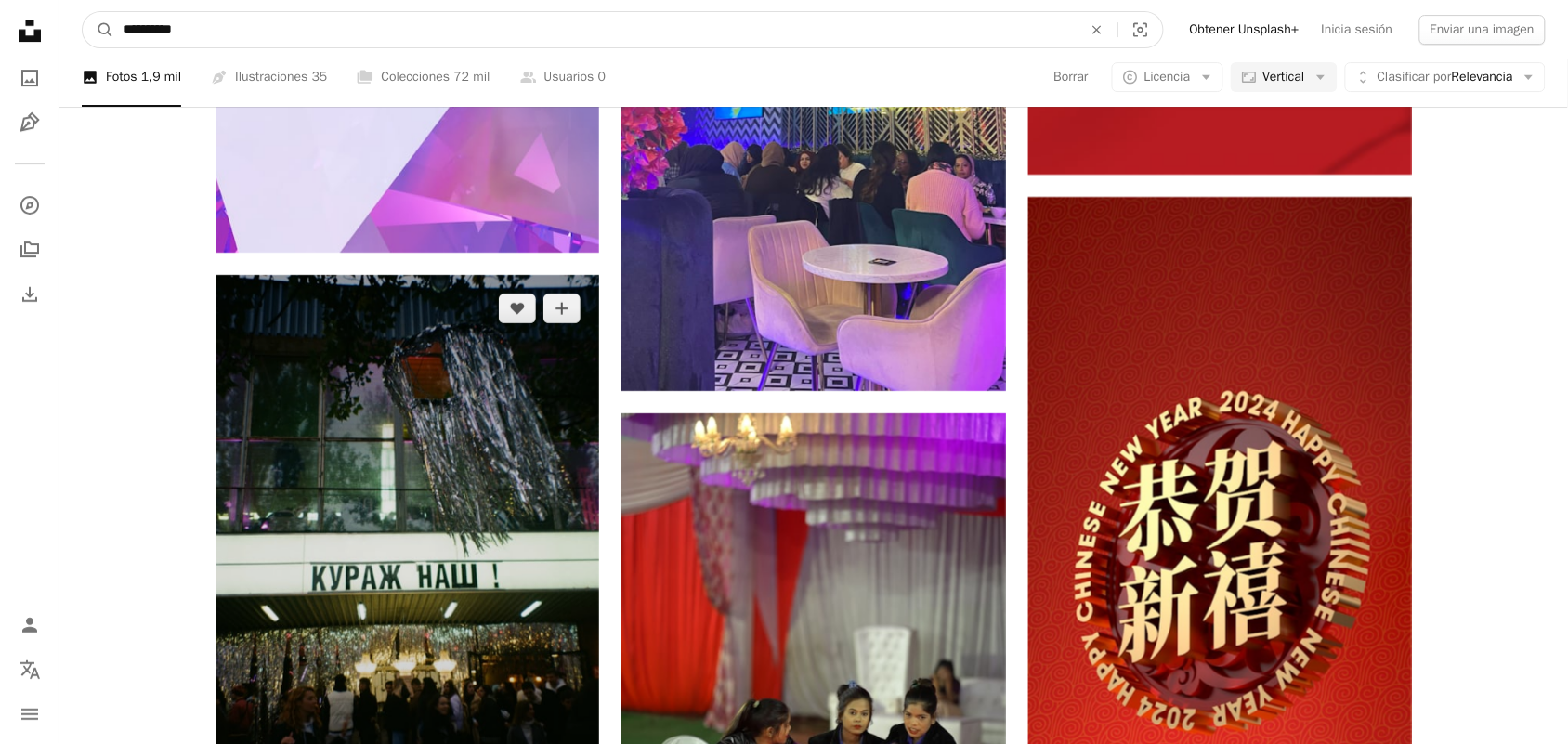 type on "**********" 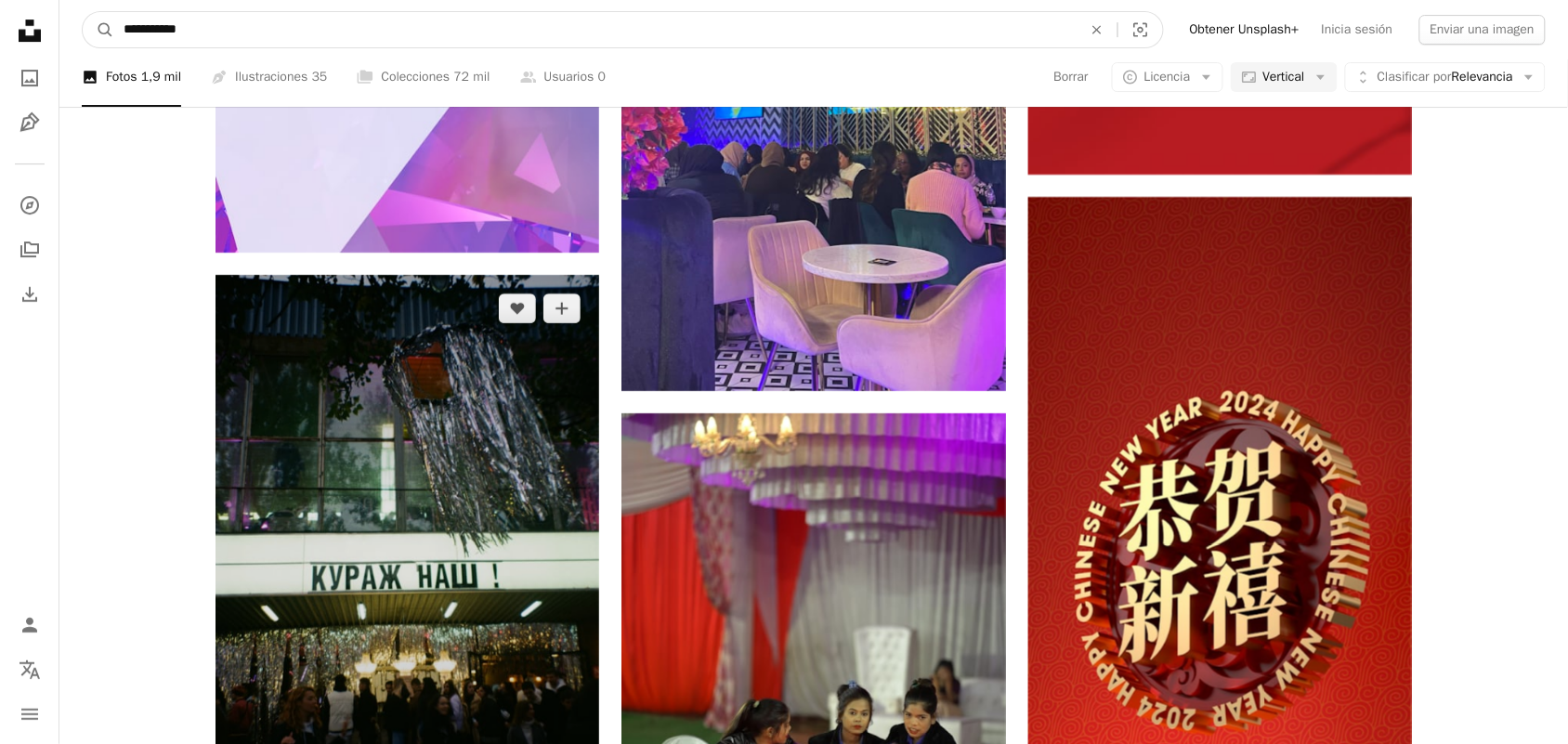 click on "A magnifying glass" at bounding box center [98, 30] 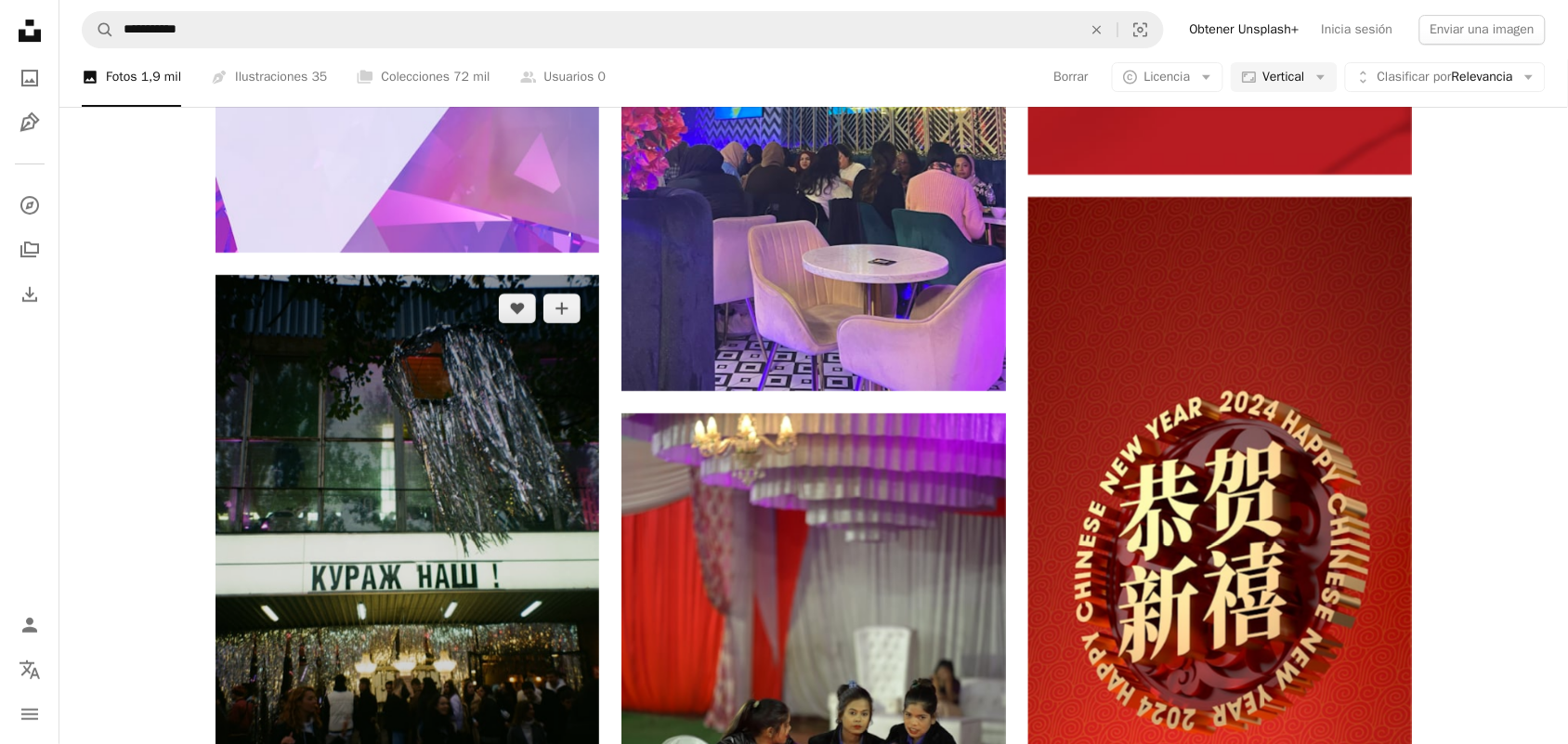 scroll, scrollTop: 0, scrollLeft: 0, axis: both 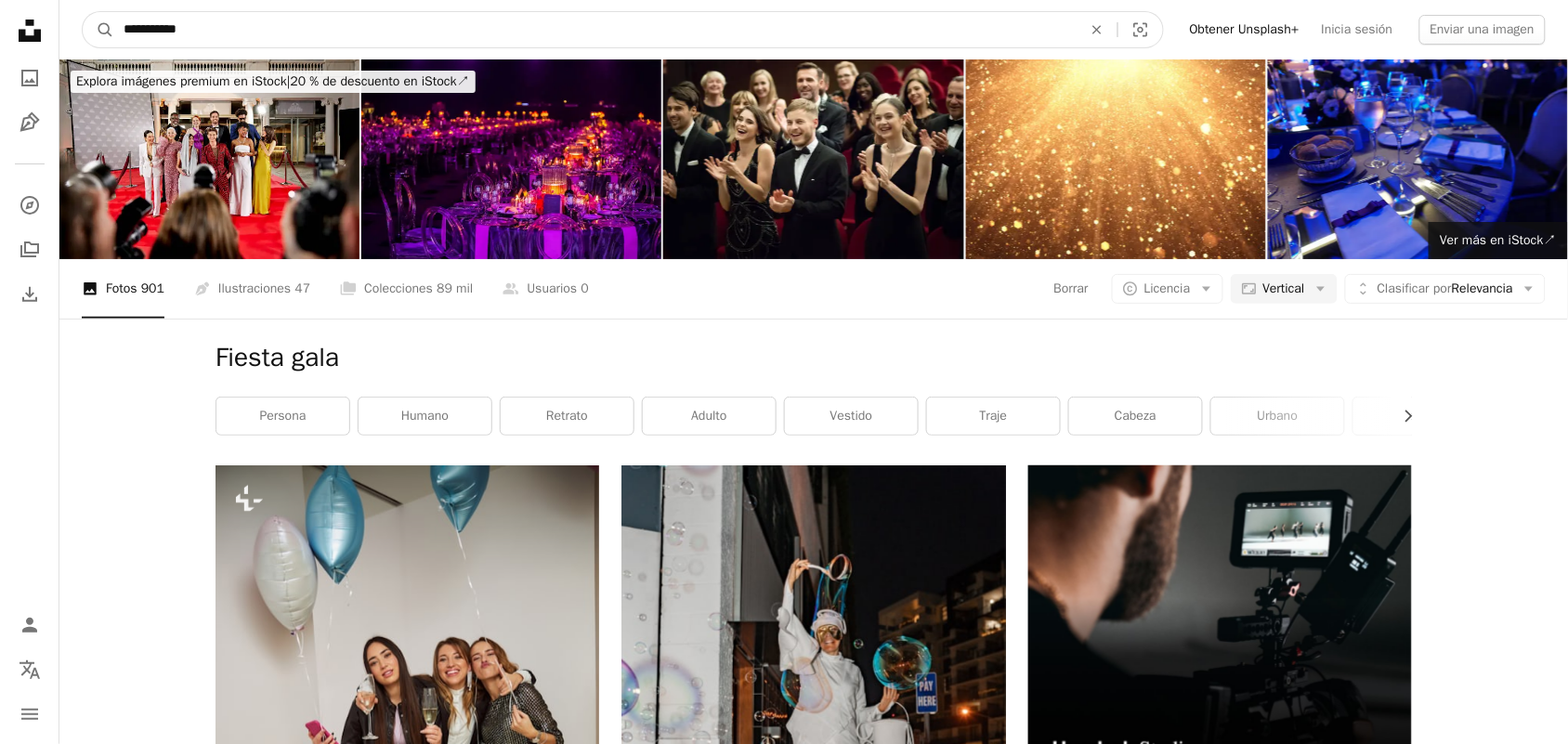 drag, startPoint x: 215, startPoint y: 26, endPoint x: 0, endPoint y: -3, distance: 216.947 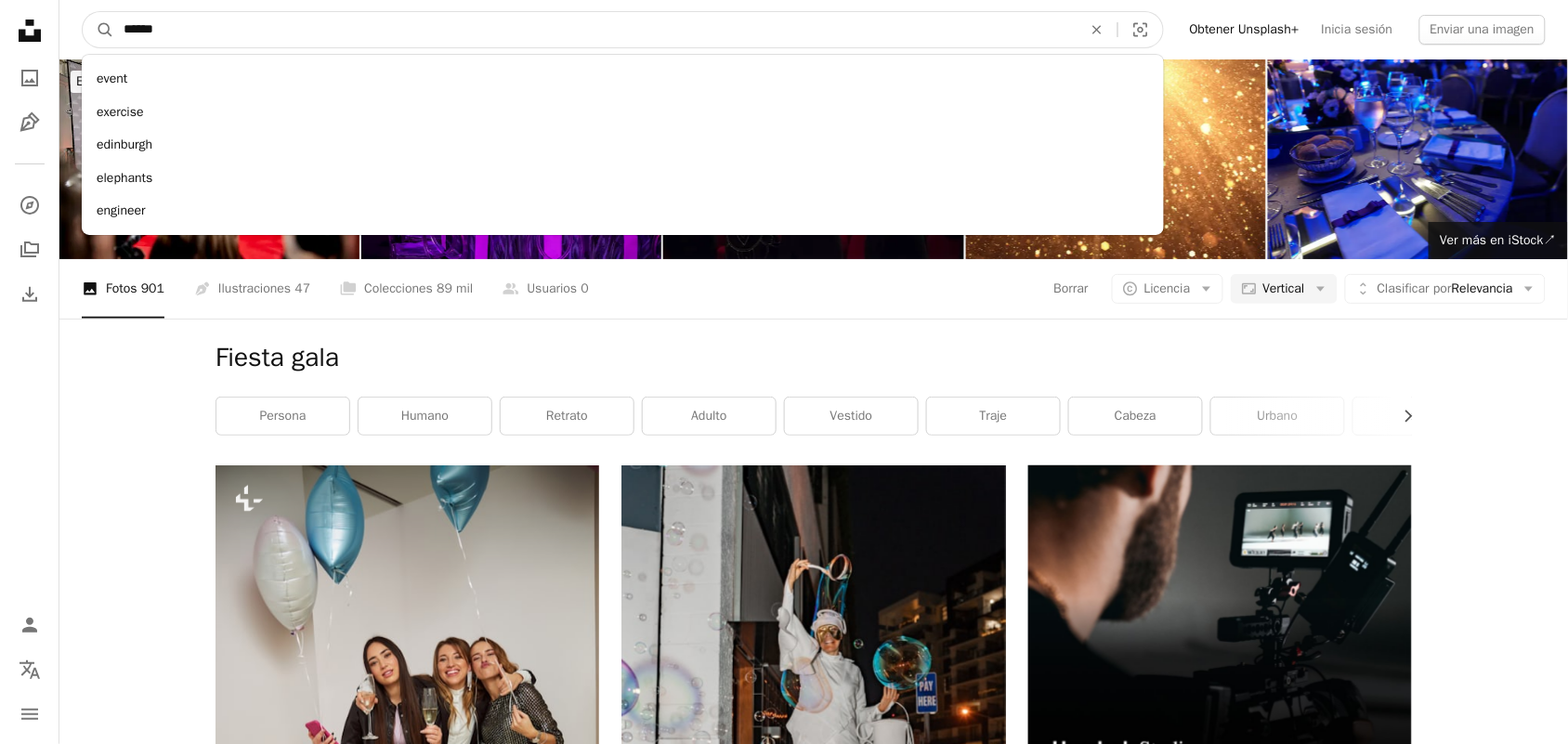 type on "******" 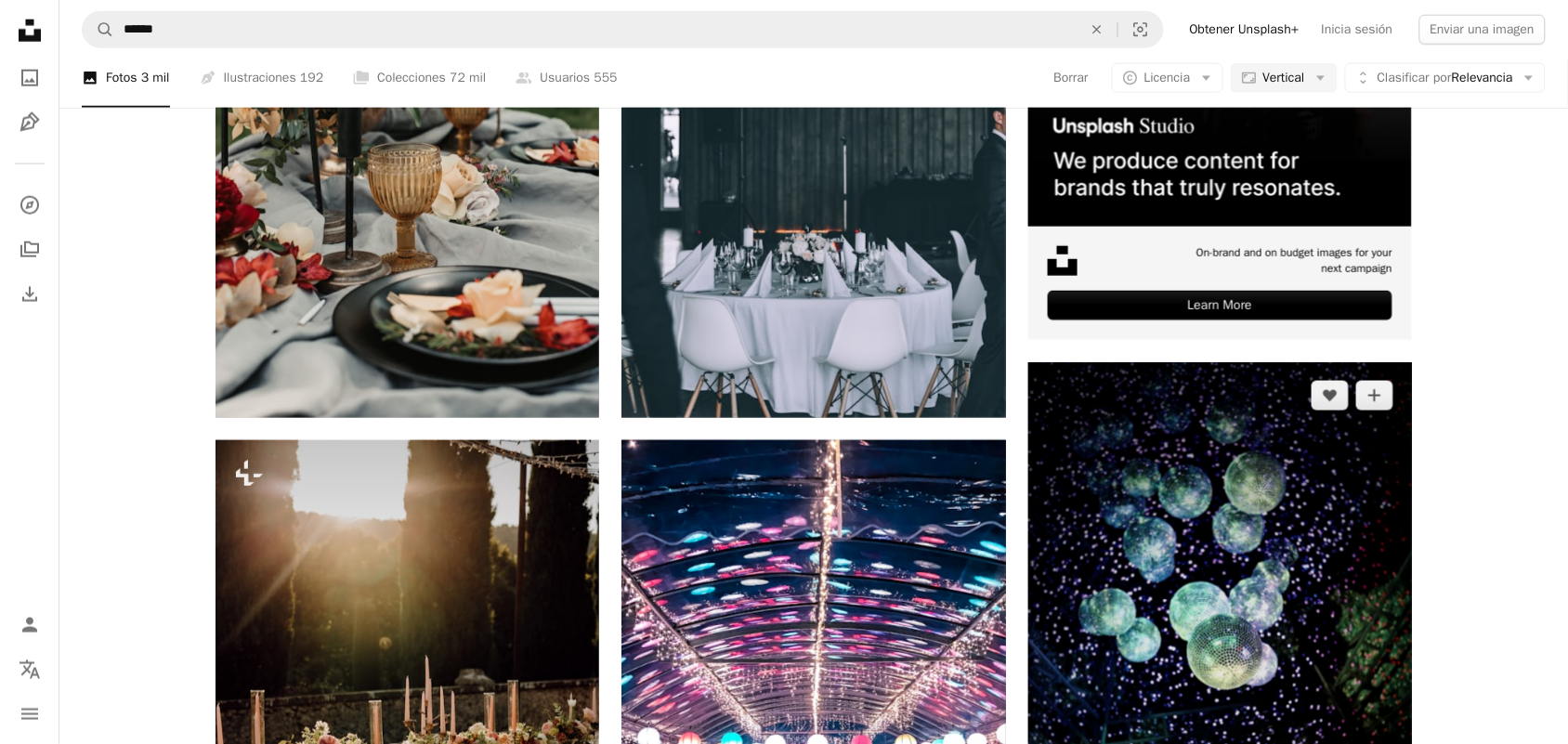 scroll, scrollTop: 581, scrollLeft: 0, axis: vertical 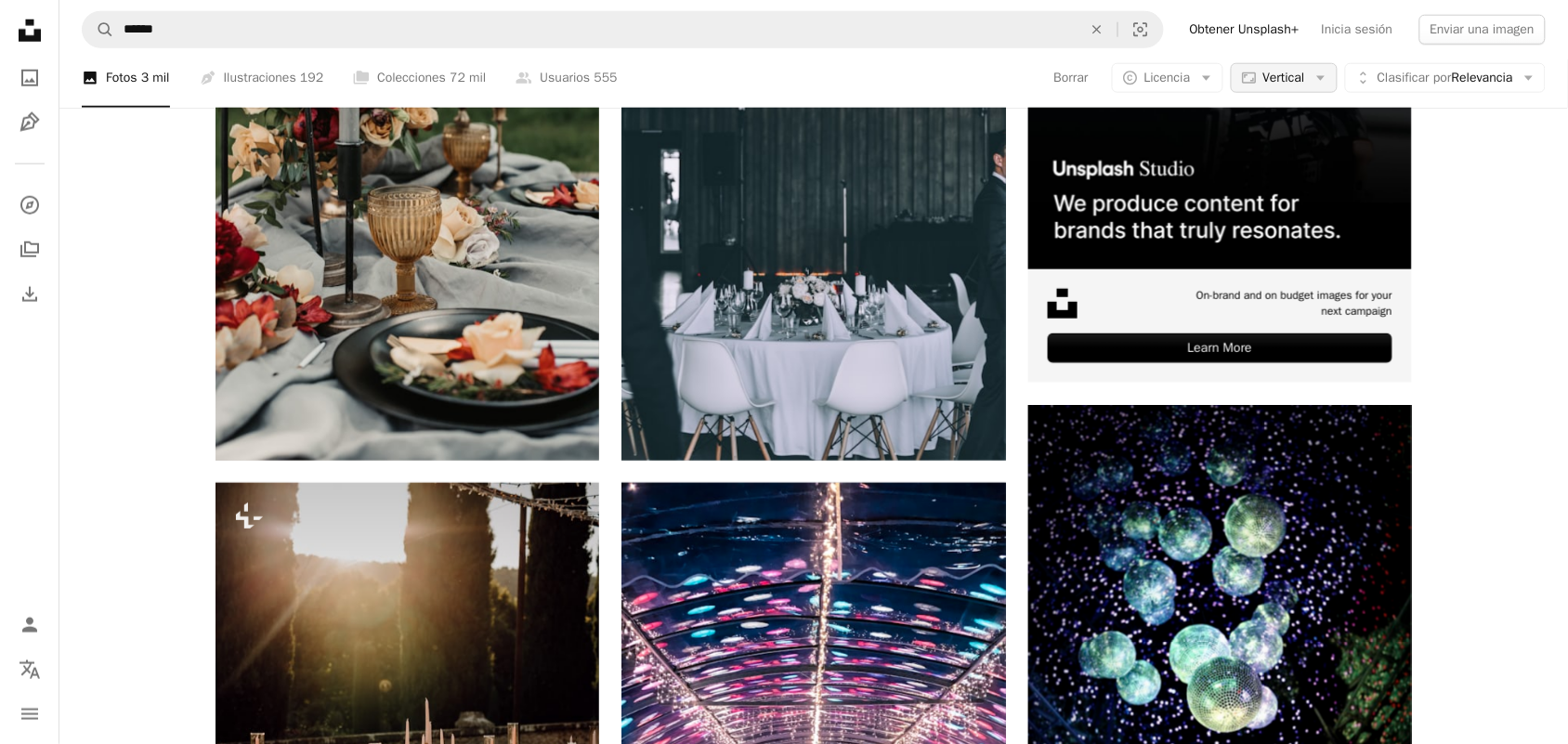 click on "Vertical" at bounding box center [1284, 78] 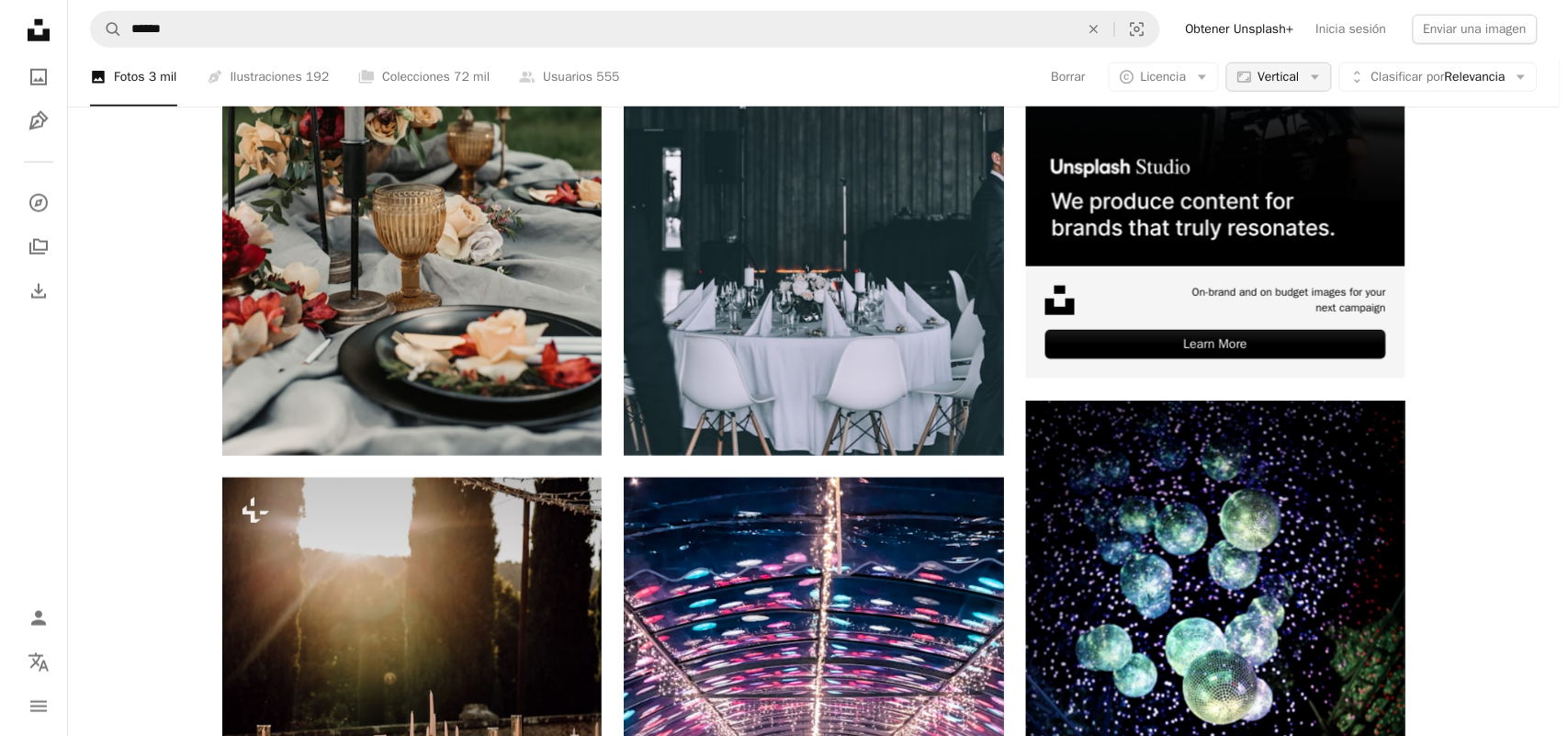scroll, scrollTop: 0, scrollLeft: 0, axis: both 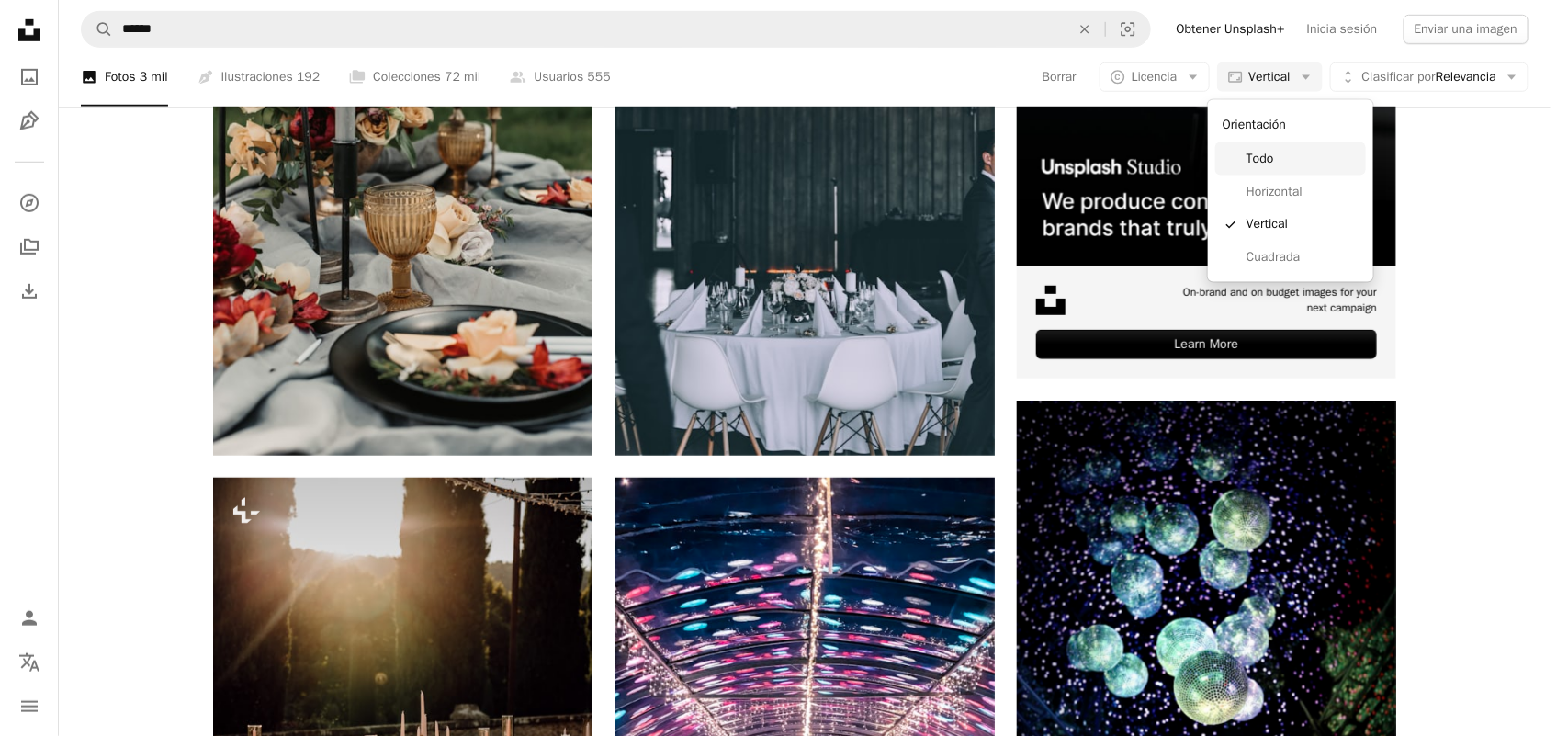 click on "Todo" at bounding box center [1303, 159] 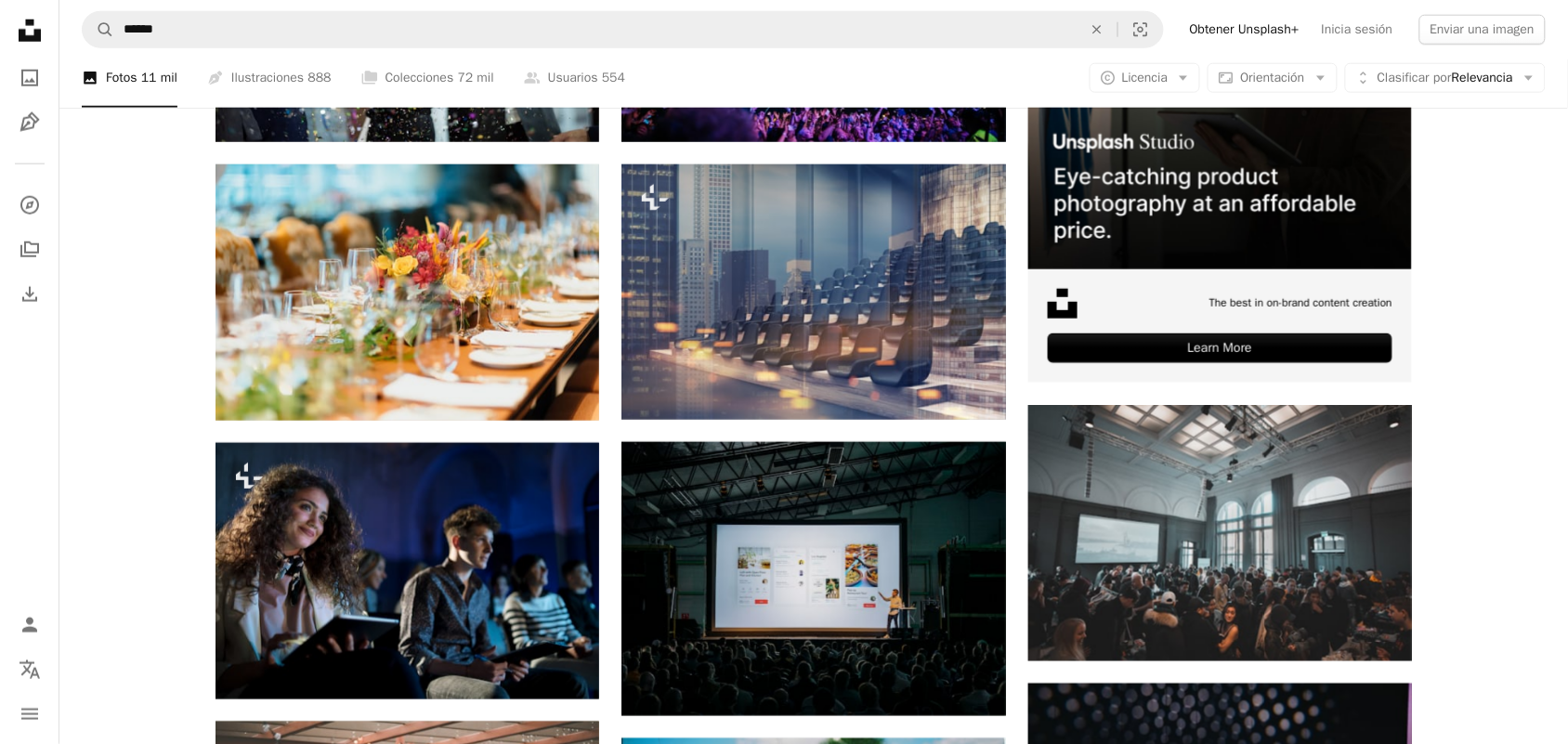 scroll, scrollTop: 1277, scrollLeft: 0, axis: vertical 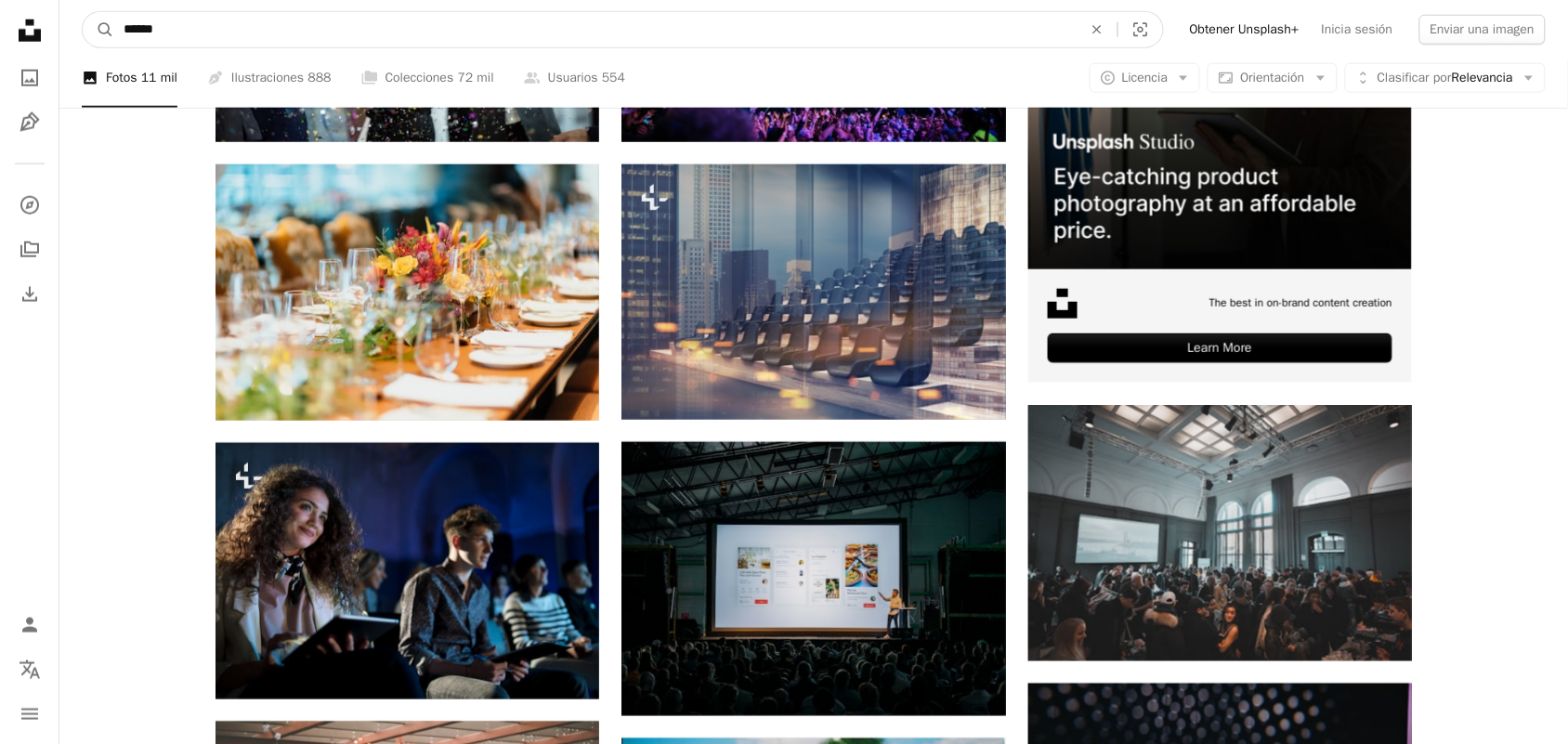 click on "******" at bounding box center [595, 30] 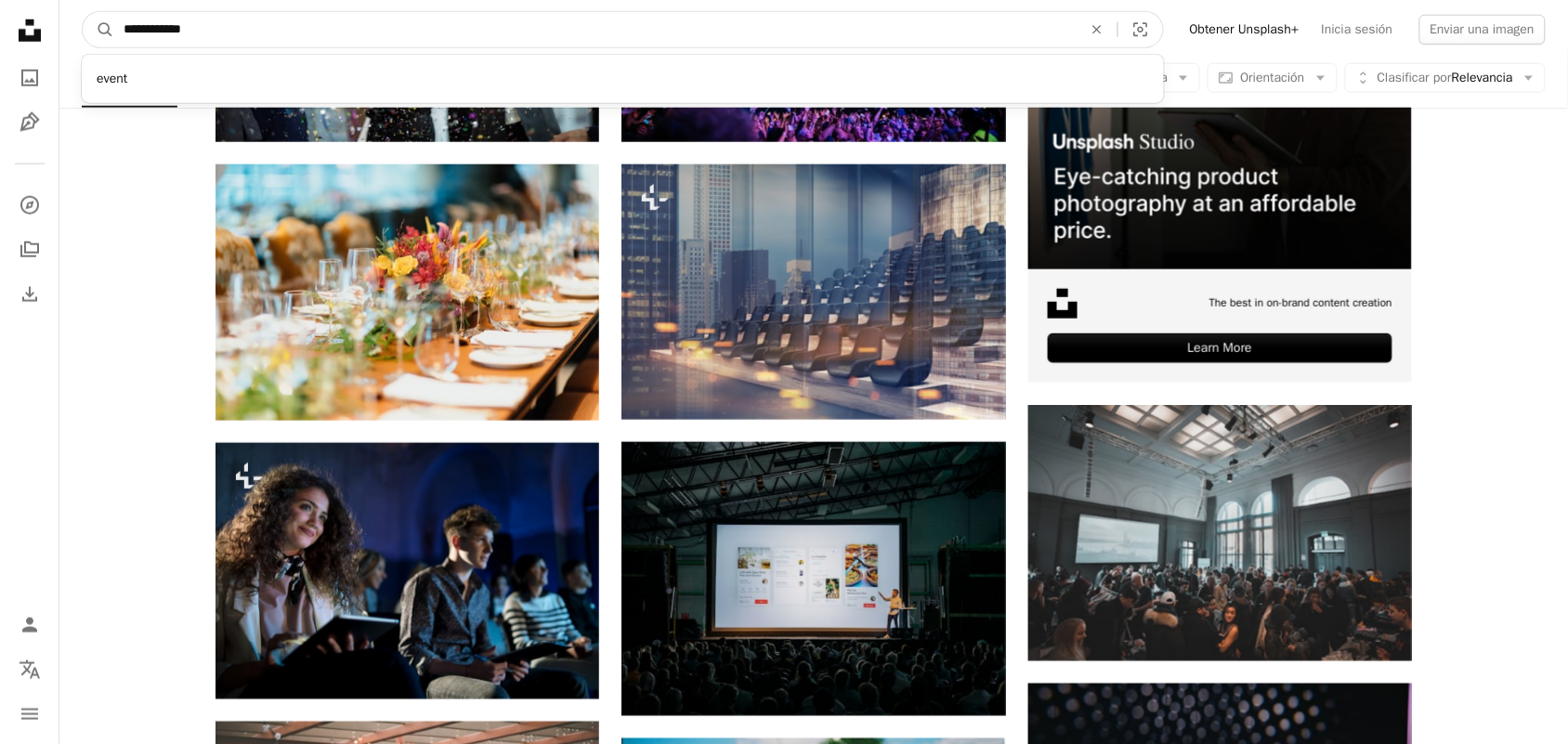 type on "**********" 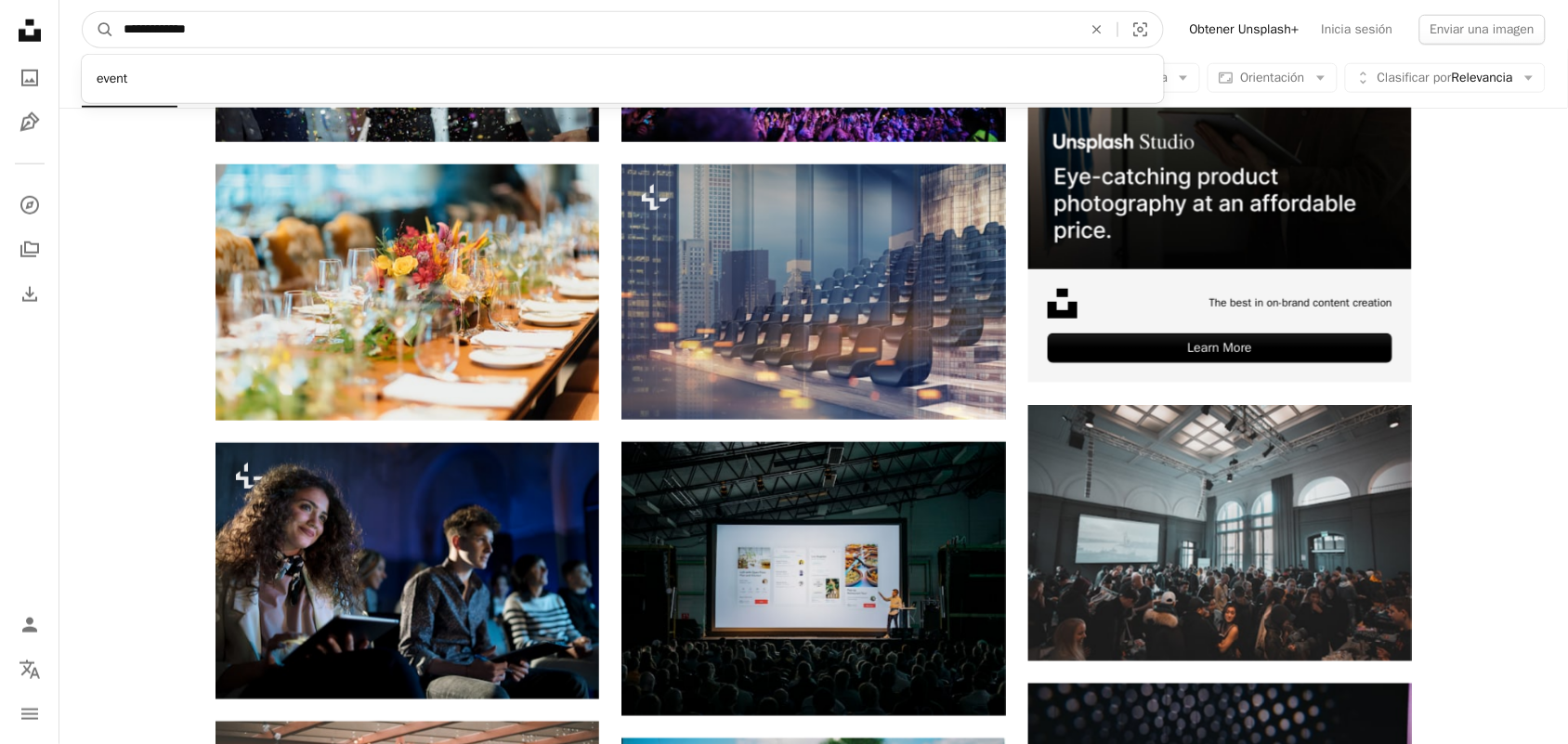 click on "A magnifying glass" at bounding box center [98, 30] 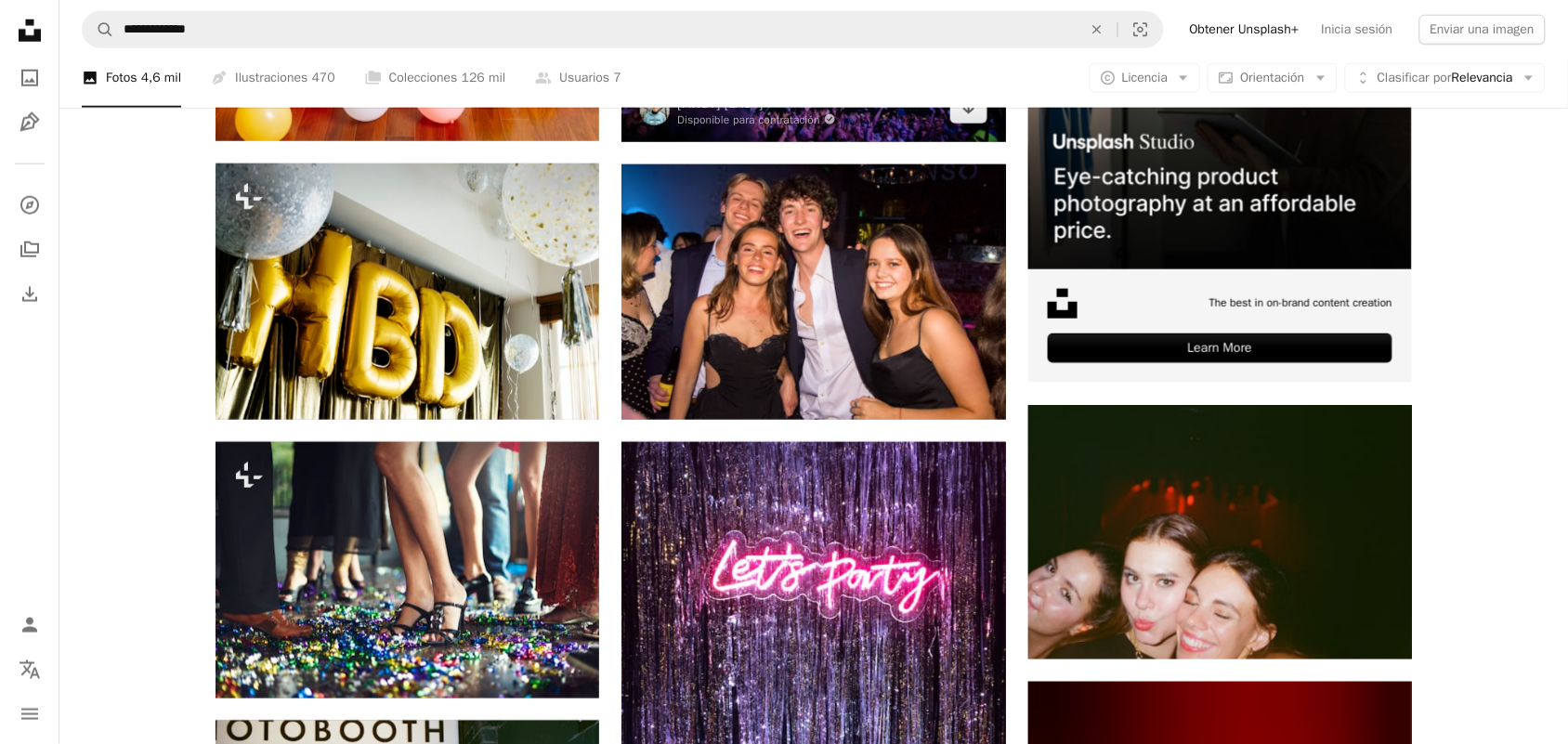 scroll, scrollTop: 116, scrollLeft: 0, axis: vertical 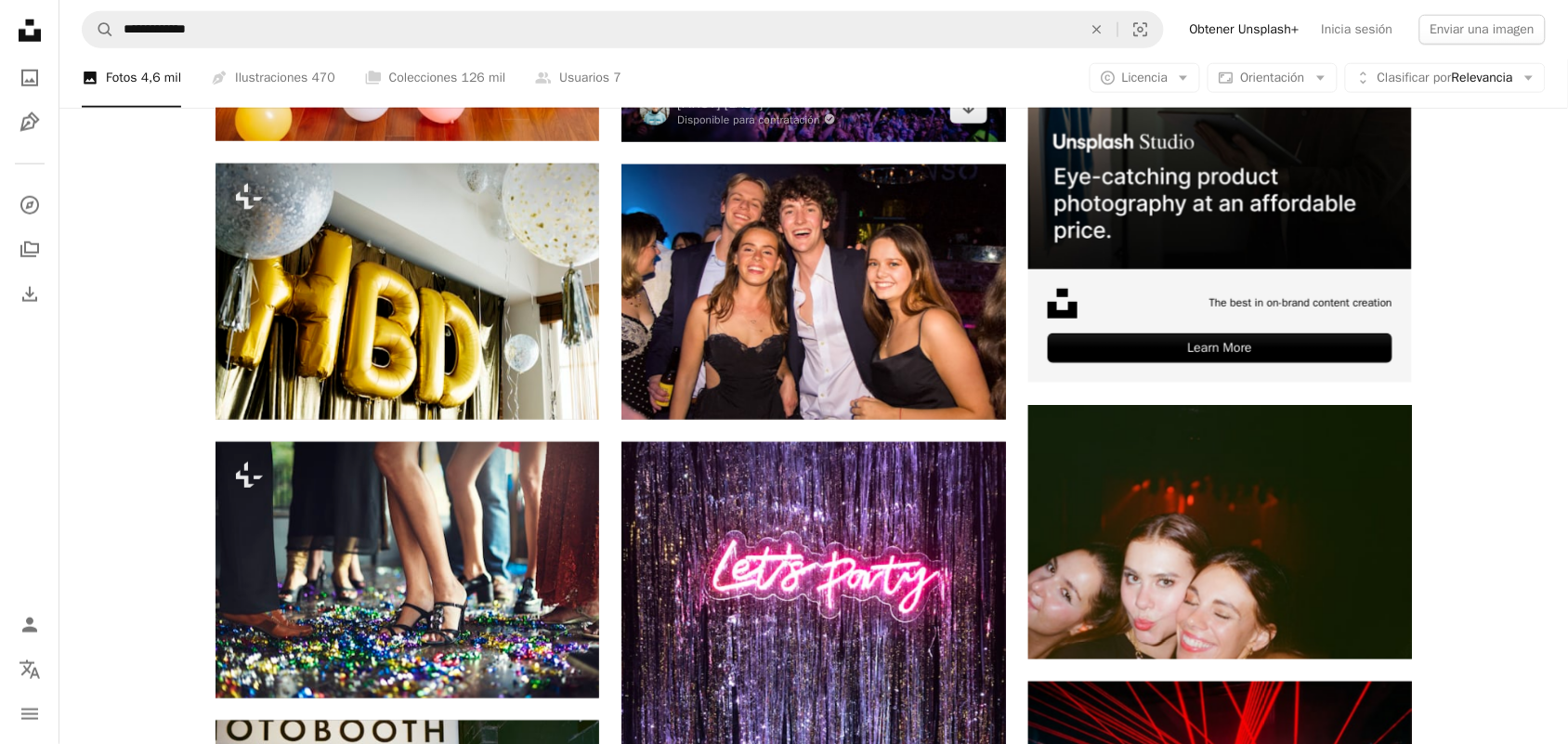click at bounding box center [813, 13] 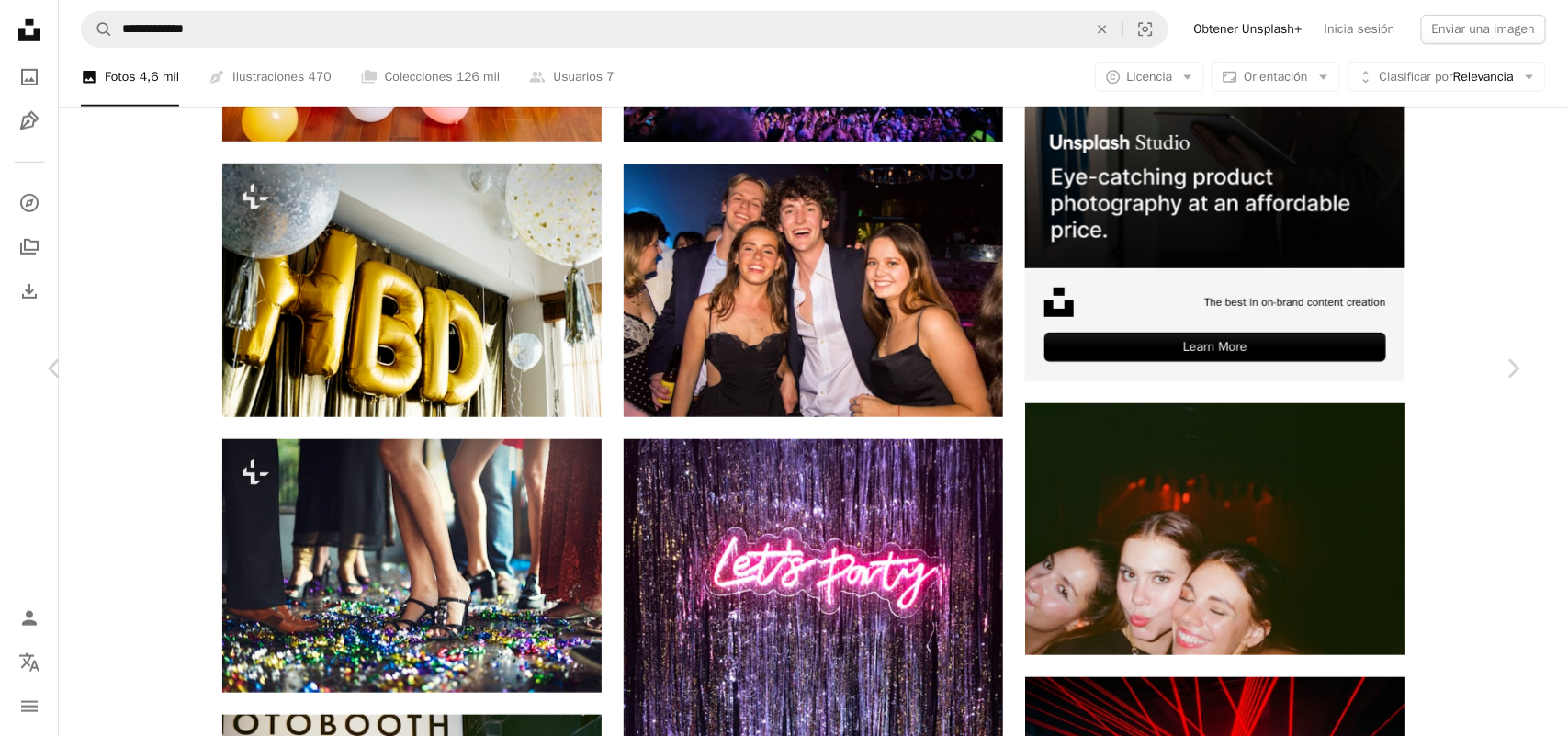 click on "Descargar gratis" at bounding box center (1333, 3550) 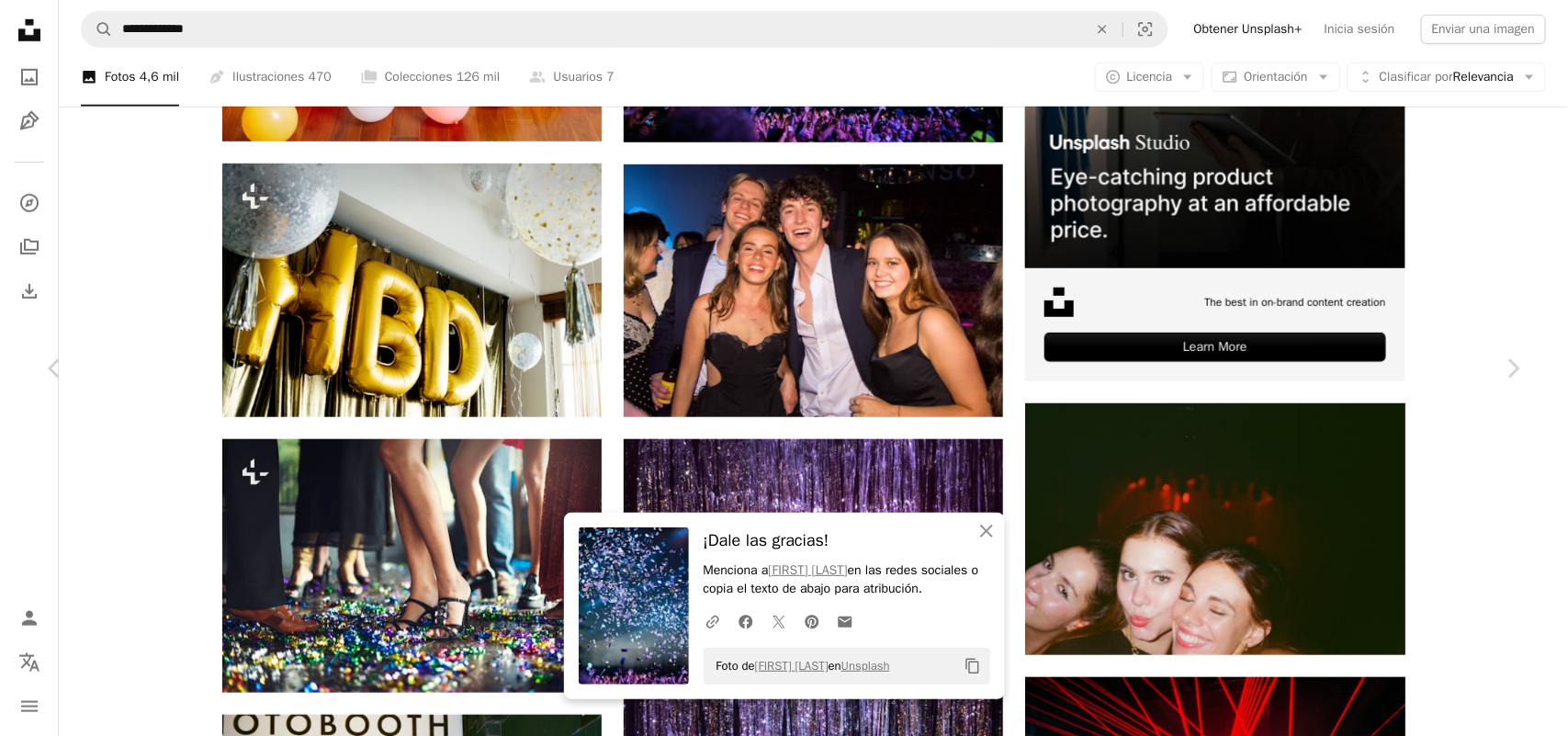 click on "Menciona a [NAME] [LAST] en las redes sociales o copia el texto de abajo para atribución. Foto de [NAME] [LAST] en Unsplash
Copy content [NAME] [LAST] Disponible para contratación" at bounding box center [784, 3874] 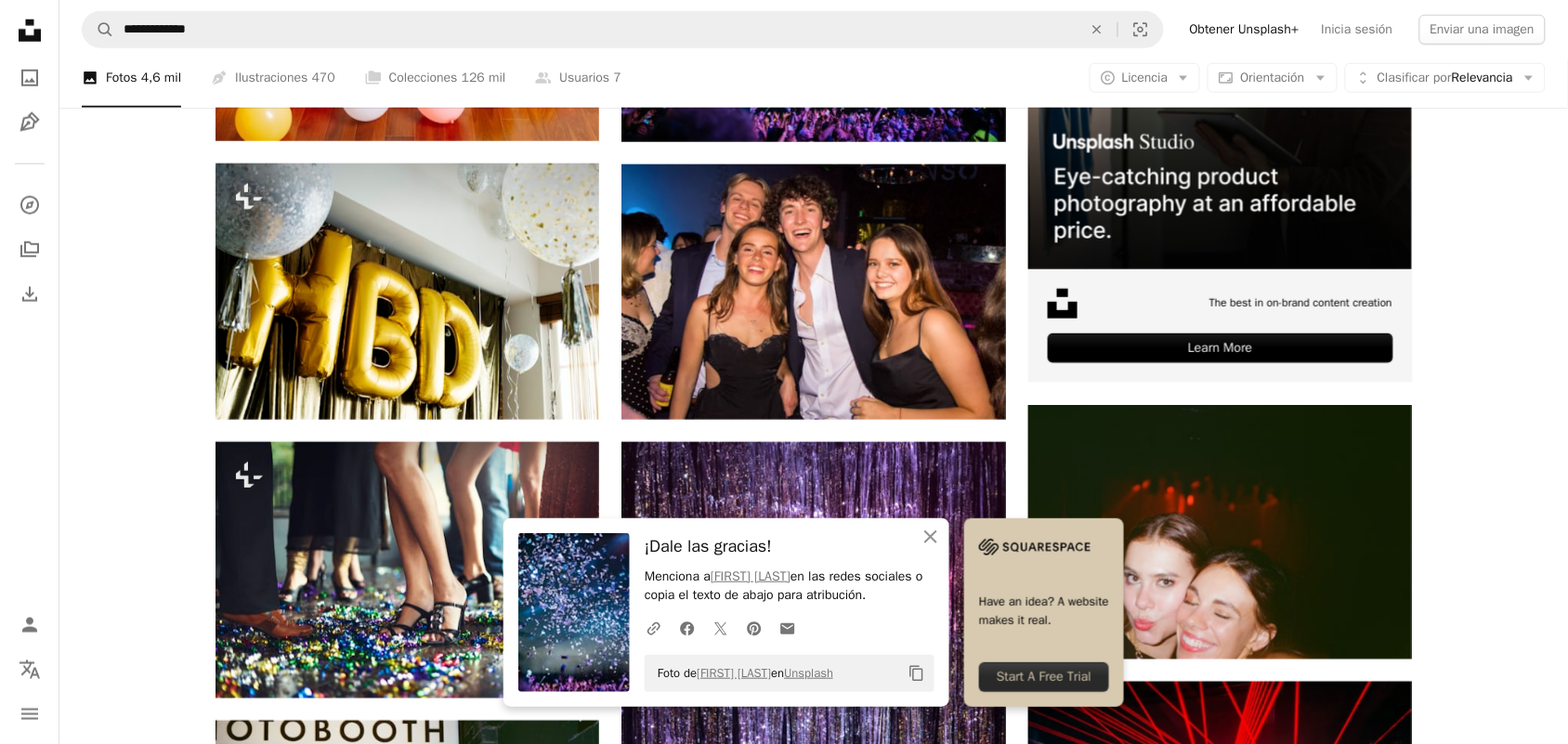 scroll, scrollTop: 697, scrollLeft: 0, axis: vertical 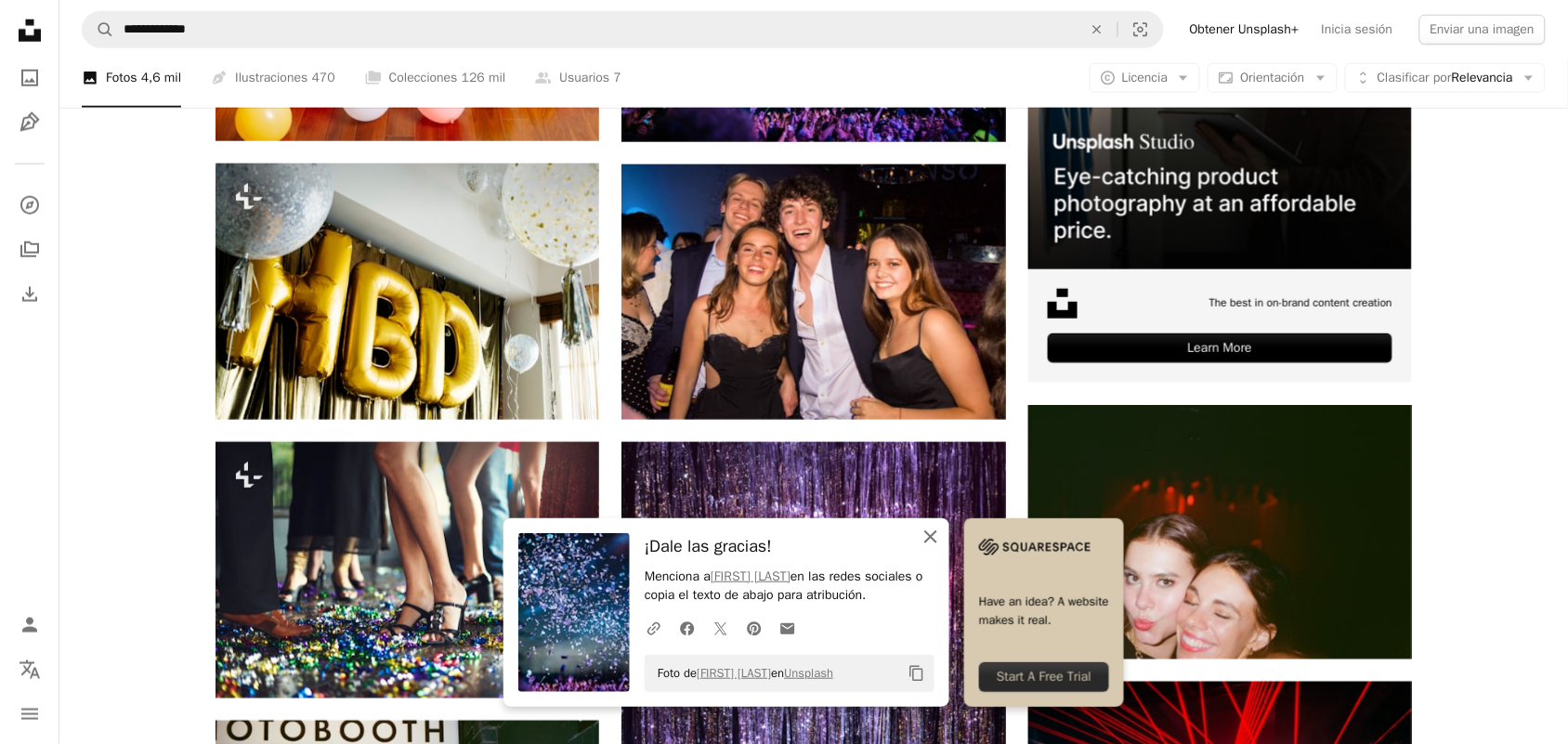 click 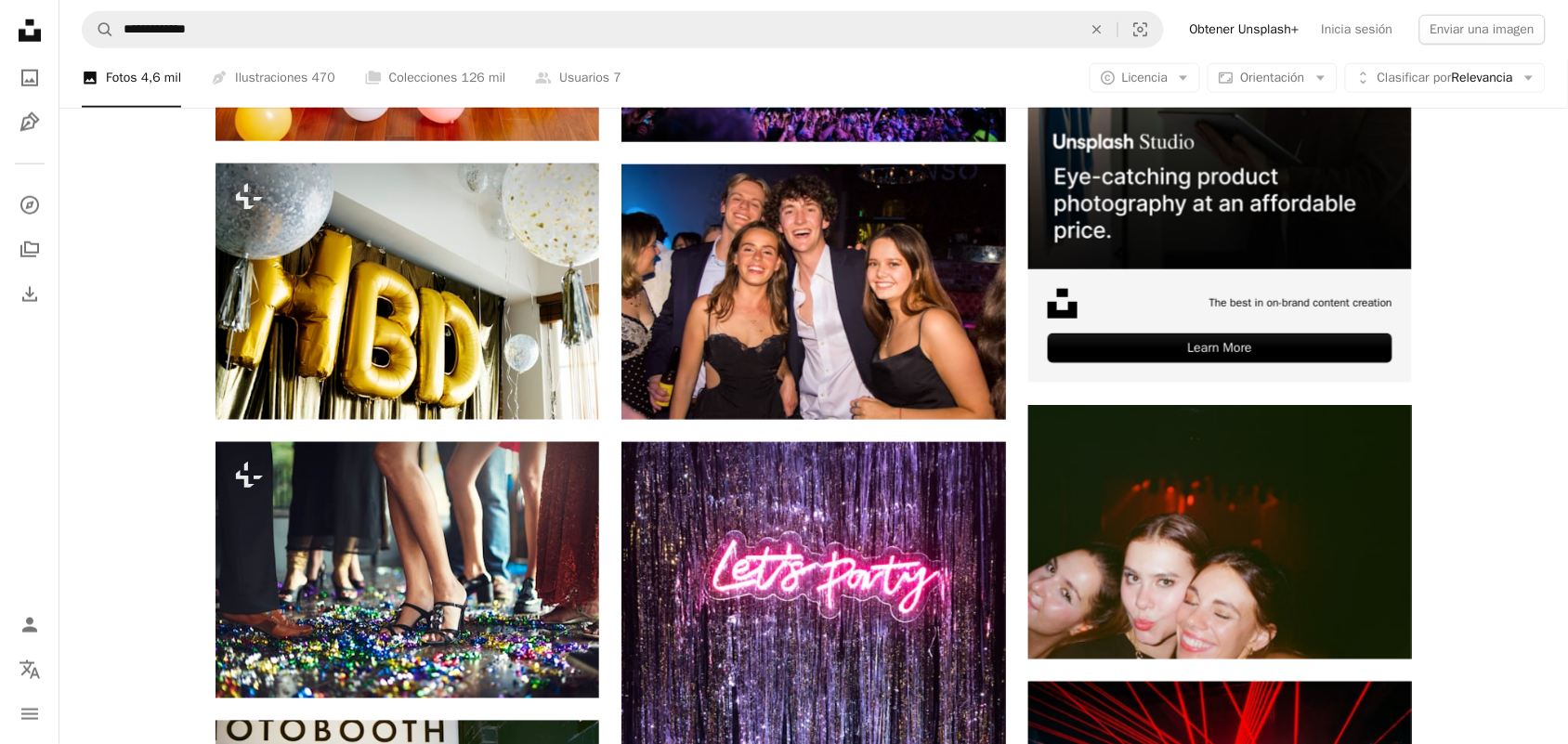 scroll, scrollTop: 2090, scrollLeft: 0, axis: vertical 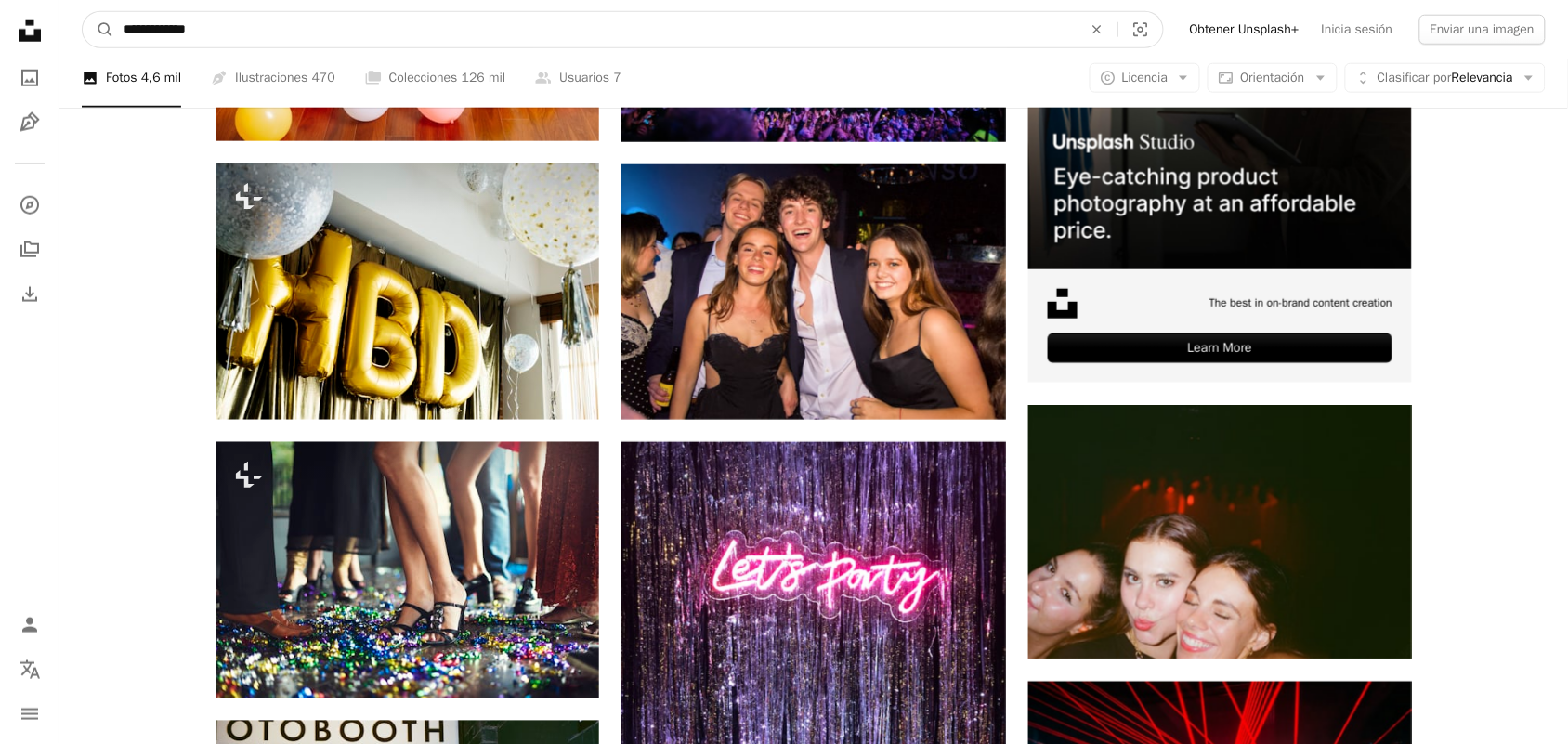 click on "**********" at bounding box center (595, 30) 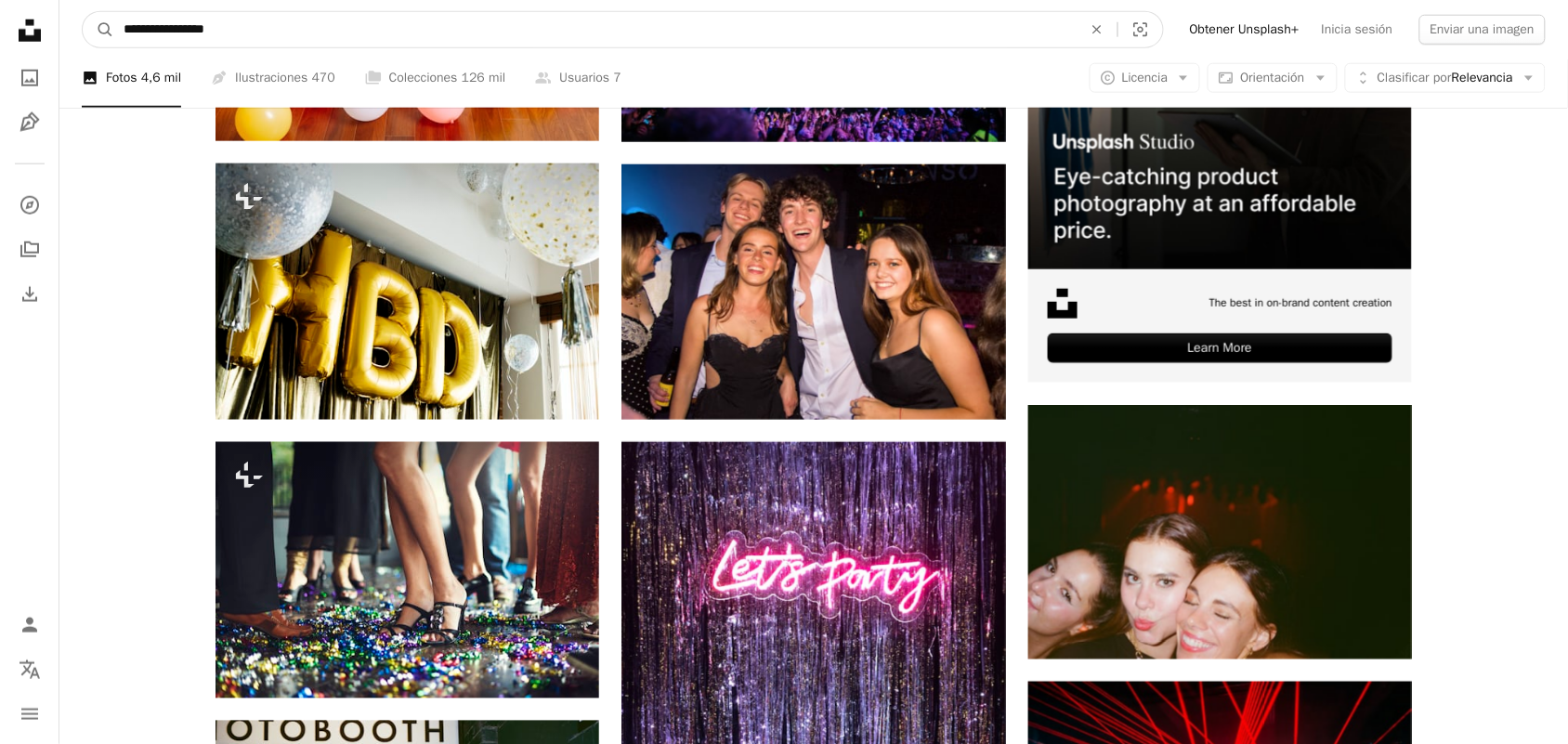 type on "**********" 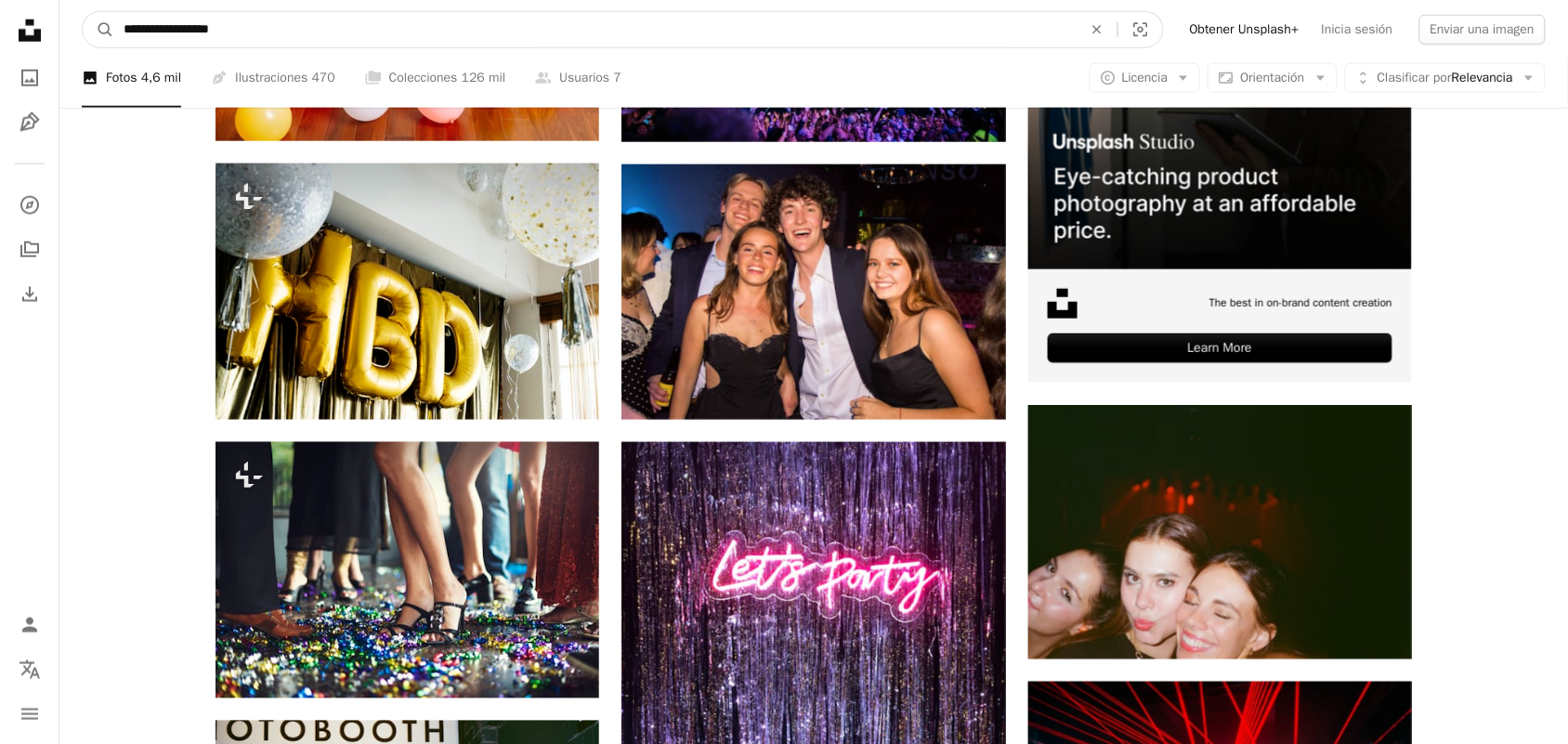 click on "A magnifying glass" at bounding box center (98, 30) 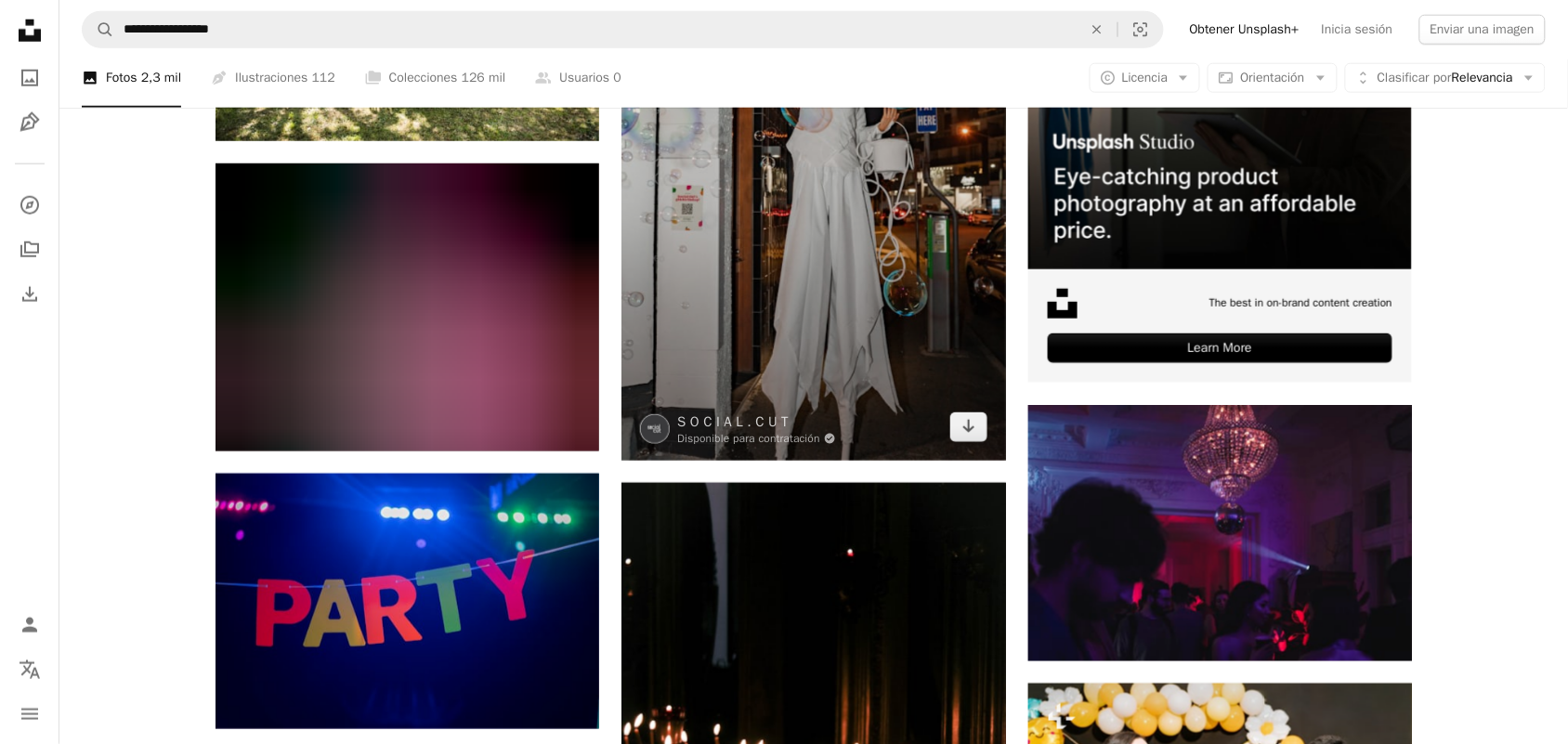 scroll, scrollTop: 813, scrollLeft: 0, axis: vertical 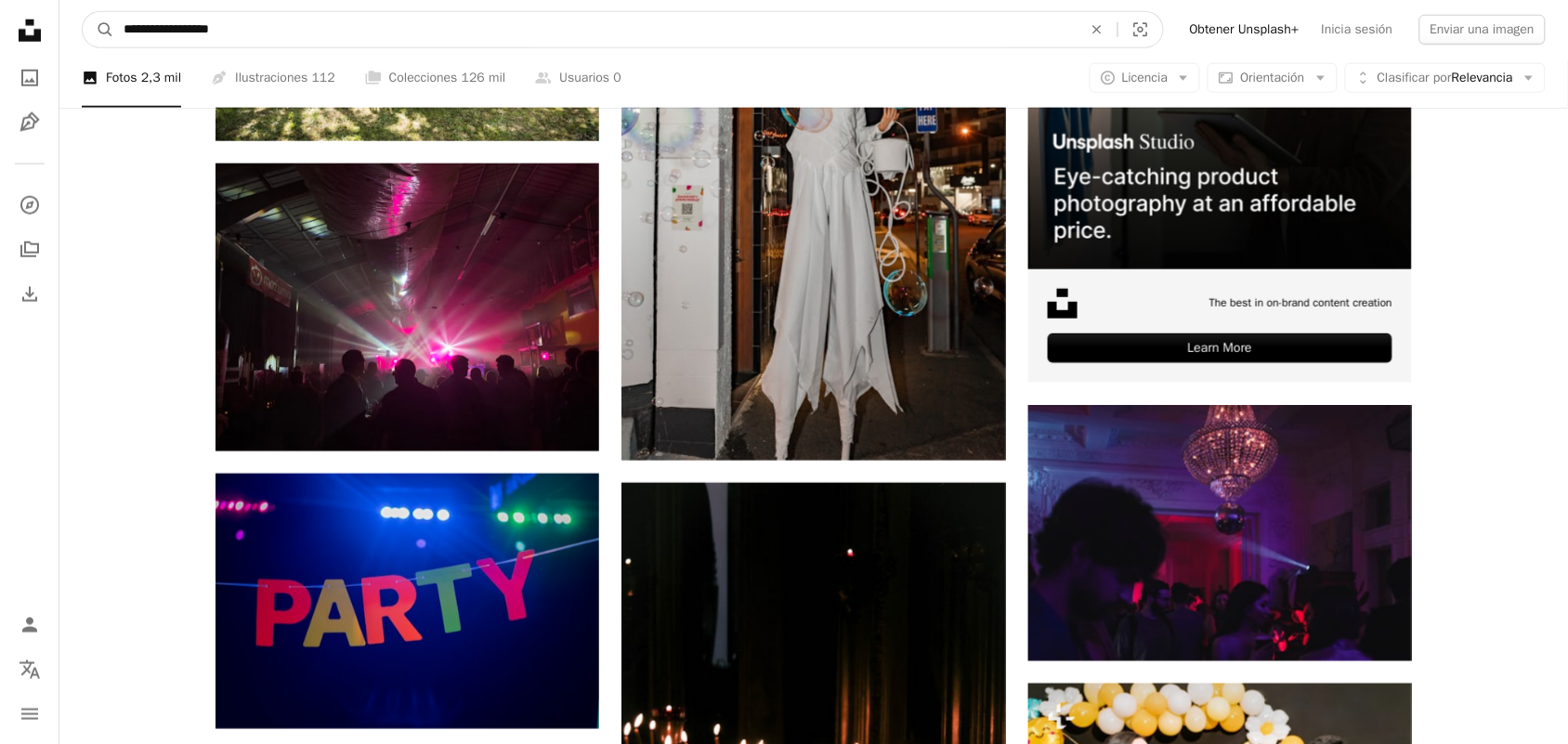 drag, startPoint x: 164, startPoint y: 26, endPoint x: 33, endPoint y: 7, distance: 132.37069 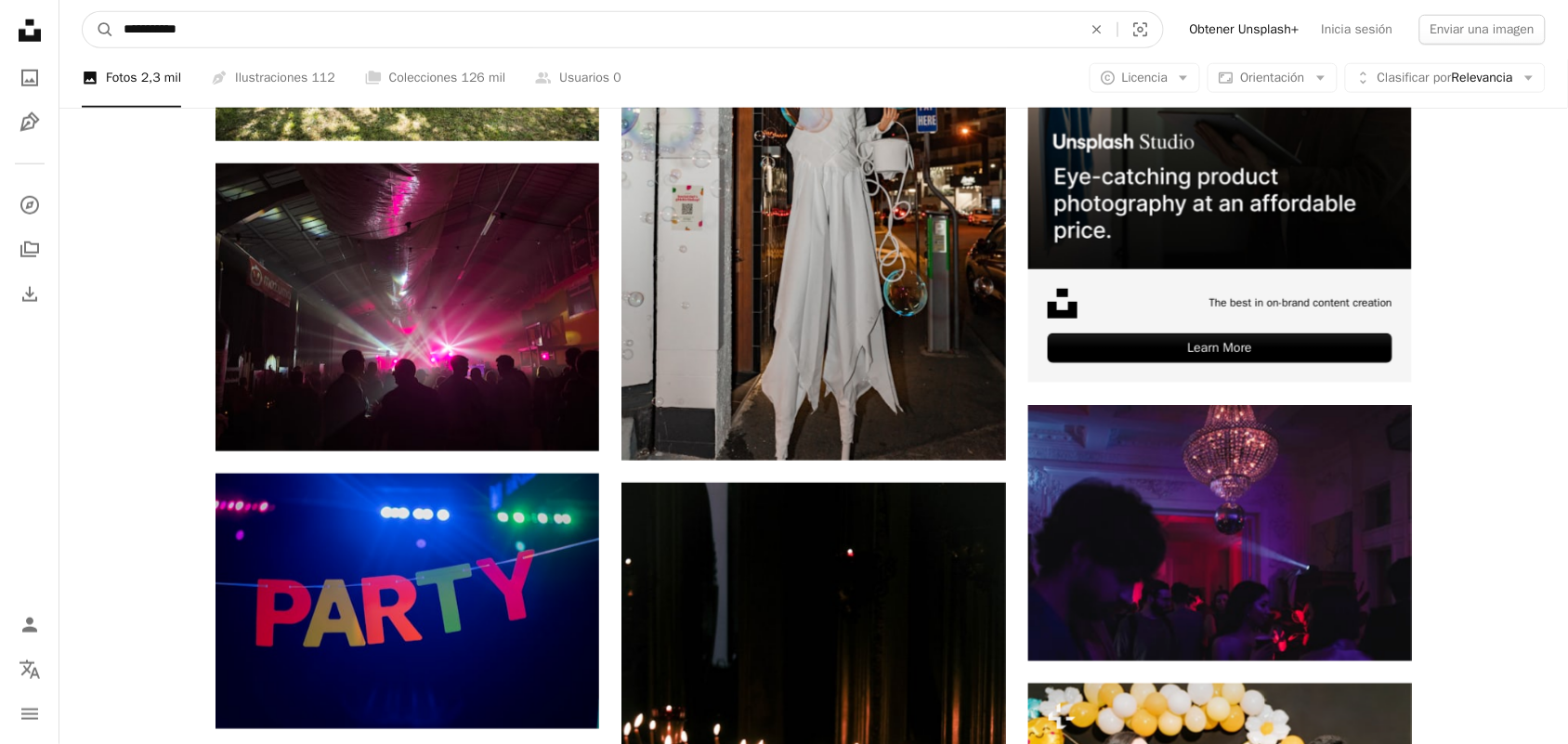 click on "A magnifying glass" at bounding box center [98, 30] 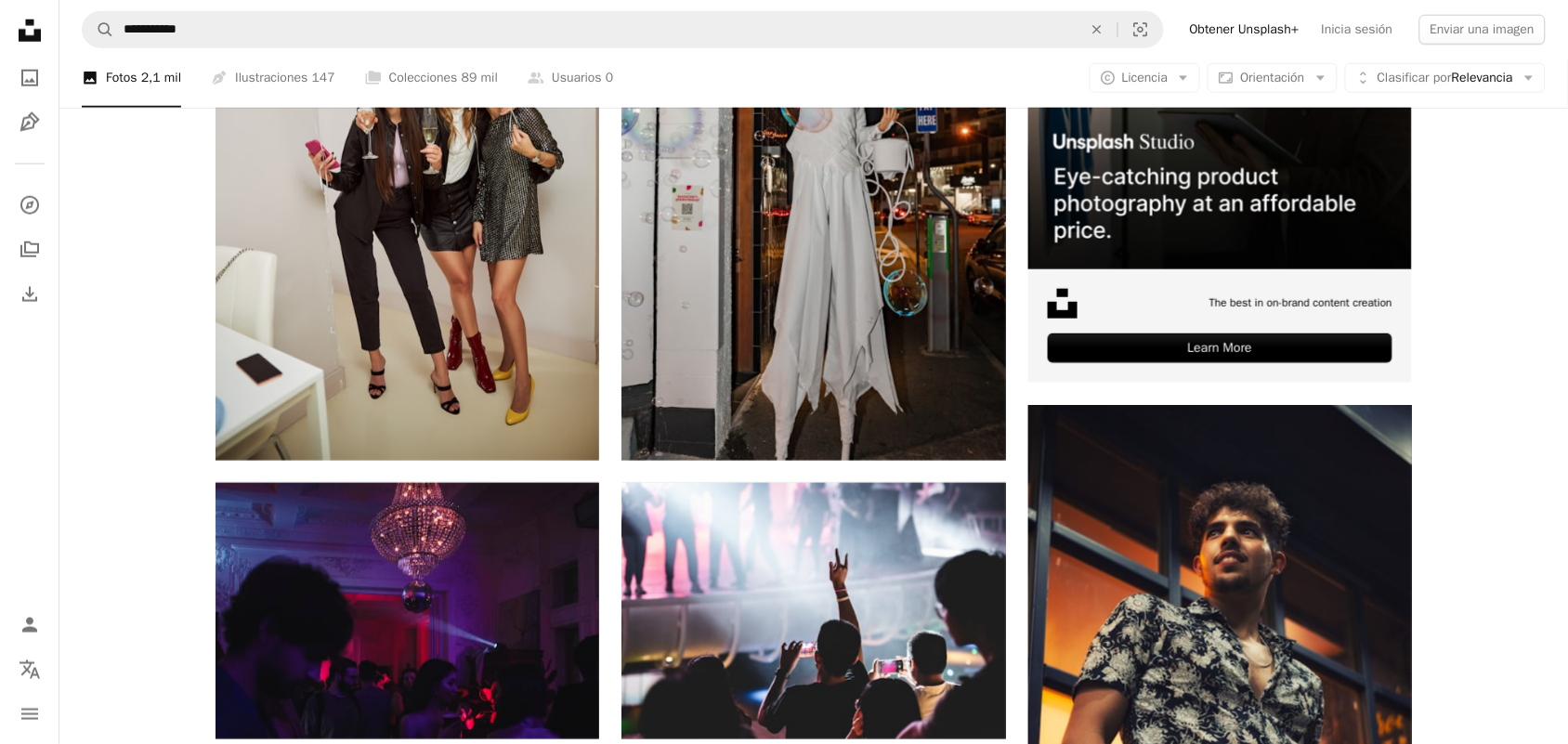scroll, scrollTop: 2457, scrollLeft: 0, axis: vertical 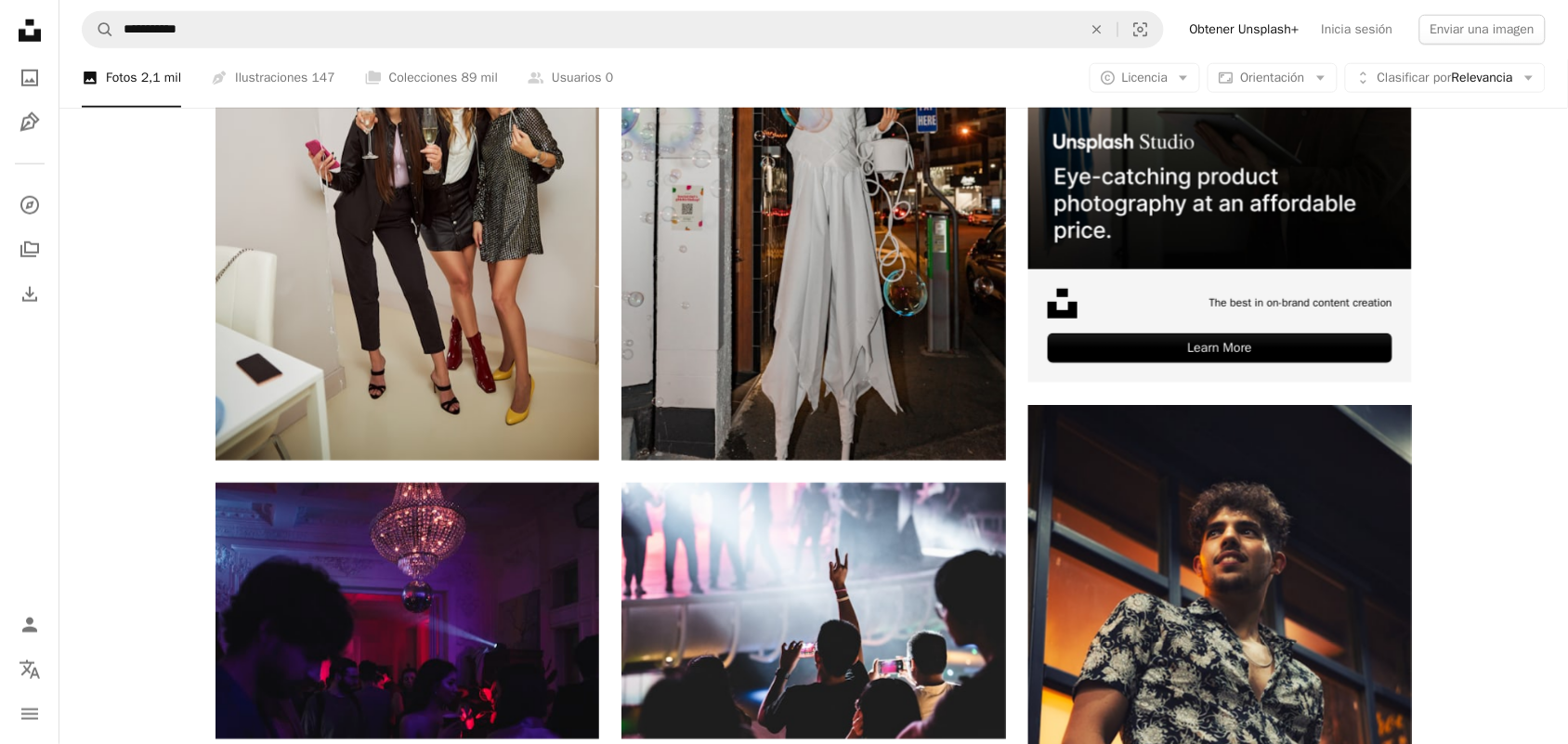 click on "Cargar más" at bounding box center (814, 2800) 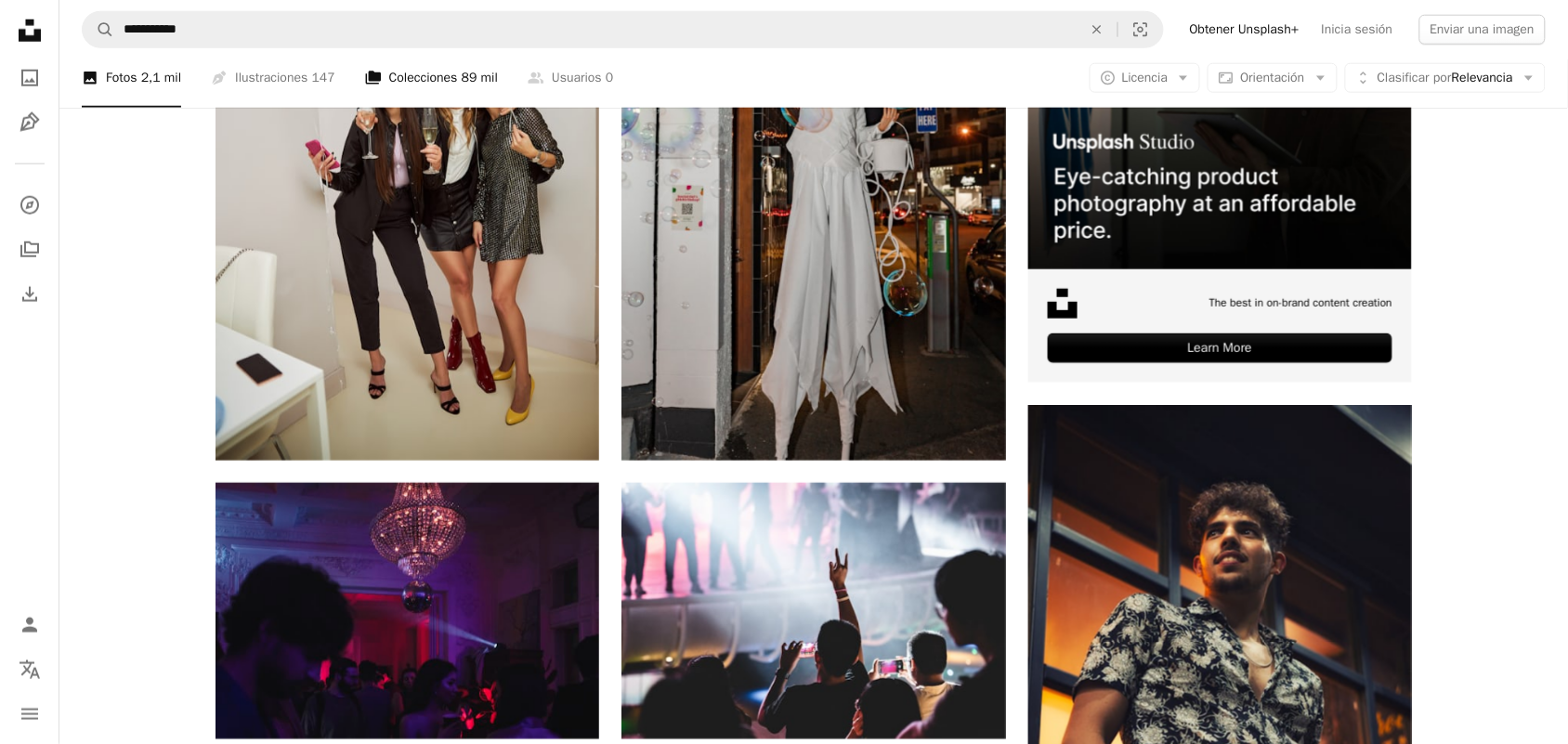 scroll, scrollTop: 5127, scrollLeft: 0, axis: vertical 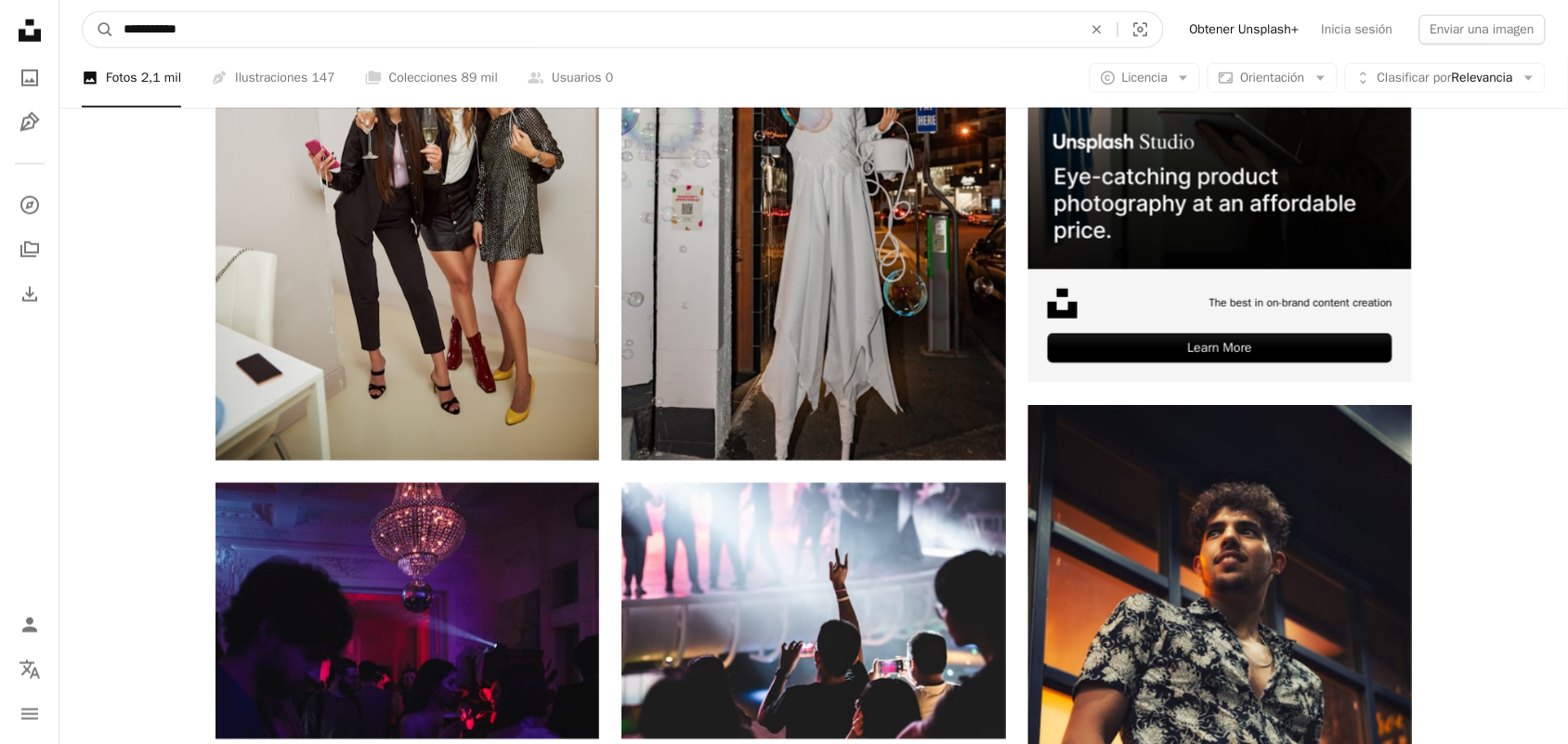 click on "**********" at bounding box center (595, 30) 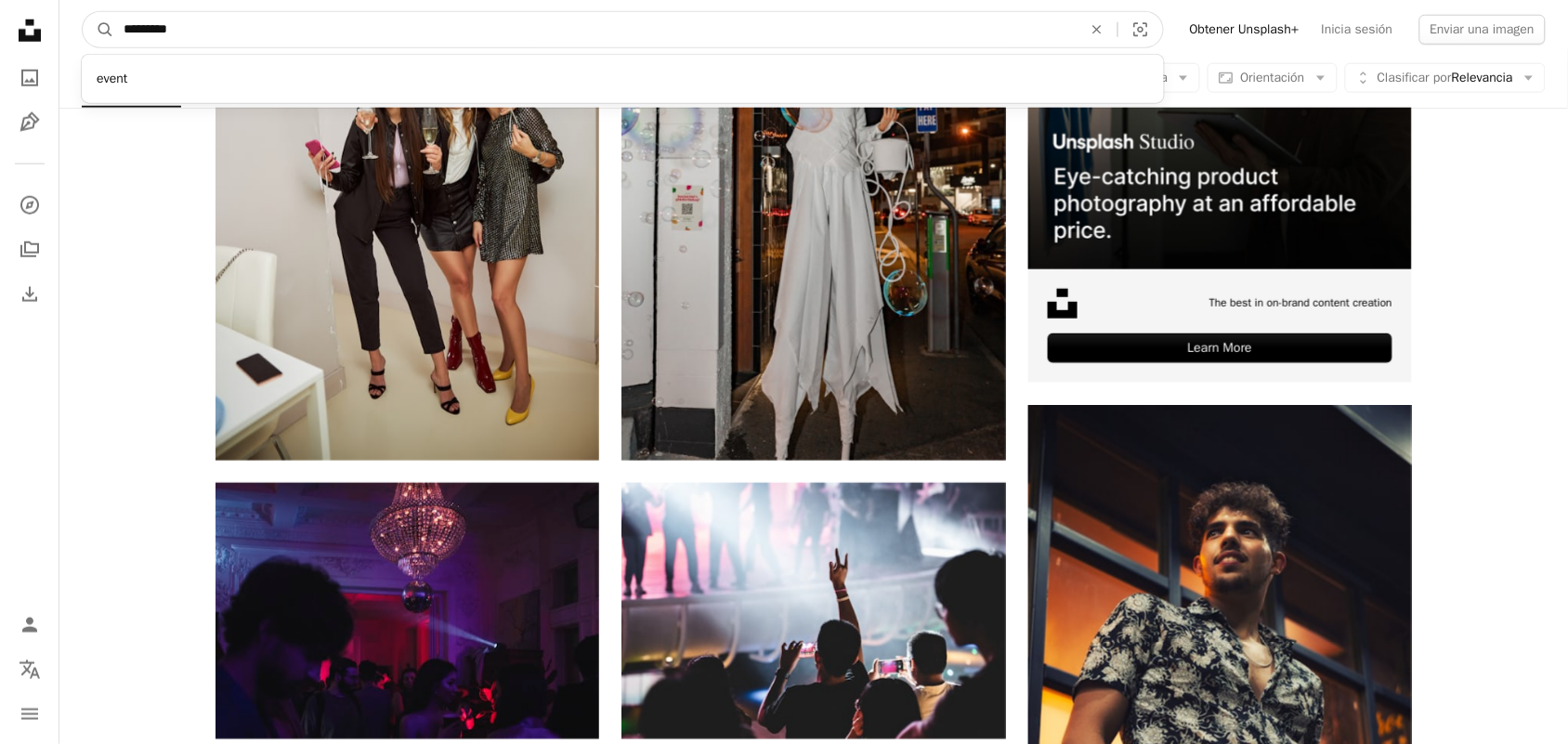 type on "**********" 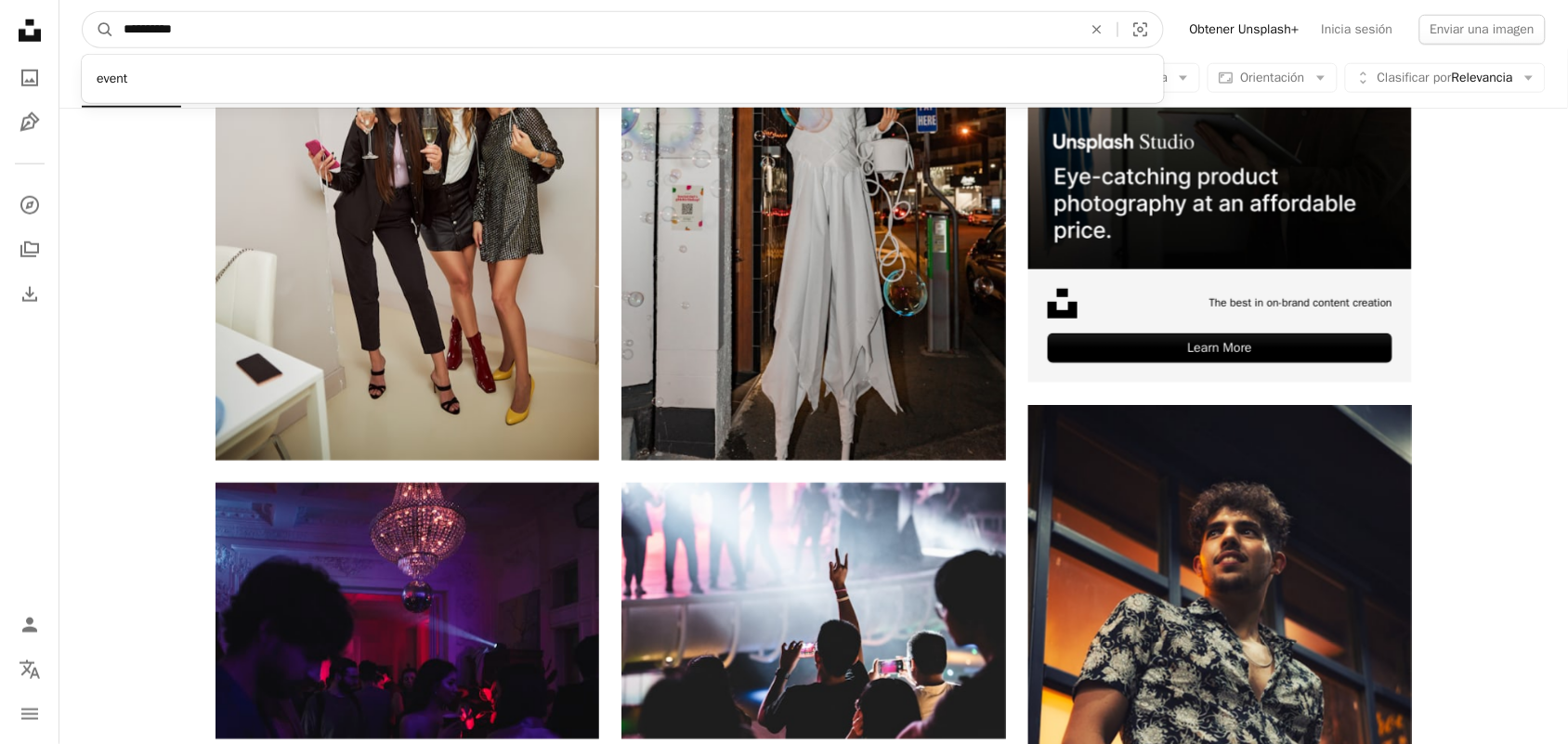 click on "A magnifying glass" at bounding box center (98, 30) 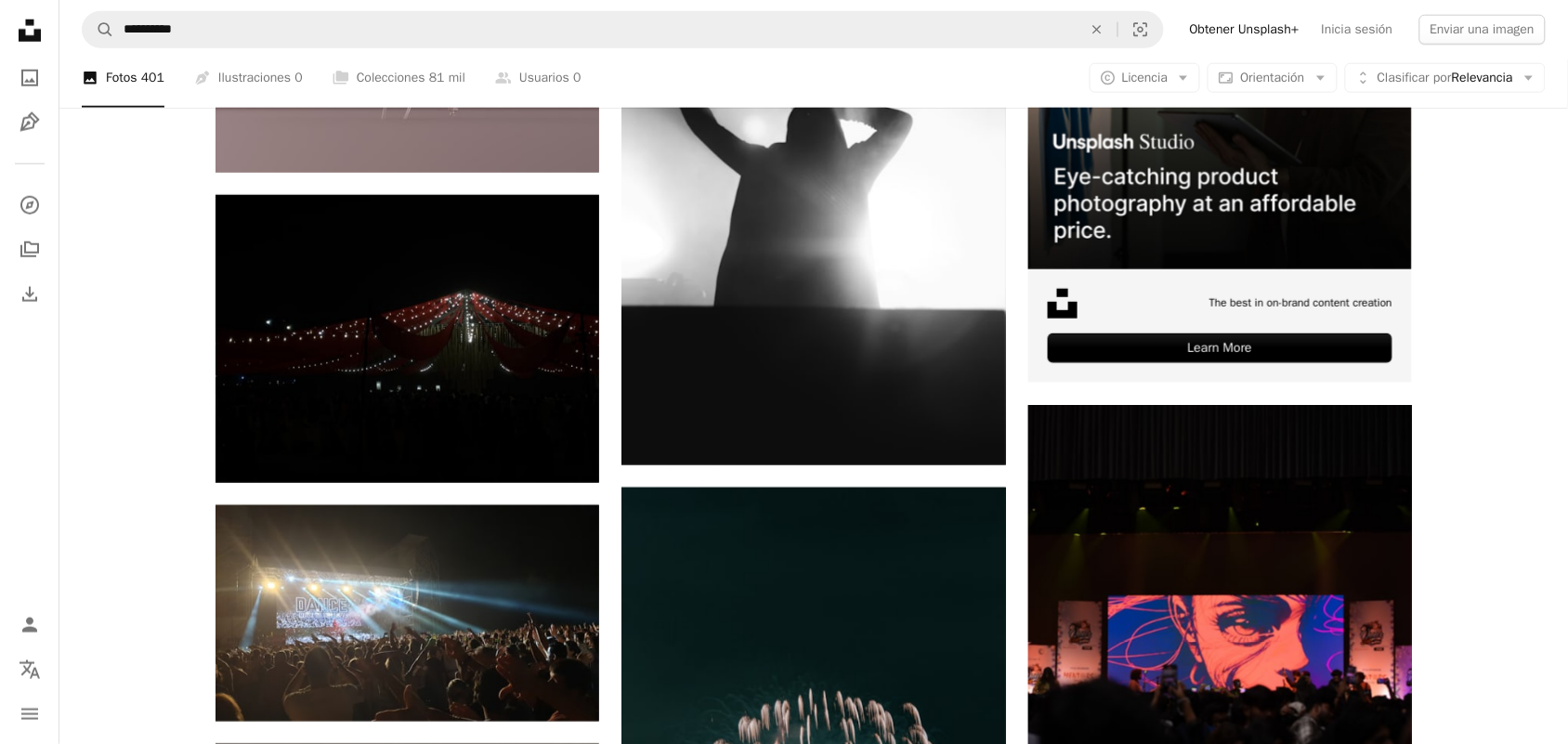 scroll, scrollTop: 116, scrollLeft: 0, axis: vertical 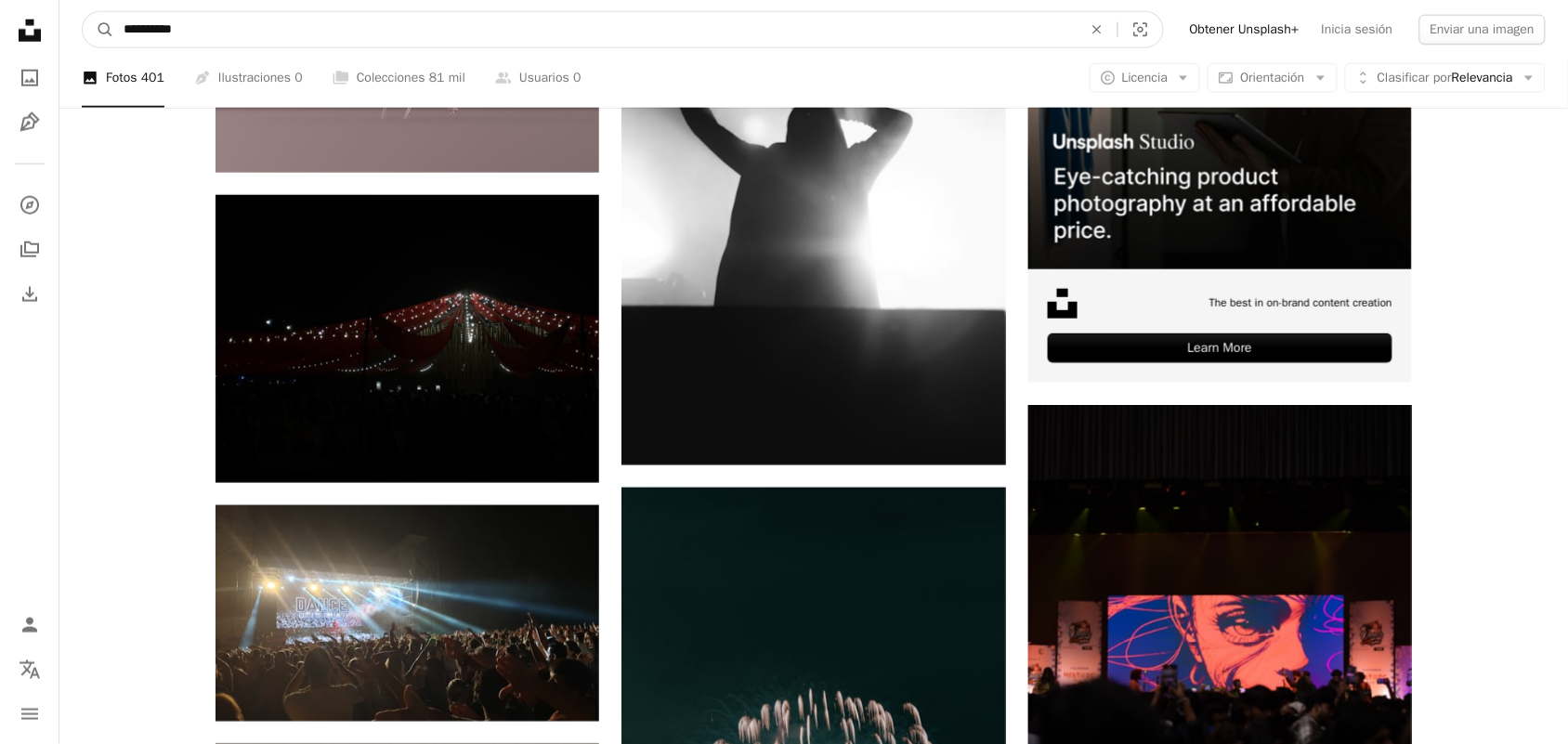 drag, startPoint x: 272, startPoint y: 17, endPoint x: 153, endPoint y: 40, distance: 121.20231 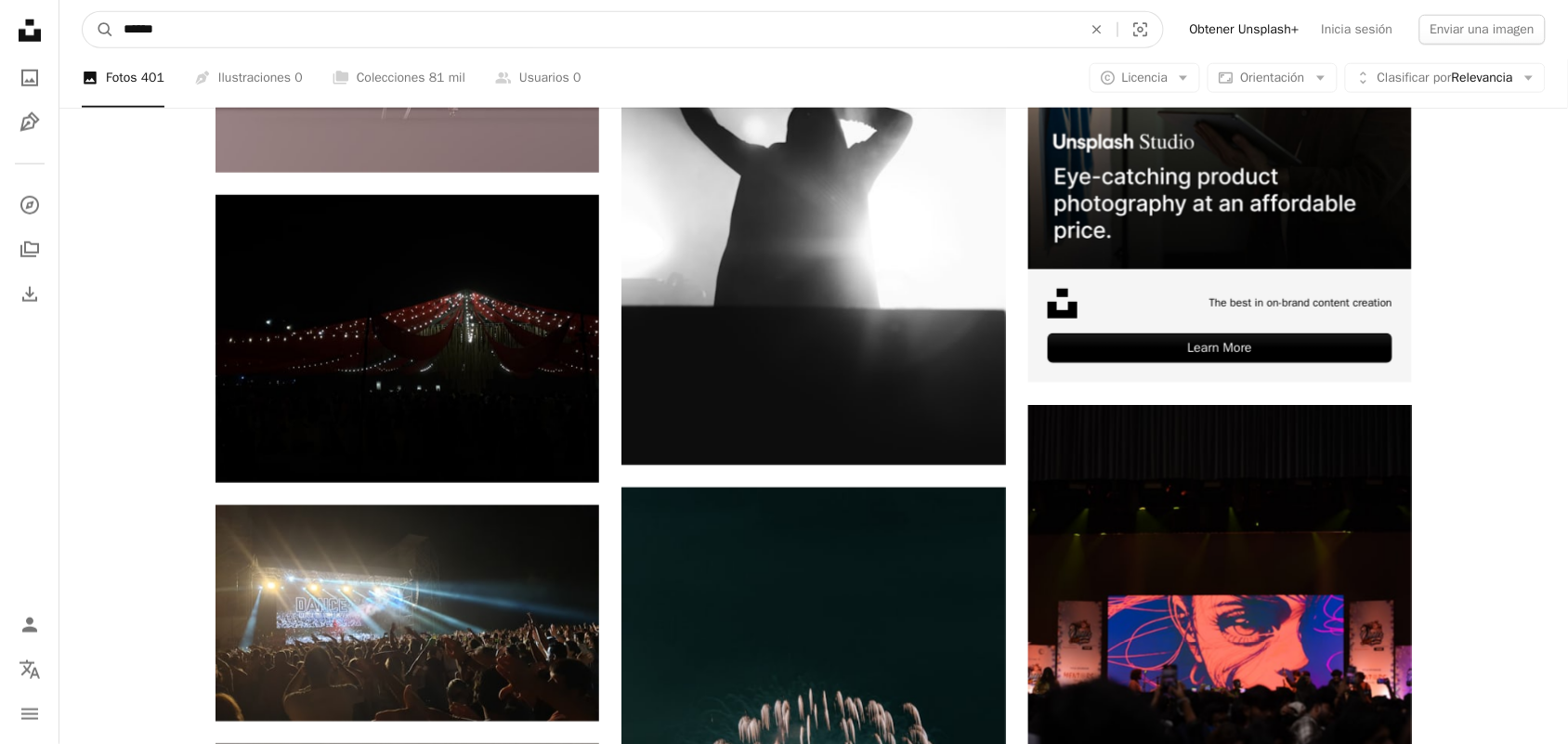 type on "******" 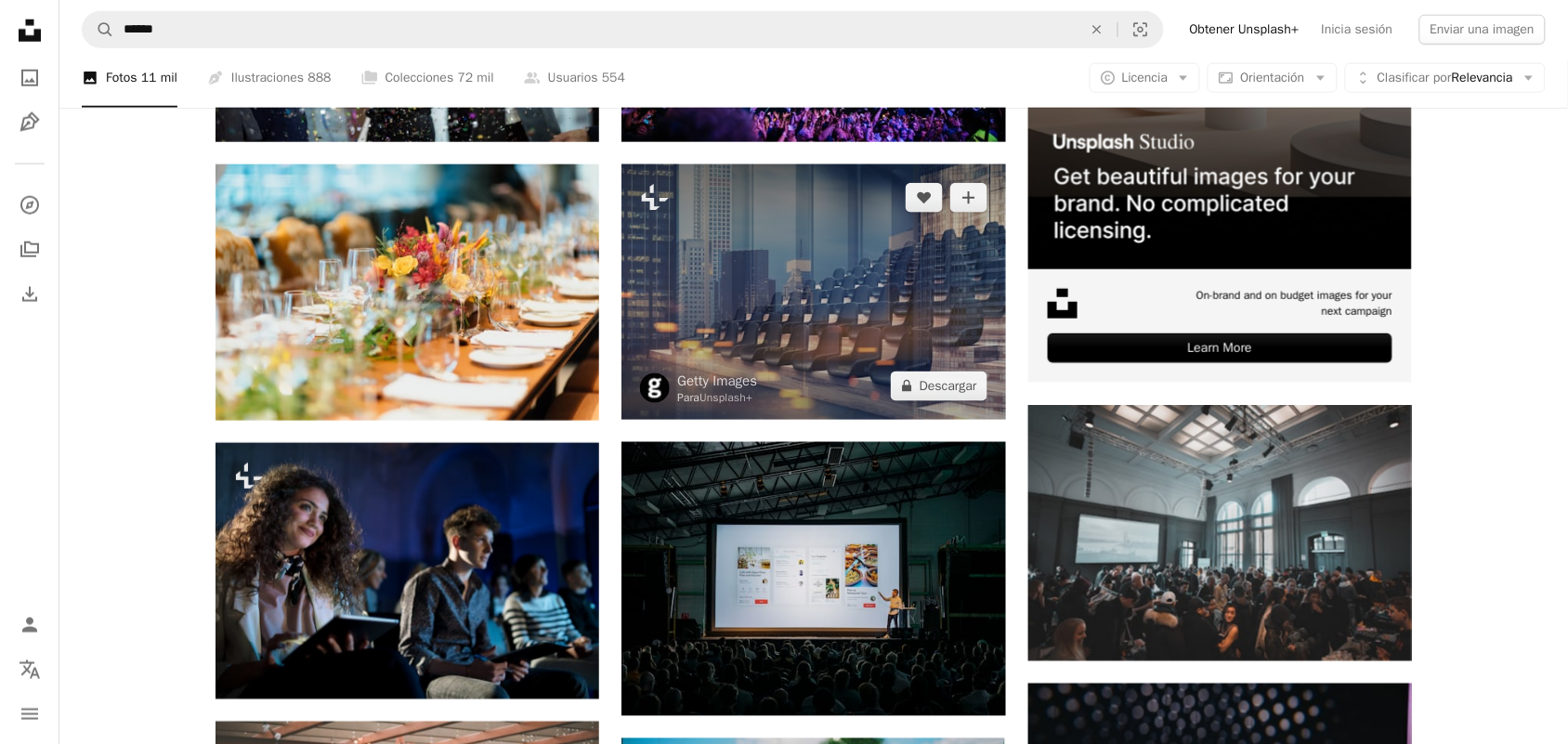scroll, scrollTop: 1625, scrollLeft: 0, axis: vertical 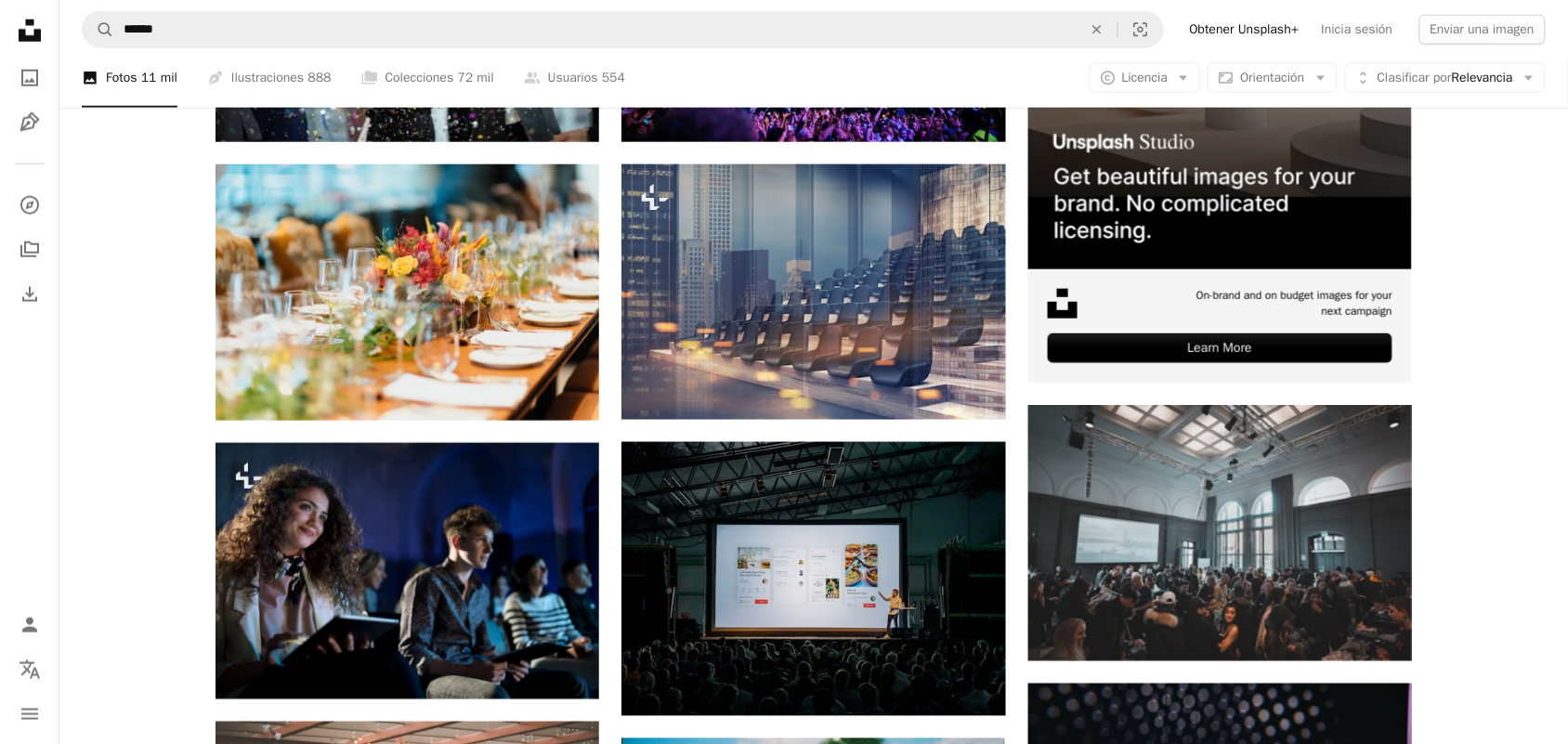 click on "Cargar más" at bounding box center (814, 2383) 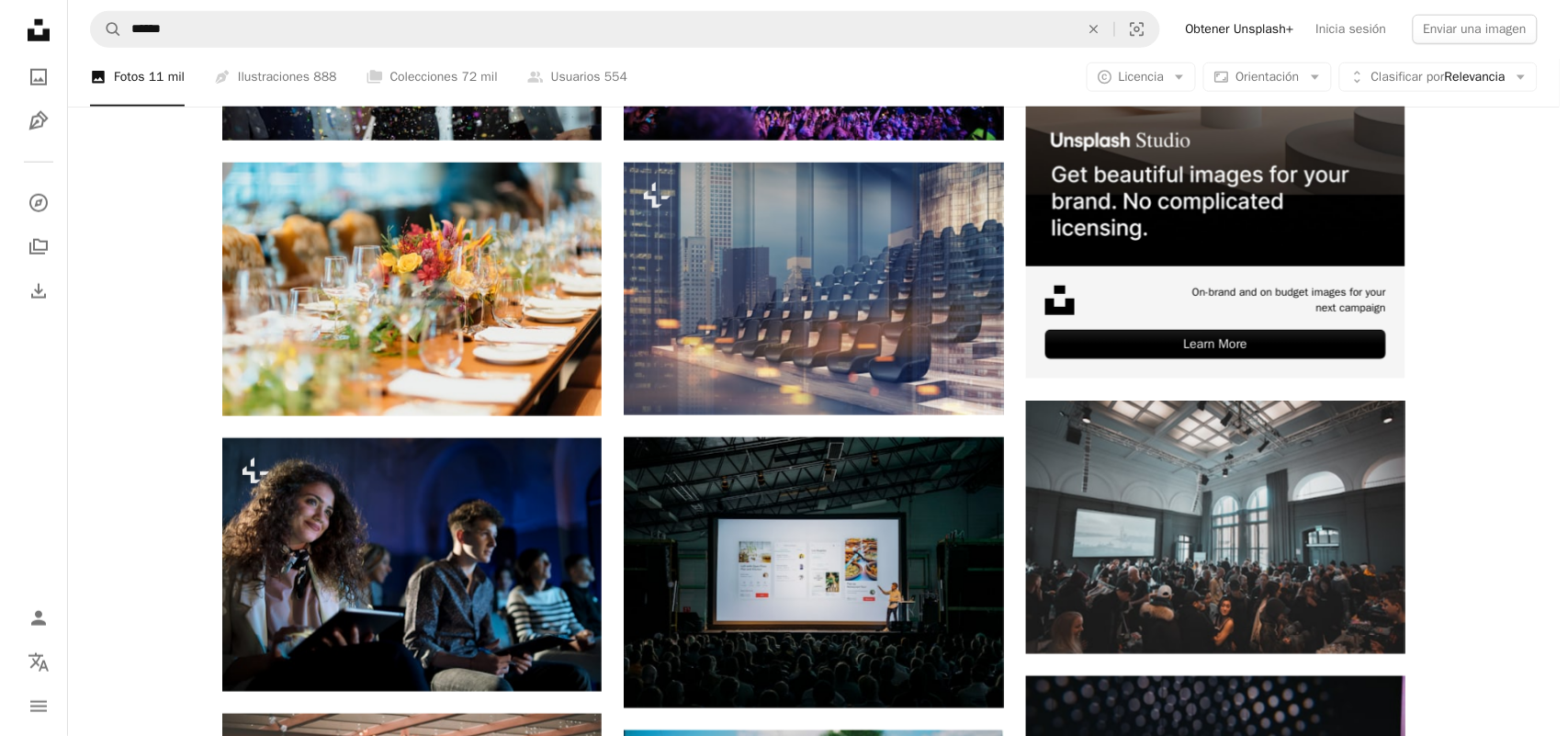 scroll, scrollTop: 4709, scrollLeft: 0, axis: vertical 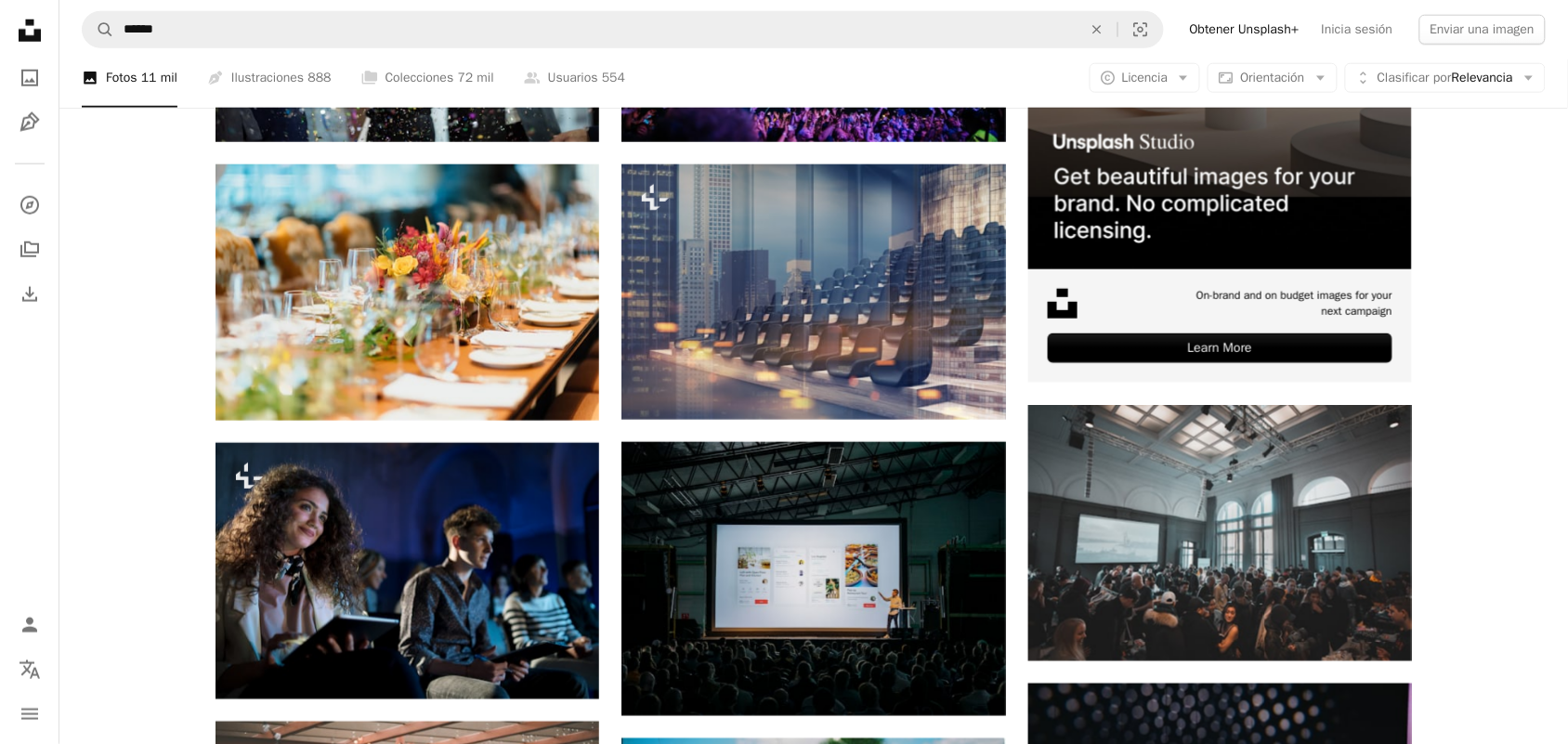 click at bounding box center [813, 4805] 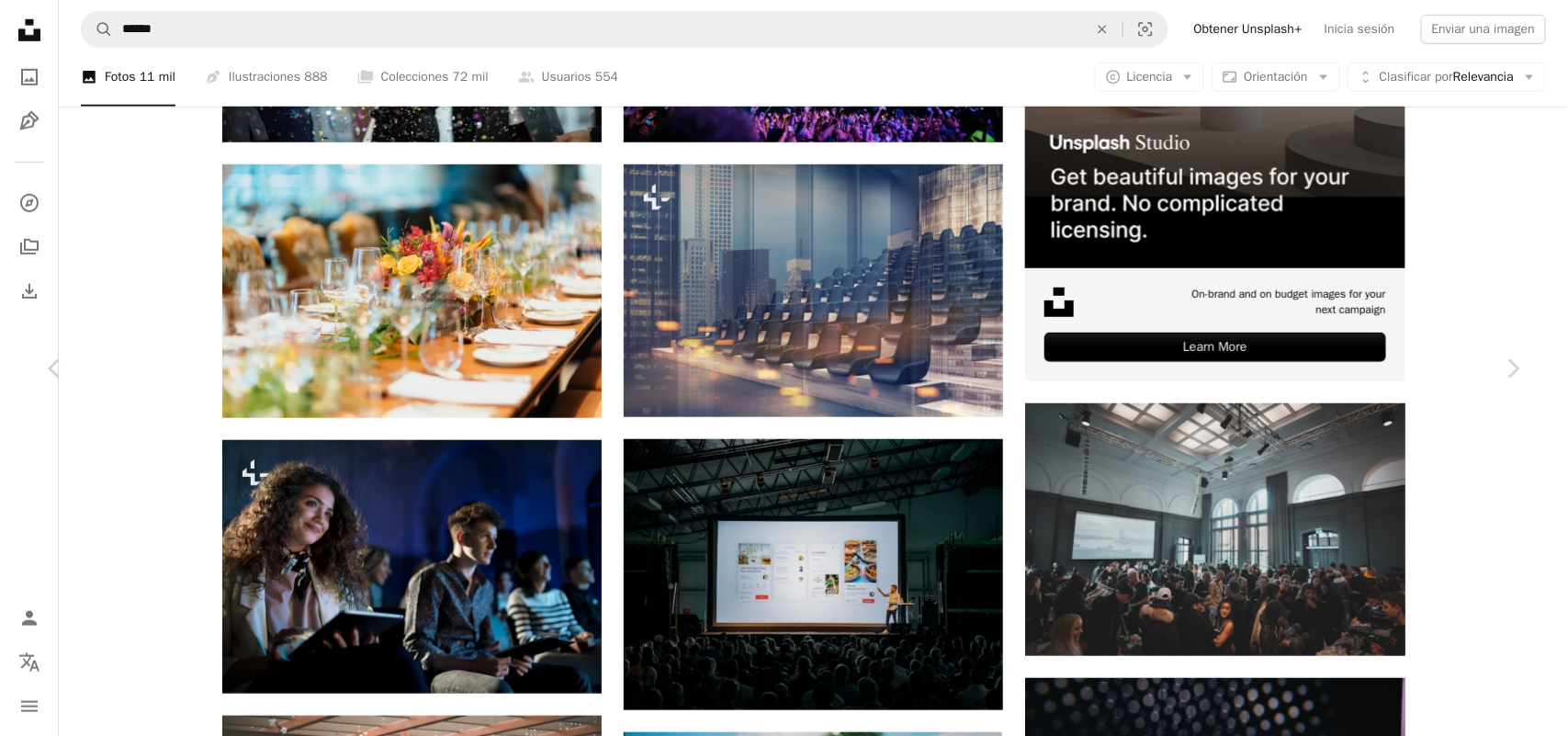 scroll, scrollTop: 1149, scrollLeft: 0, axis: vertical 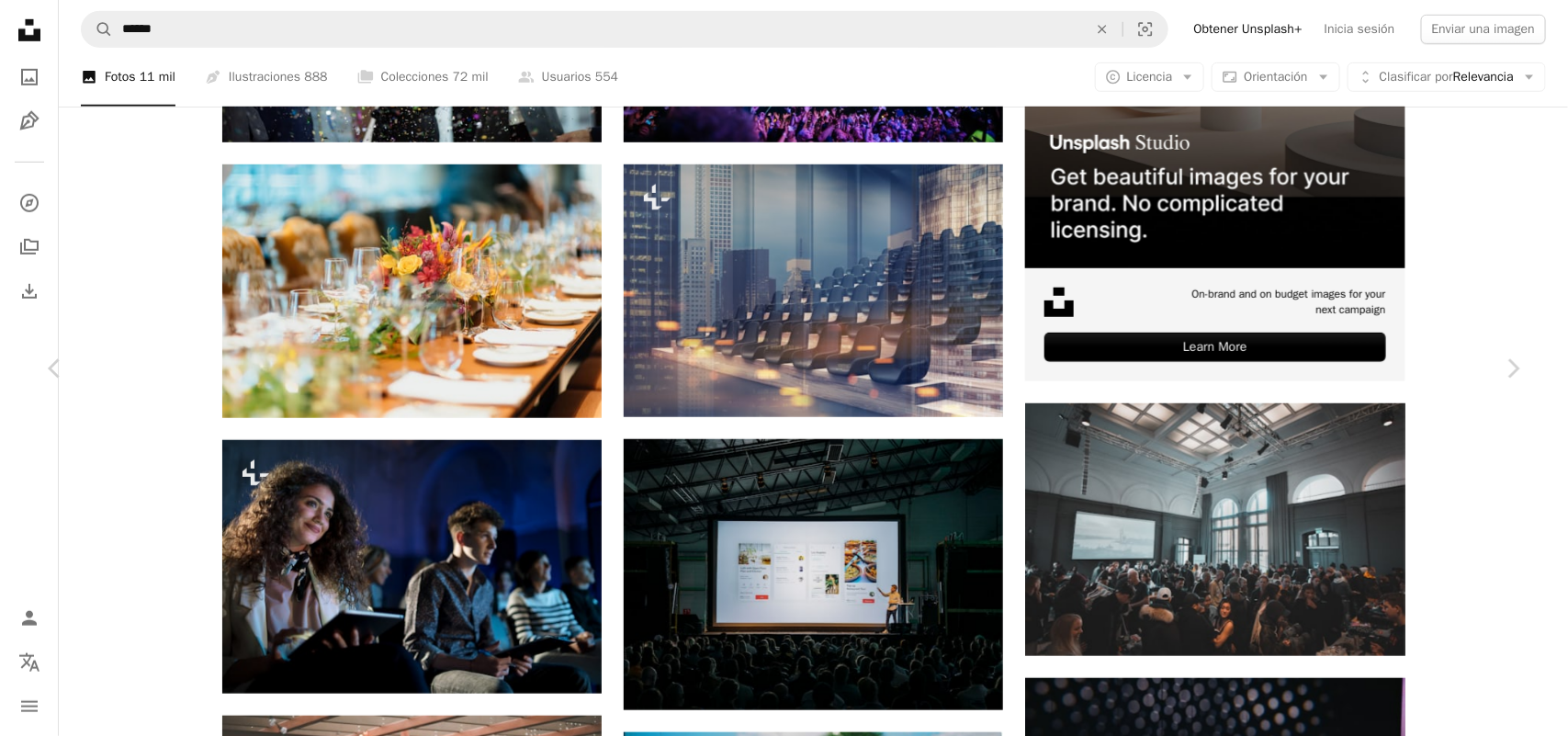 click at bounding box center (375, 10139) 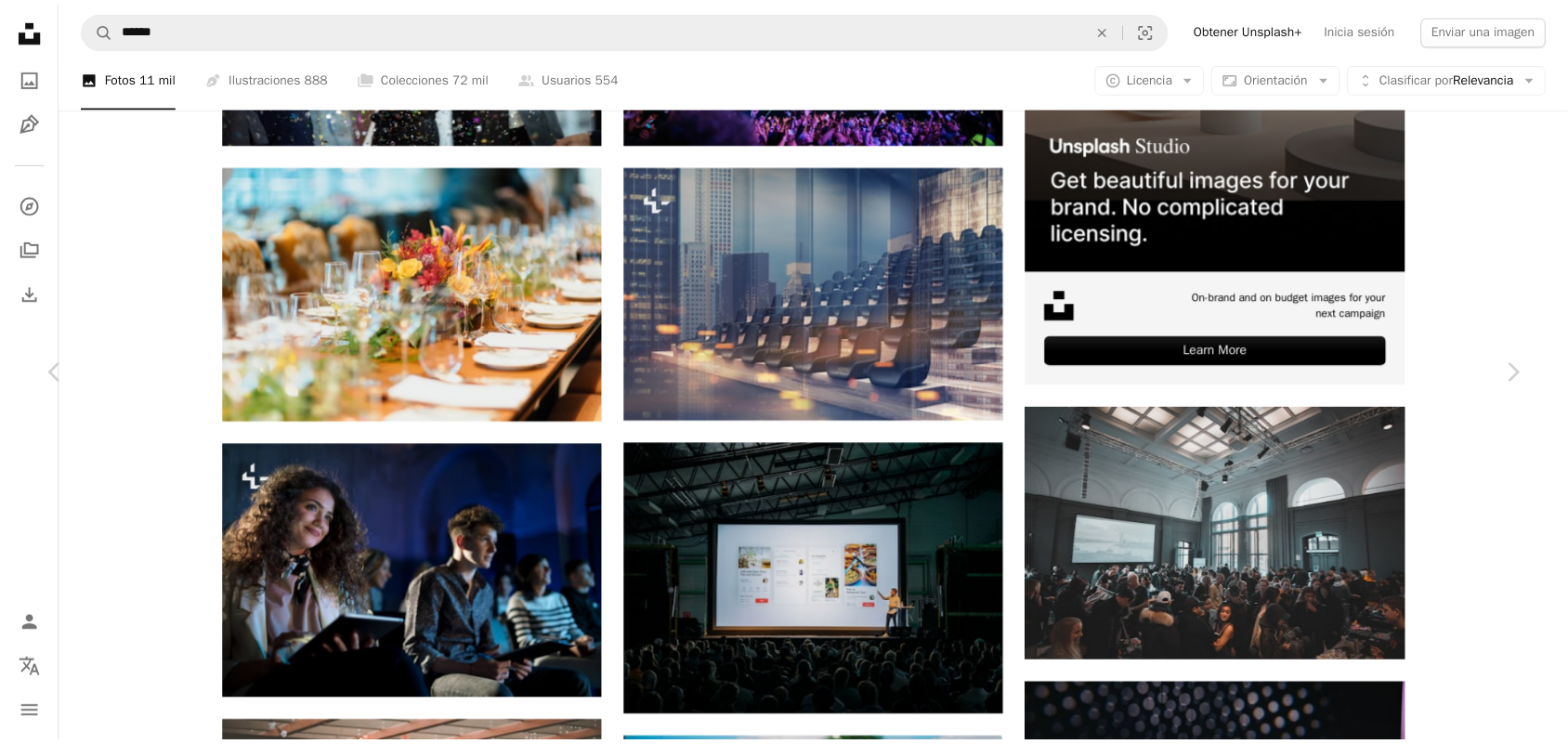 scroll, scrollTop: 2670, scrollLeft: 0, axis: vertical 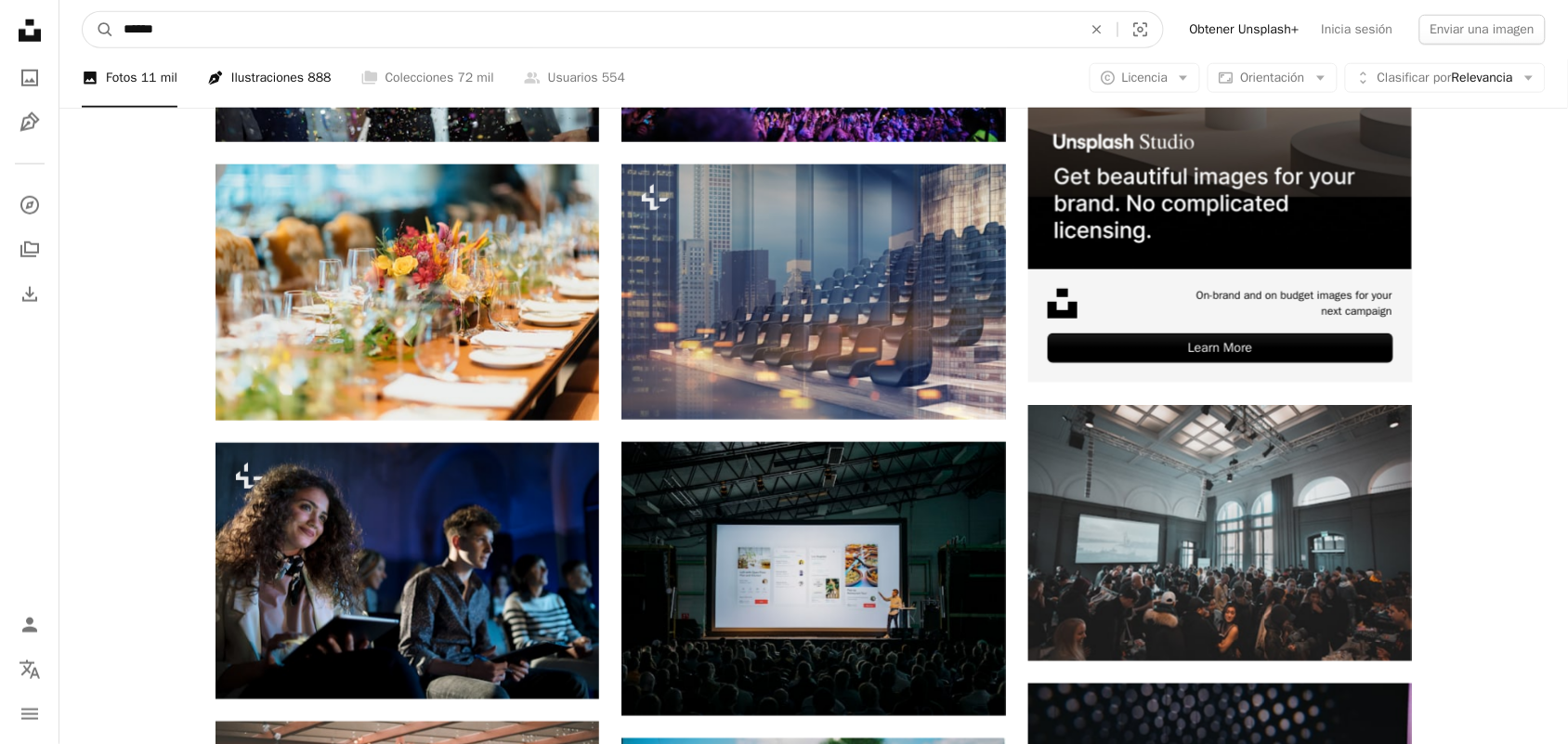 drag, startPoint x: 333, startPoint y: 49, endPoint x: 258, endPoint y: 96, distance: 88.50989 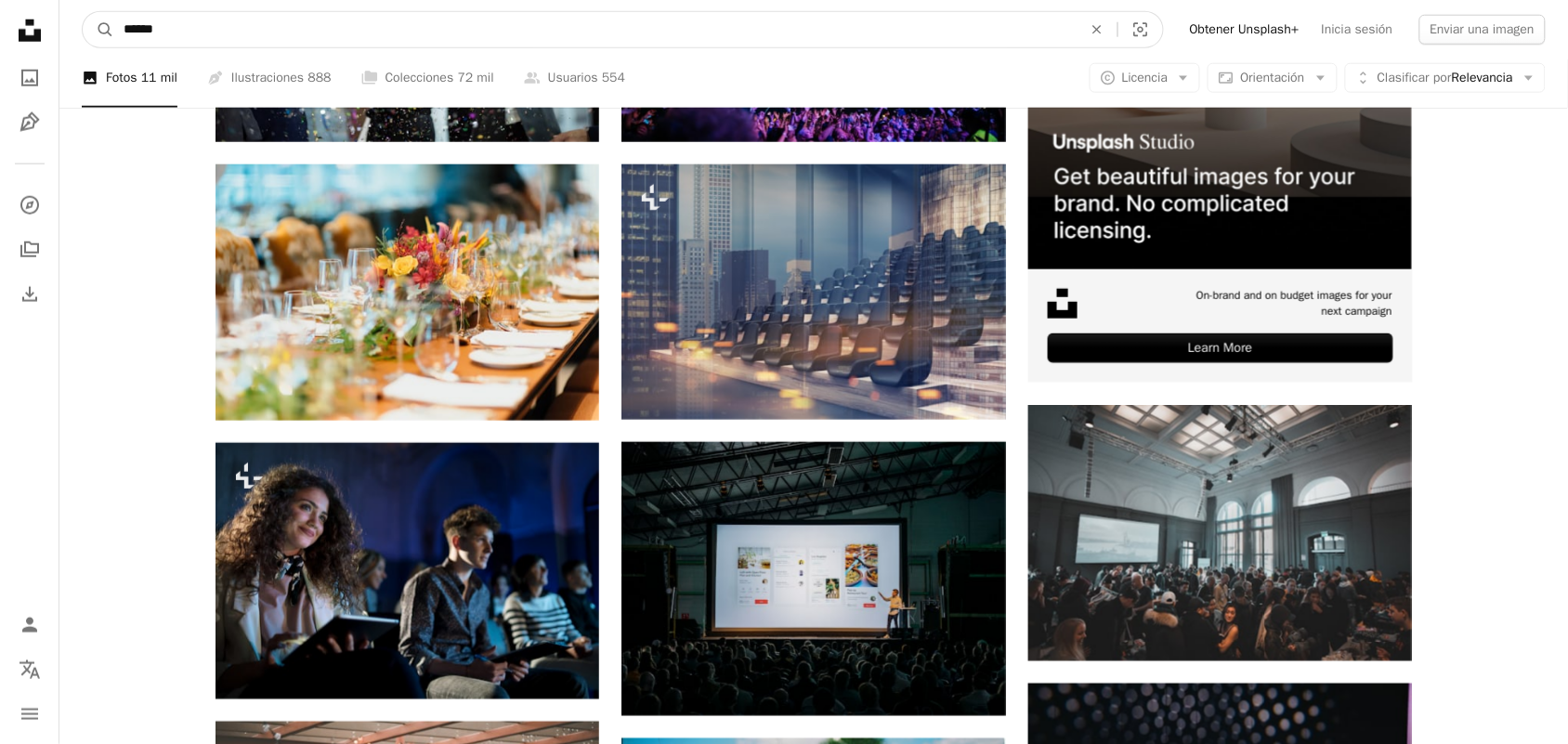 click on "A magnifying glass ****** An X shape Visual search Obtener Unsplash+ Inicia sesión Enviar una imagen Explora imágenes premium en iStock  |  20 % de descuento en iStock  ↗ Explora imágenes premium en iStock 20 % de descuento en iStock  ↗ Ver más  ↗ Ver más en iStock  ↗ A photo Fotos   11 mil Pen Tool Ilustraciones   888 A stack of folders Colecciones   72 mil A group of people Usuarios   554 A copyright icon © Licencia Arrow down Aspect ratio Orientación Arrow down Unfold Clasificar por  Relevancia Arrow down Filters Filtros Evento Chevron right conferencia concierto fiesta Planificación de eventos festival Evento corporativo evento de negocios eventos Fondo de pantalla del evento gente muchedumbre música Plus sign for Unsplash+ A heart A plus sign Getty Images Para  Unsplash+ A lock Descargar A heart A plus sign [NAME] Disponible para contratación A checkmark inside of a circle Arrow pointing down Plus sign for Unsplash+ A heart A plus sign Getty Images Para  Unsplash+ A lock" at bounding box center (814, 4449) 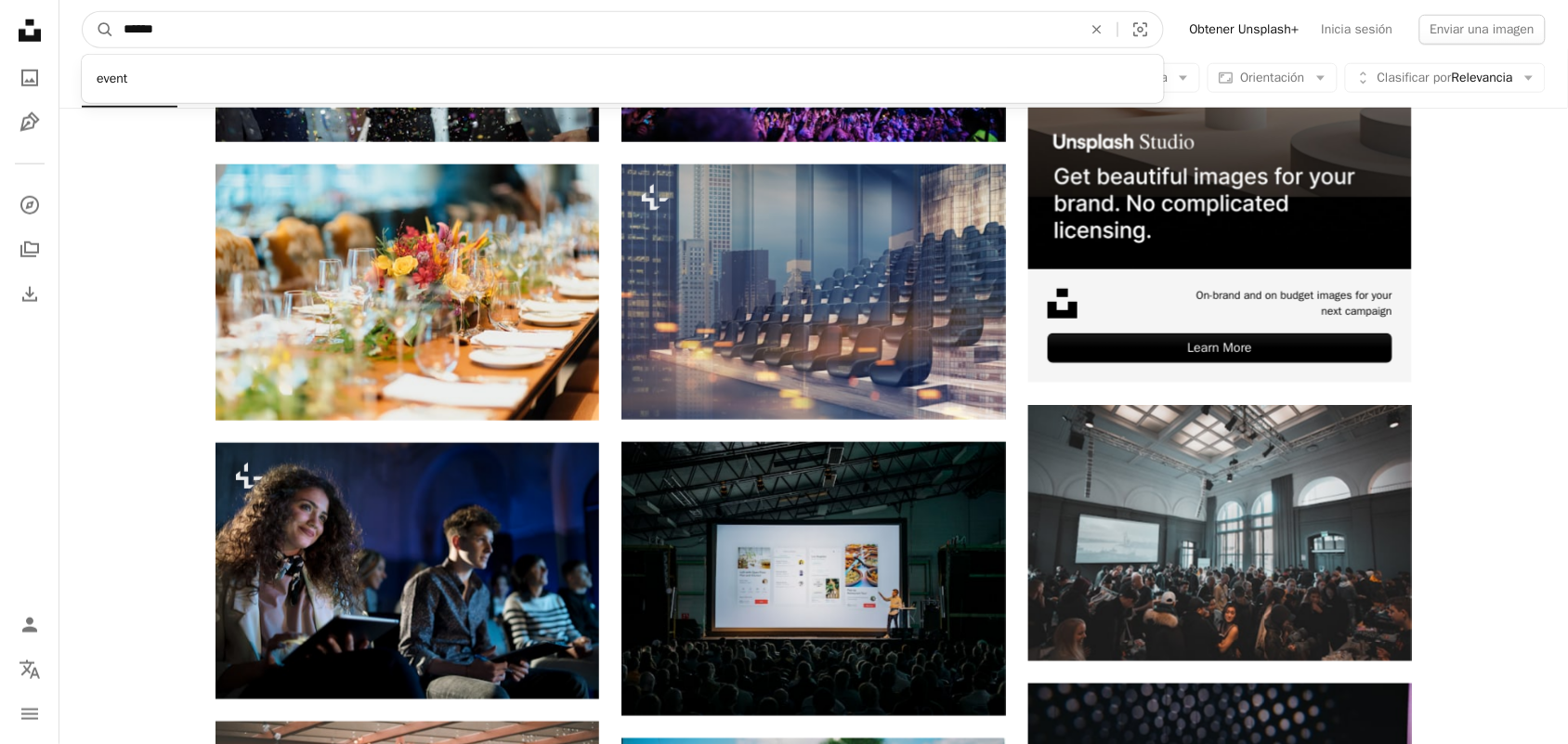 drag, startPoint x: 187, startPoint y: 28, endPoint x: 57, endPoint y: 23, distance: 130.09612 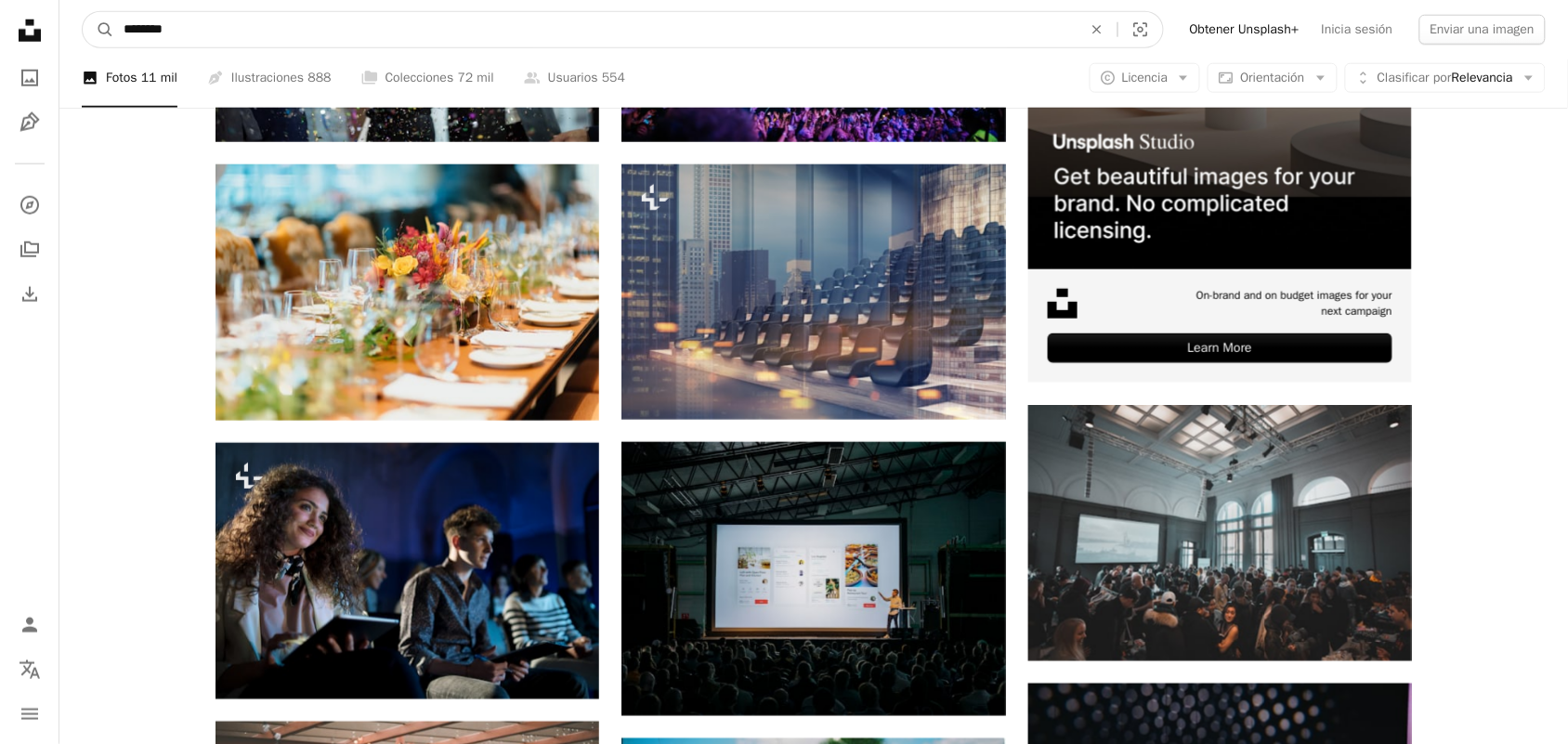 type on "*********" 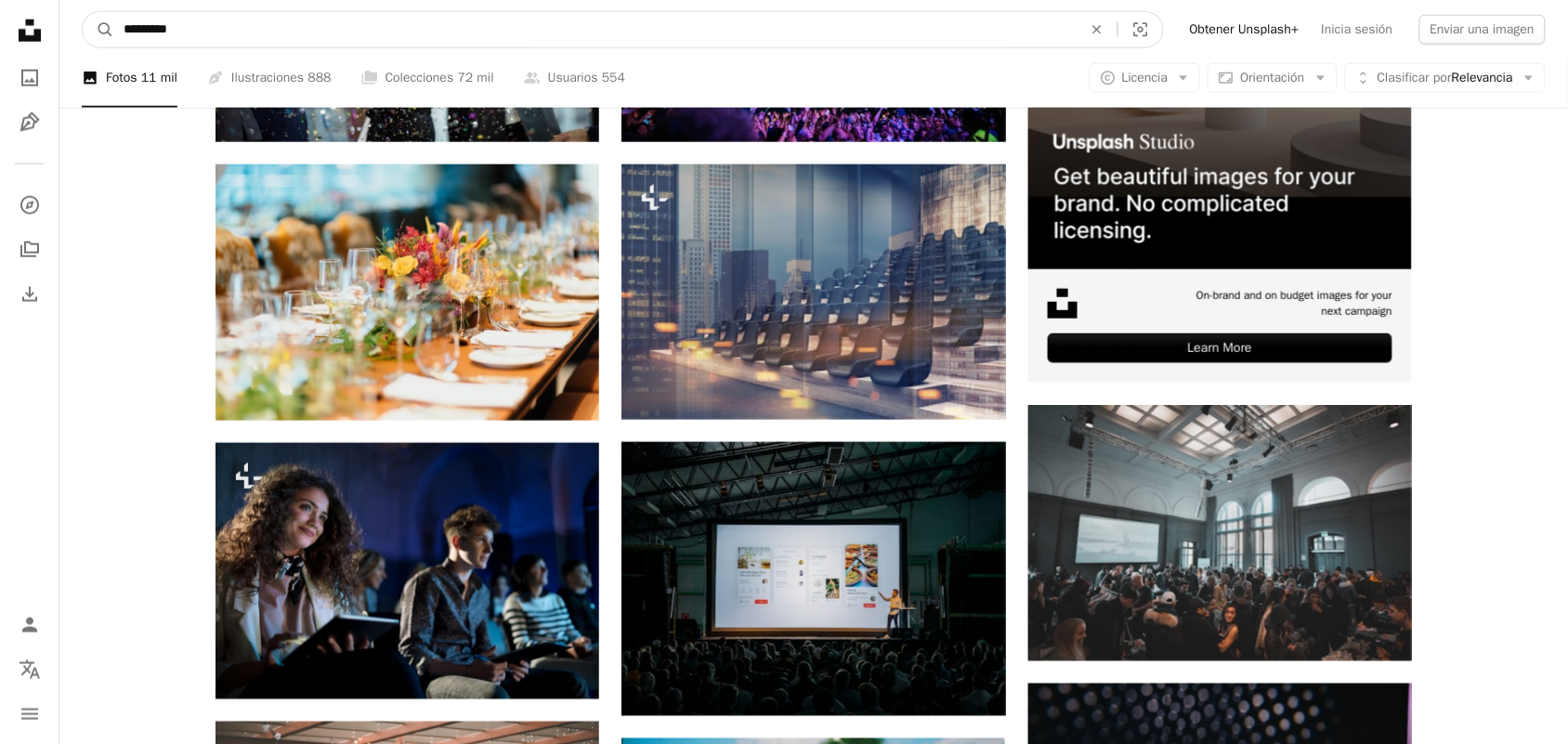 click on "A magnifying glass" at bounding box center (98, 30) 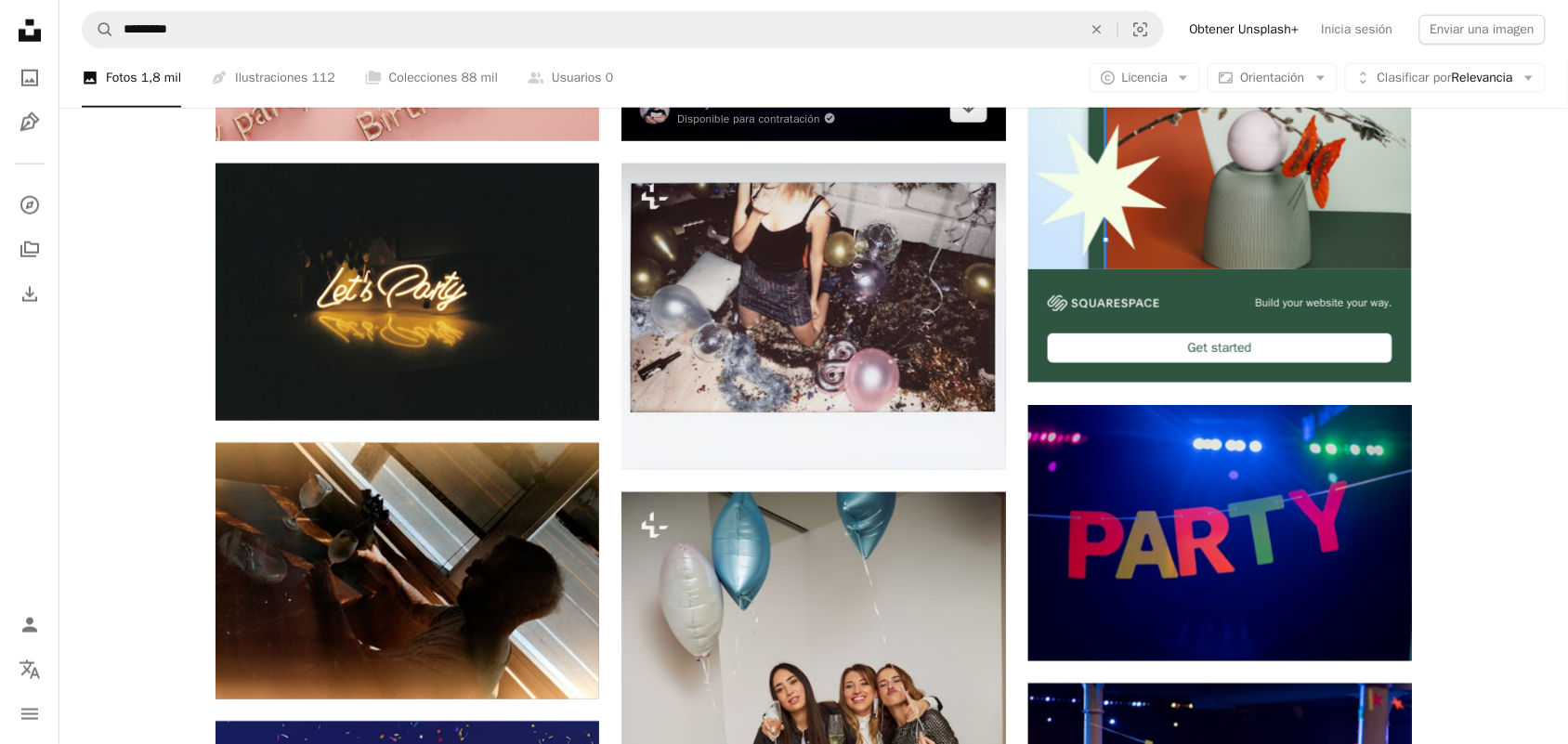 scroll, scrollTop: 464, scrollLeft: 0, axis: vertical 